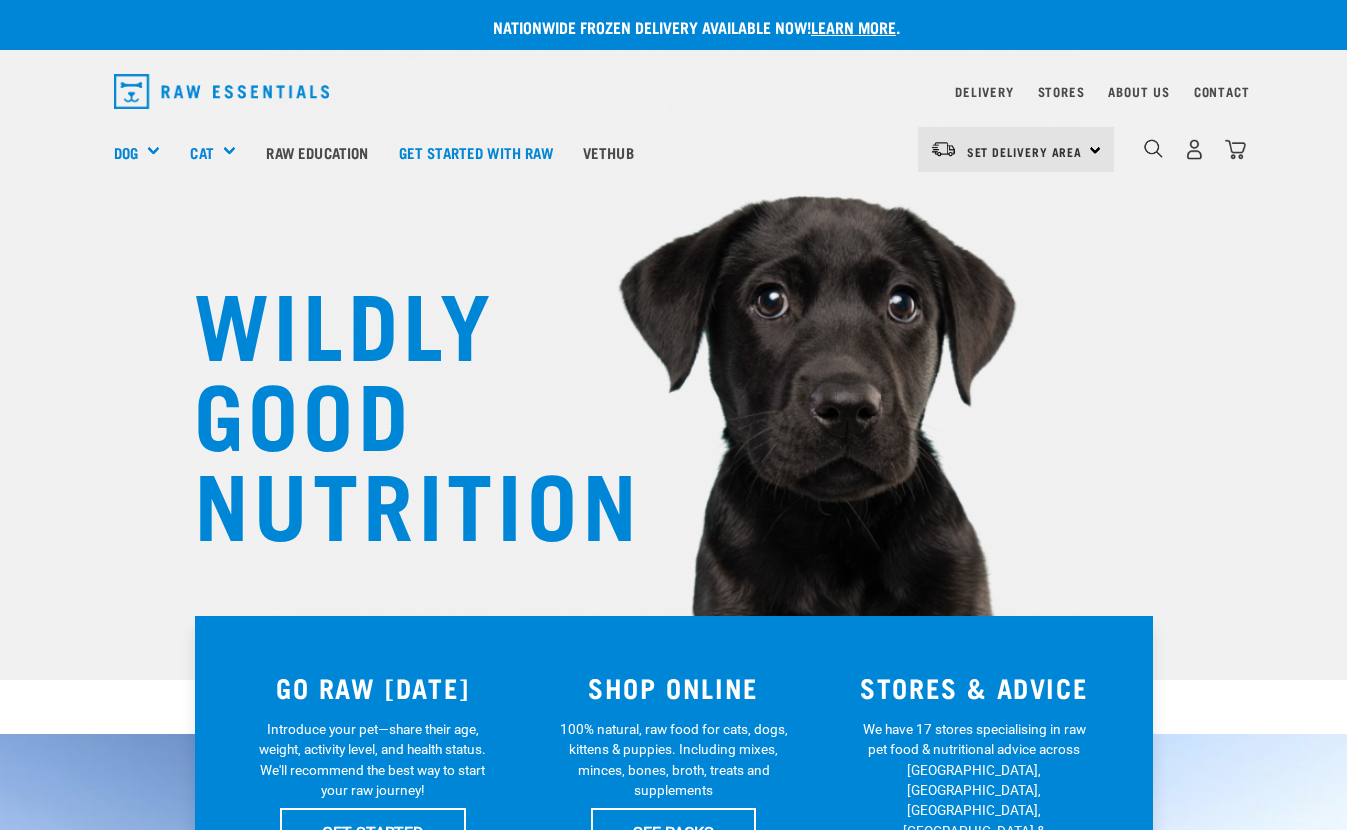 scroll, scrollTop: 0, scrollLeft: 0, axis: both 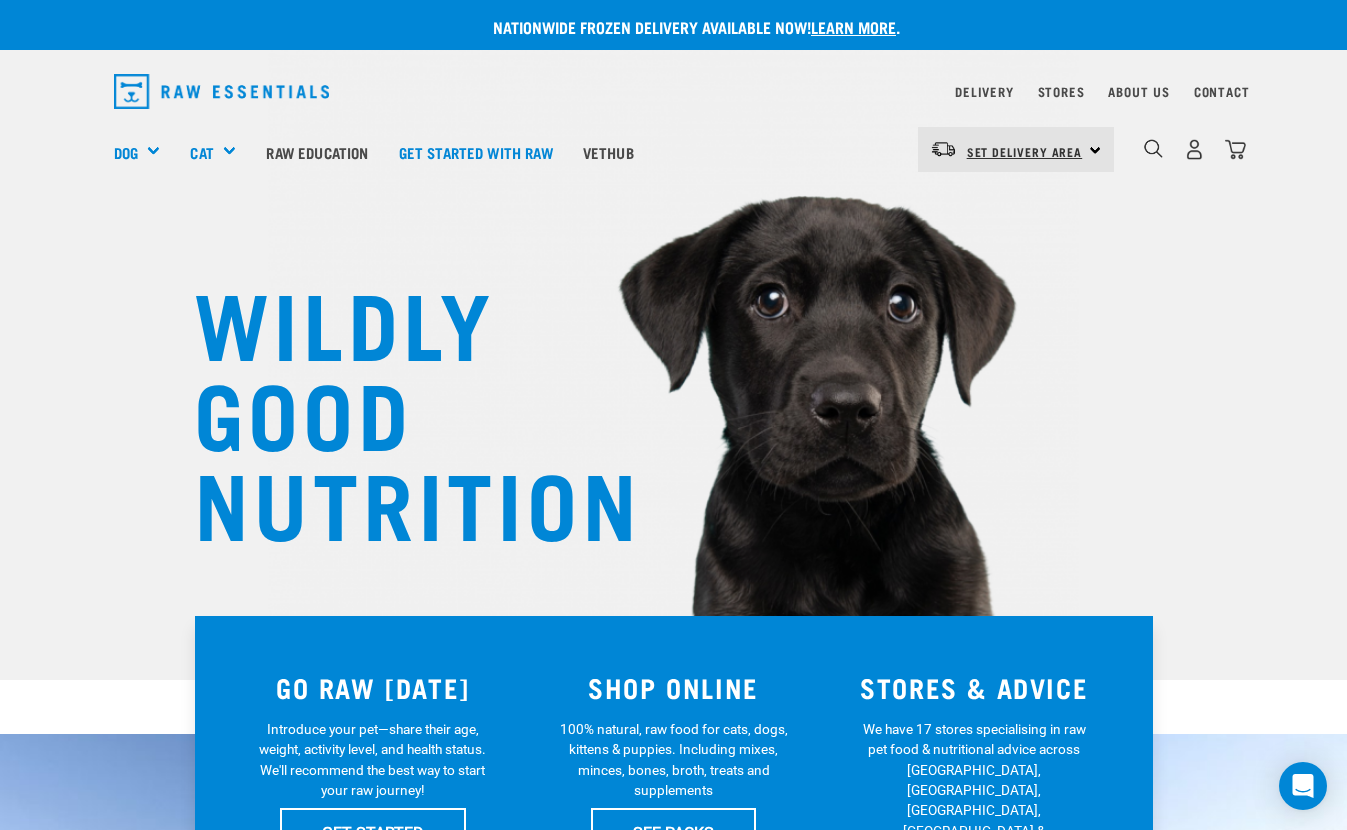click on "Set Delivery Area" at bounding box center [1025, 151] 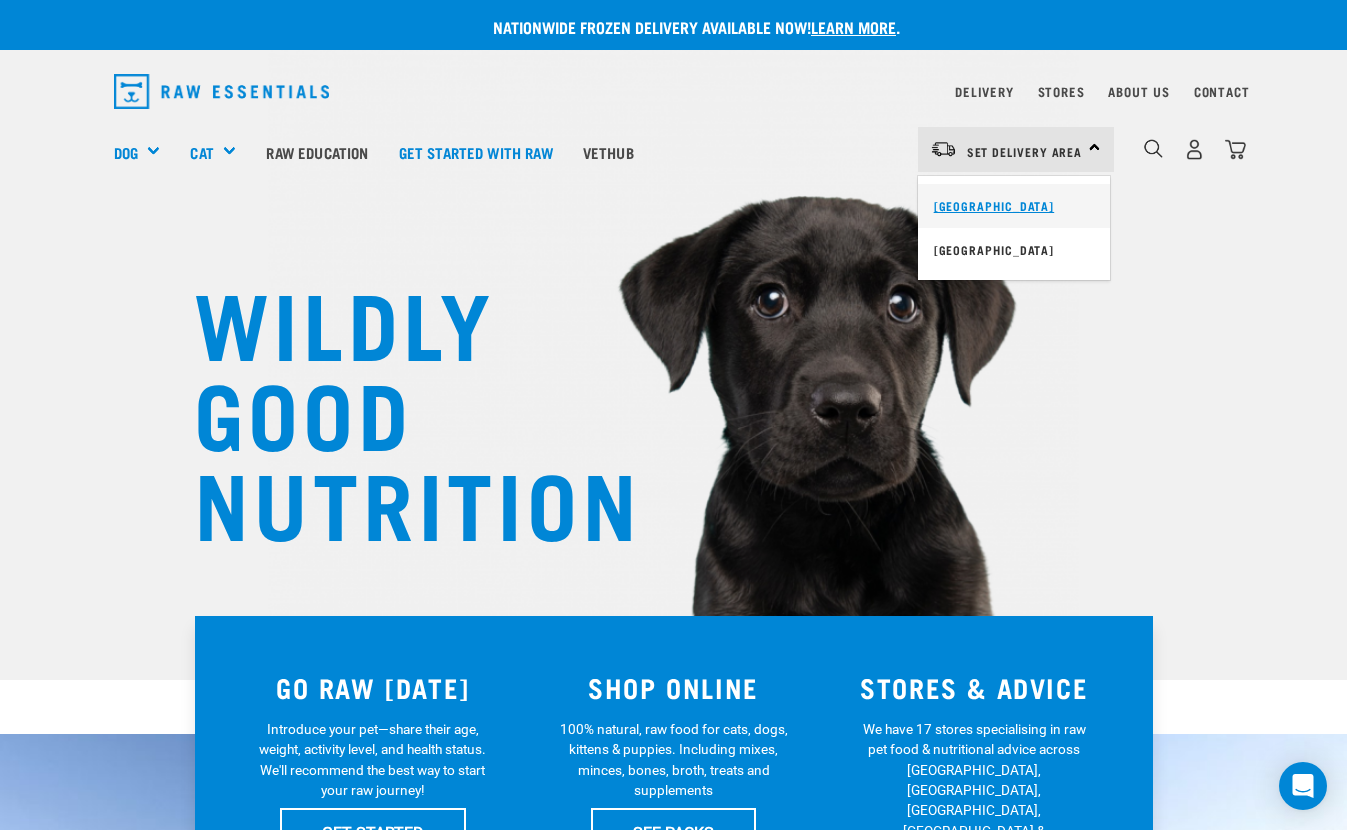 click on "[GEOGRAPHIC_DATA]" at bounding box center [1014, 206] 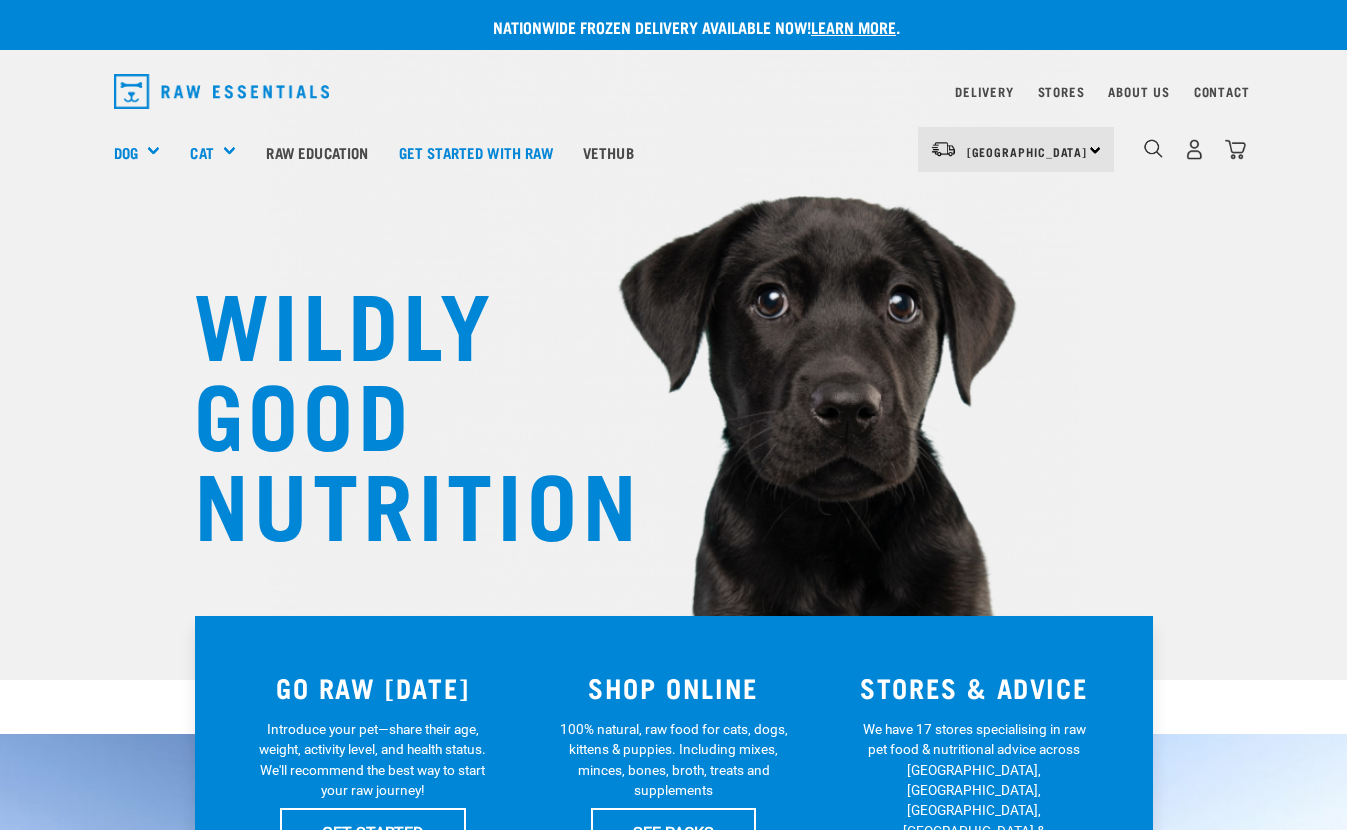 scroll, scrollTop: 0, scrollLeft: 0, axis: both 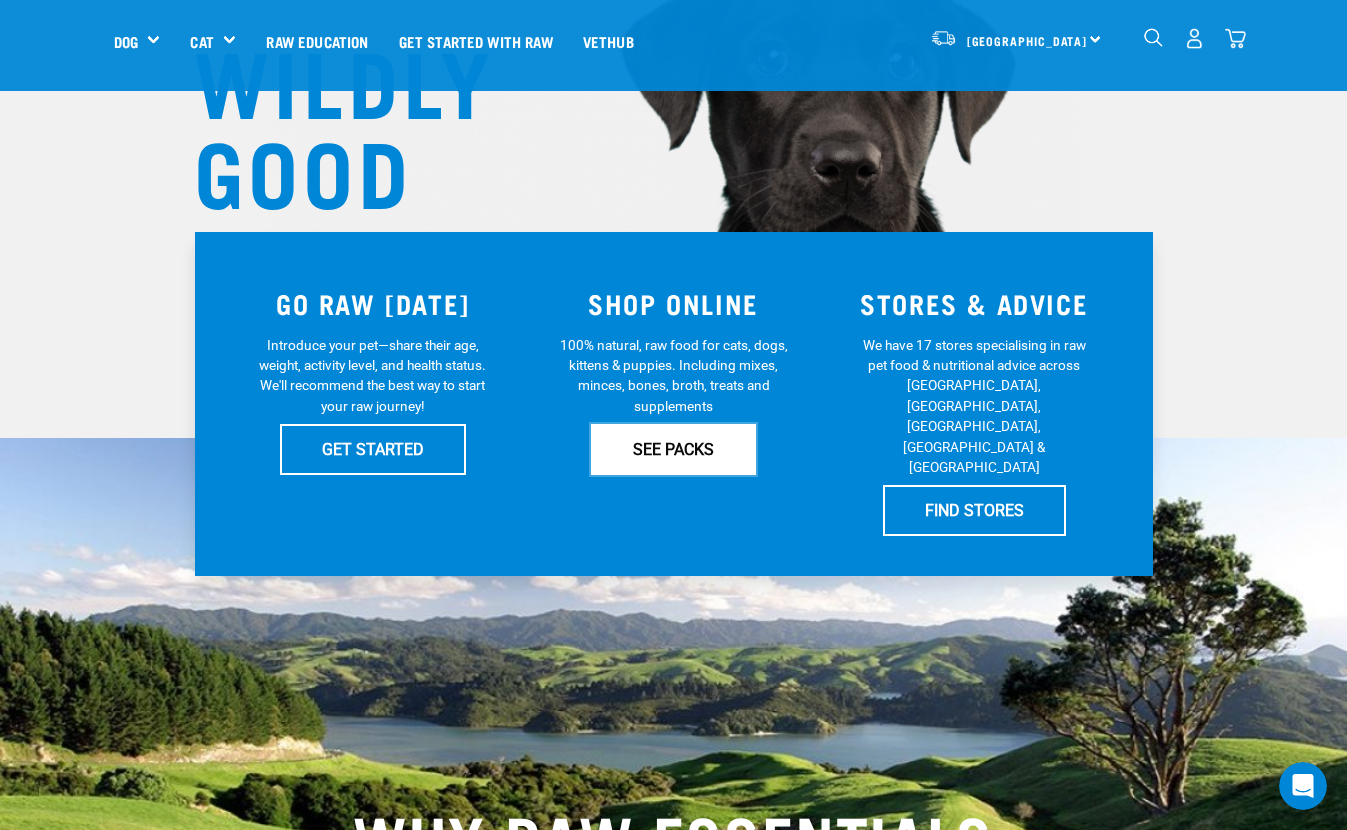 click on "SEE PACKS" at bounding box center (673, 449) 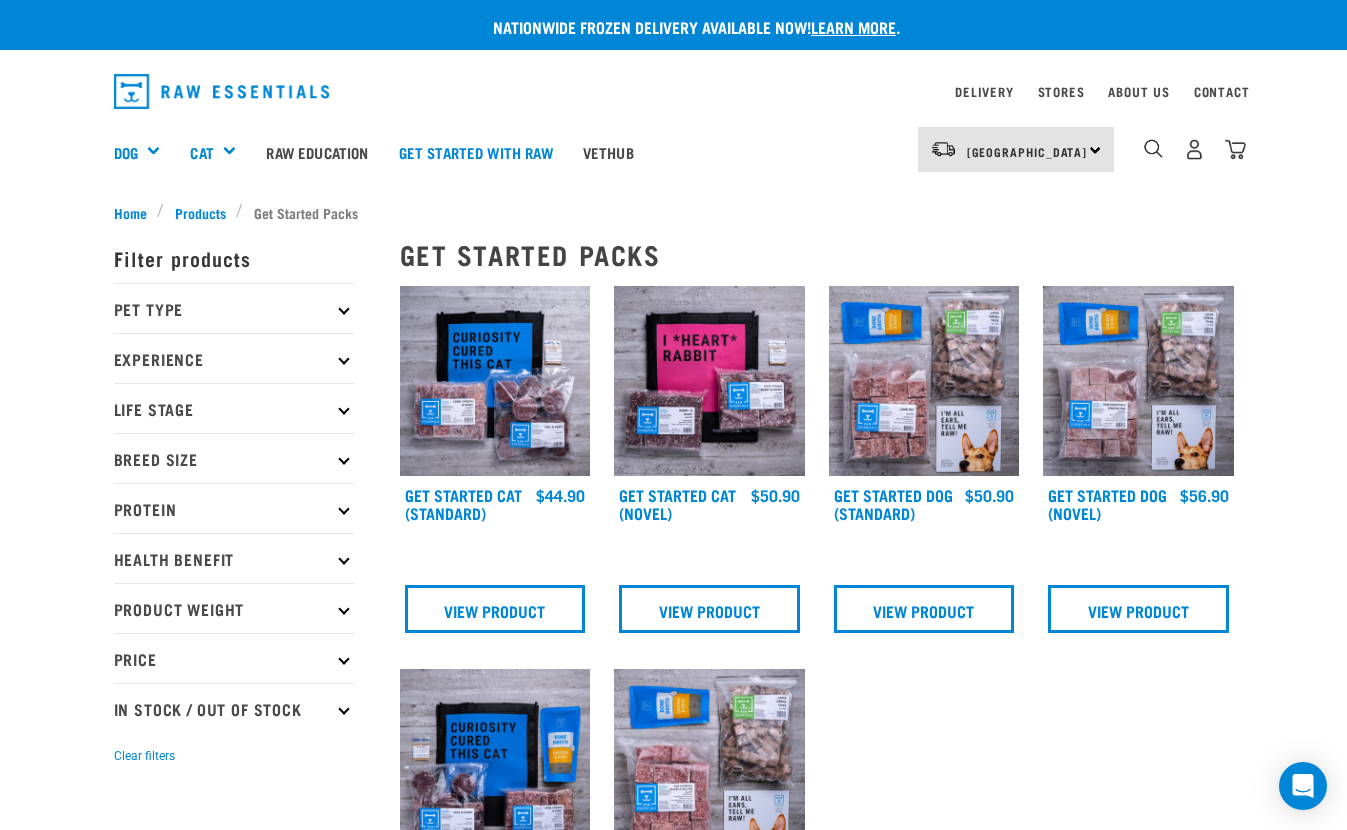 scroll, scrollTop: 0, scrollLeft: 0, axis: both 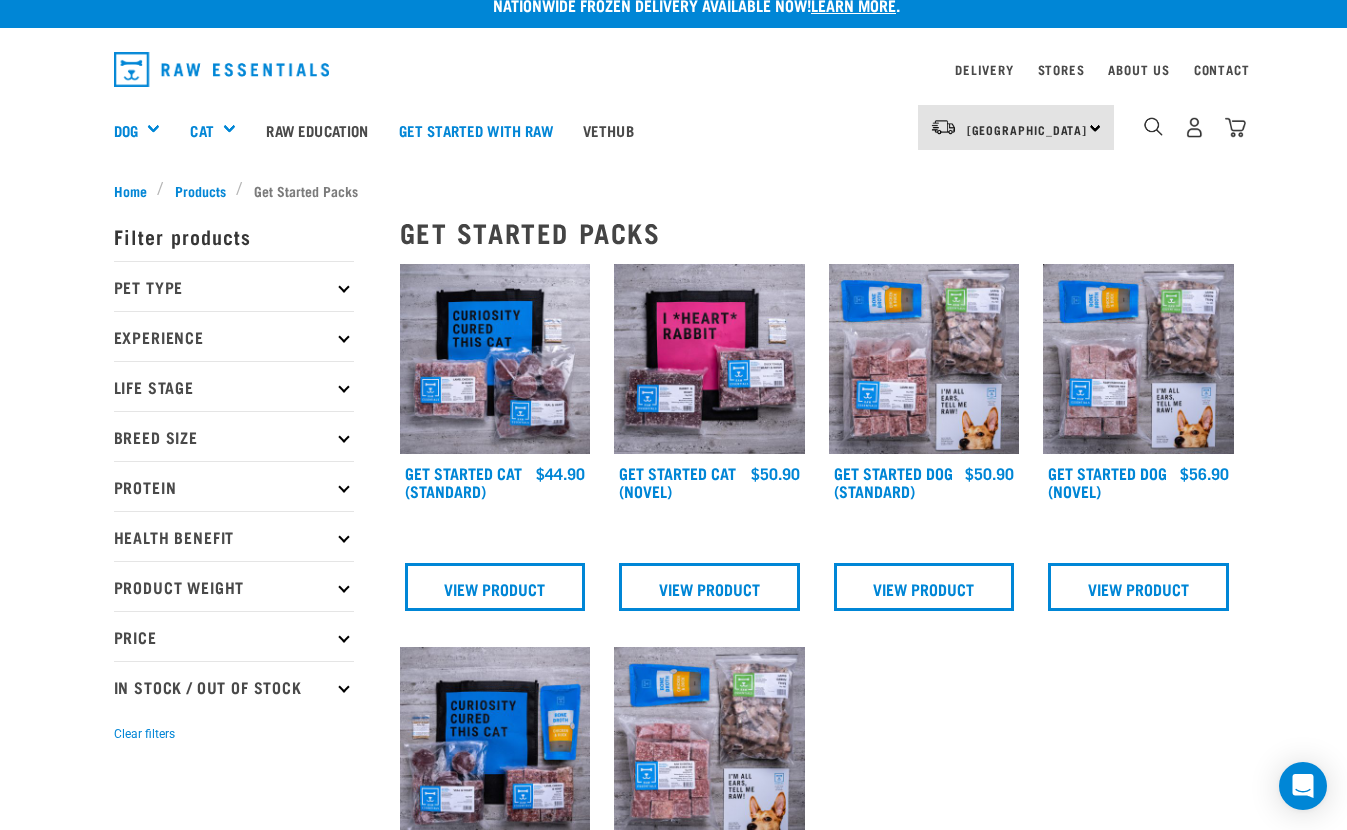 click at bounding box center [343, 286] 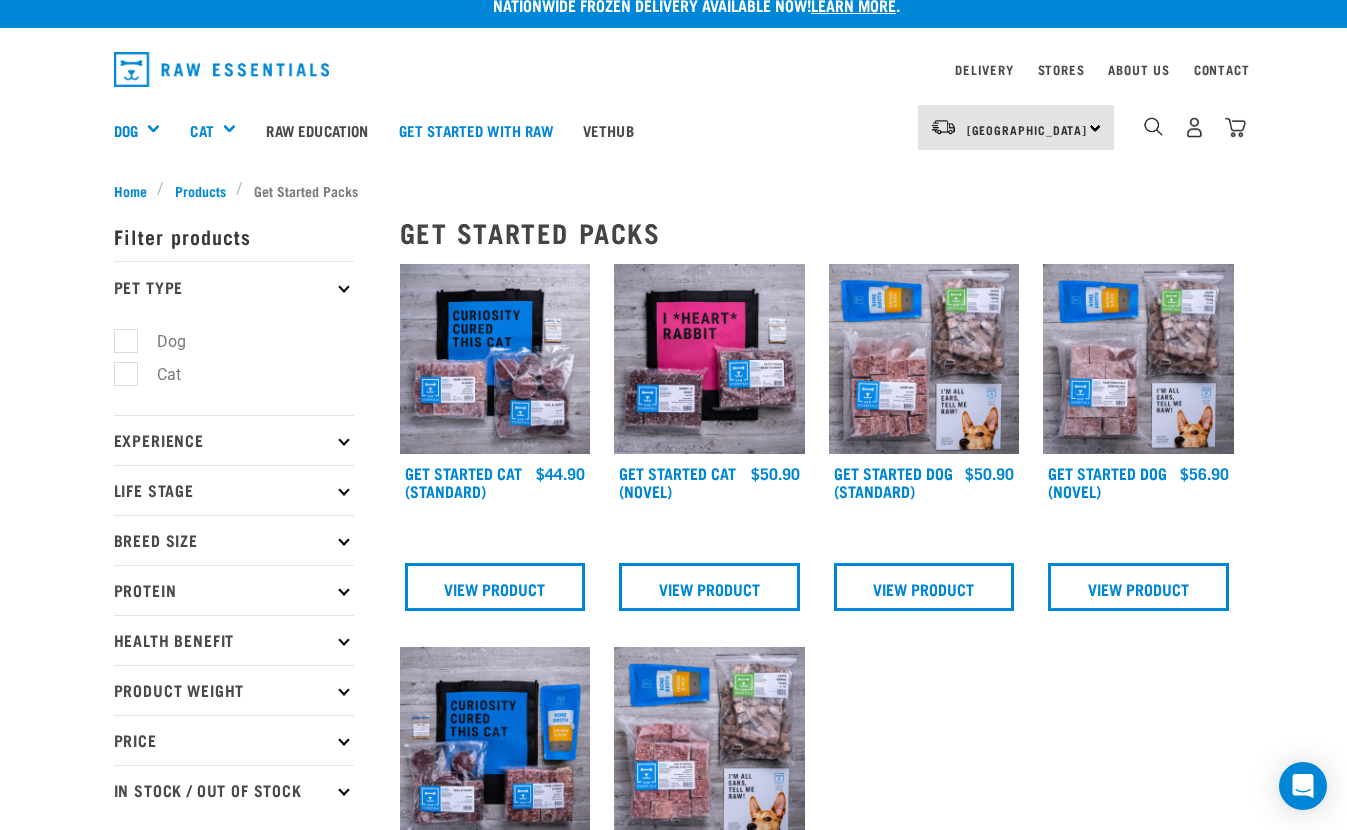 click on "Dog" at bounding box center [159, 341] 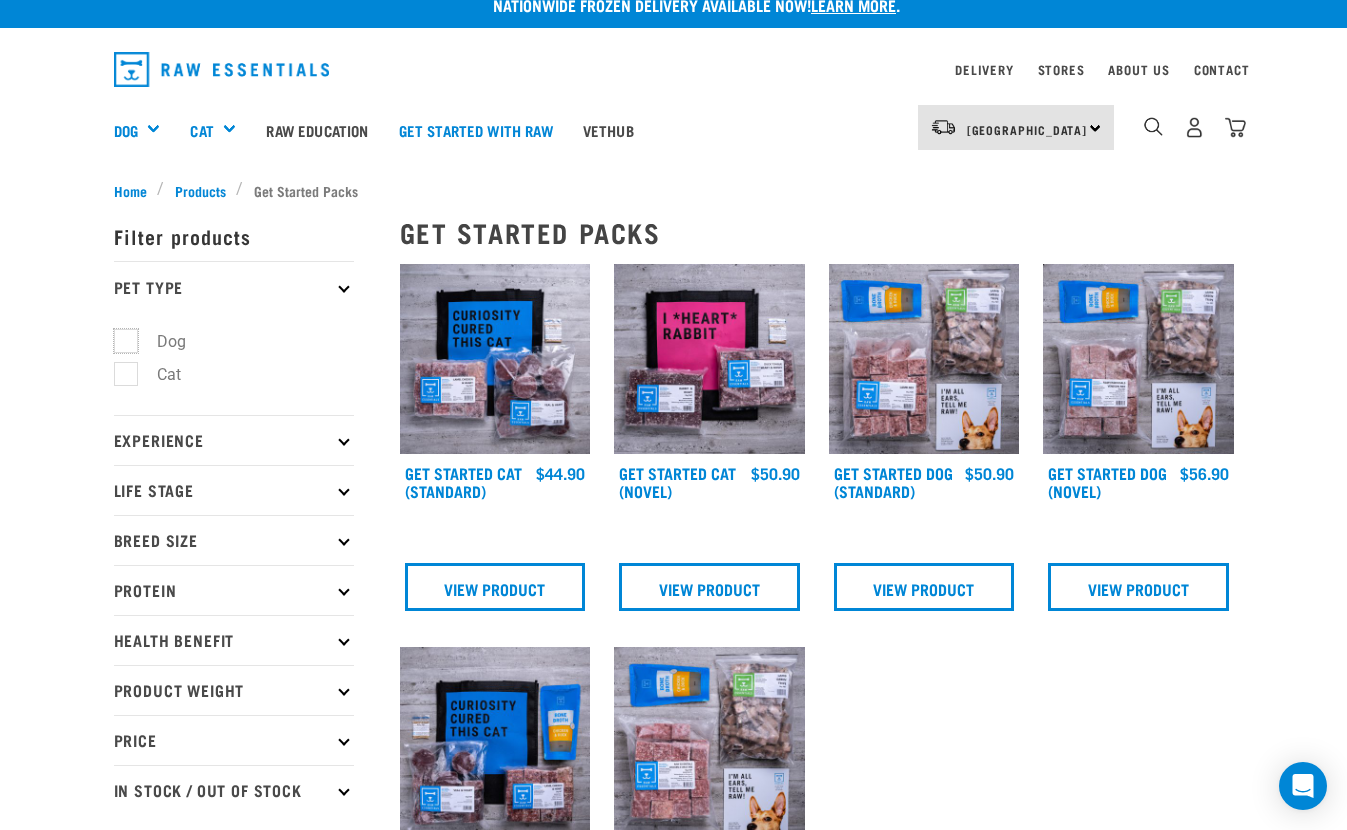checkbox on "true" 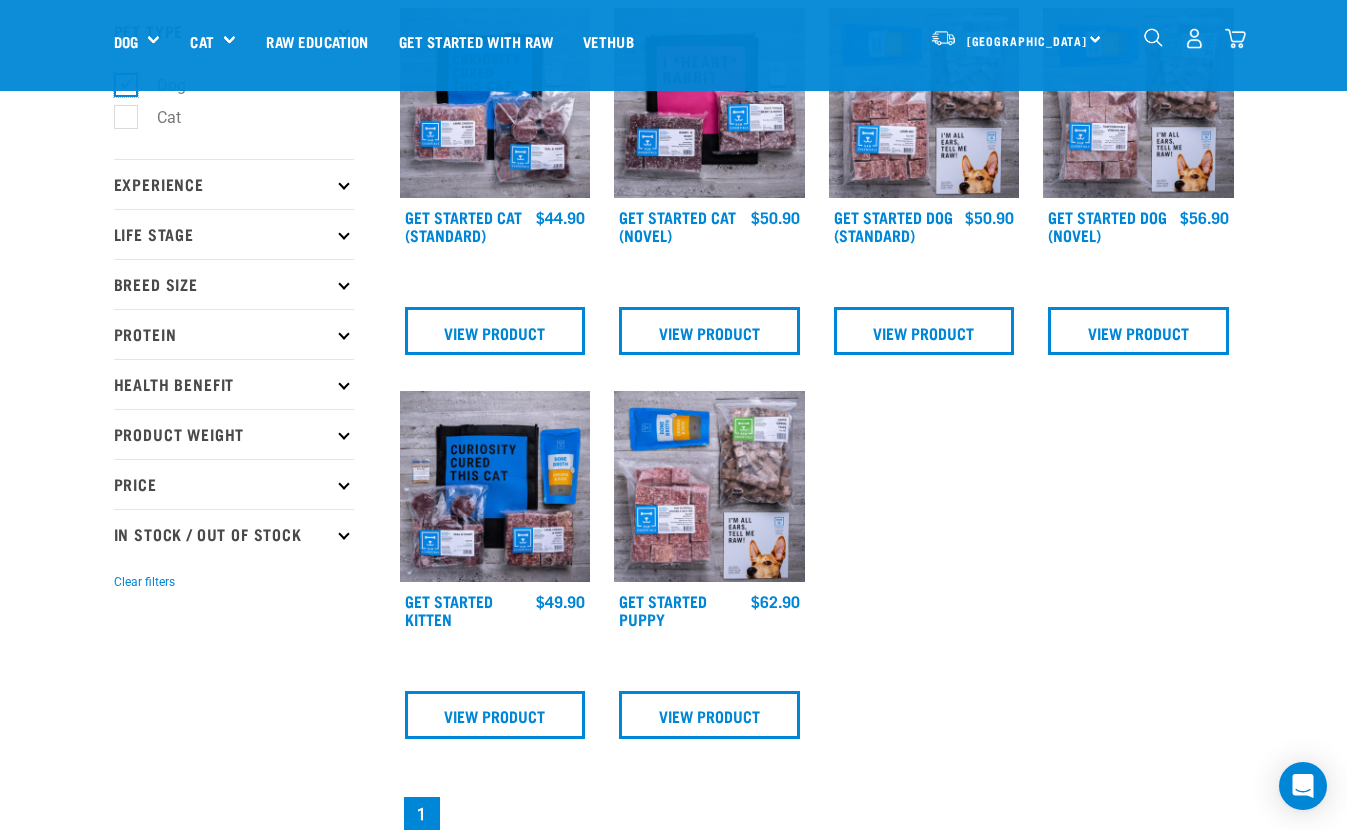 scroll, scrollTop: 147, scrollLeft: 0, axis: vertical 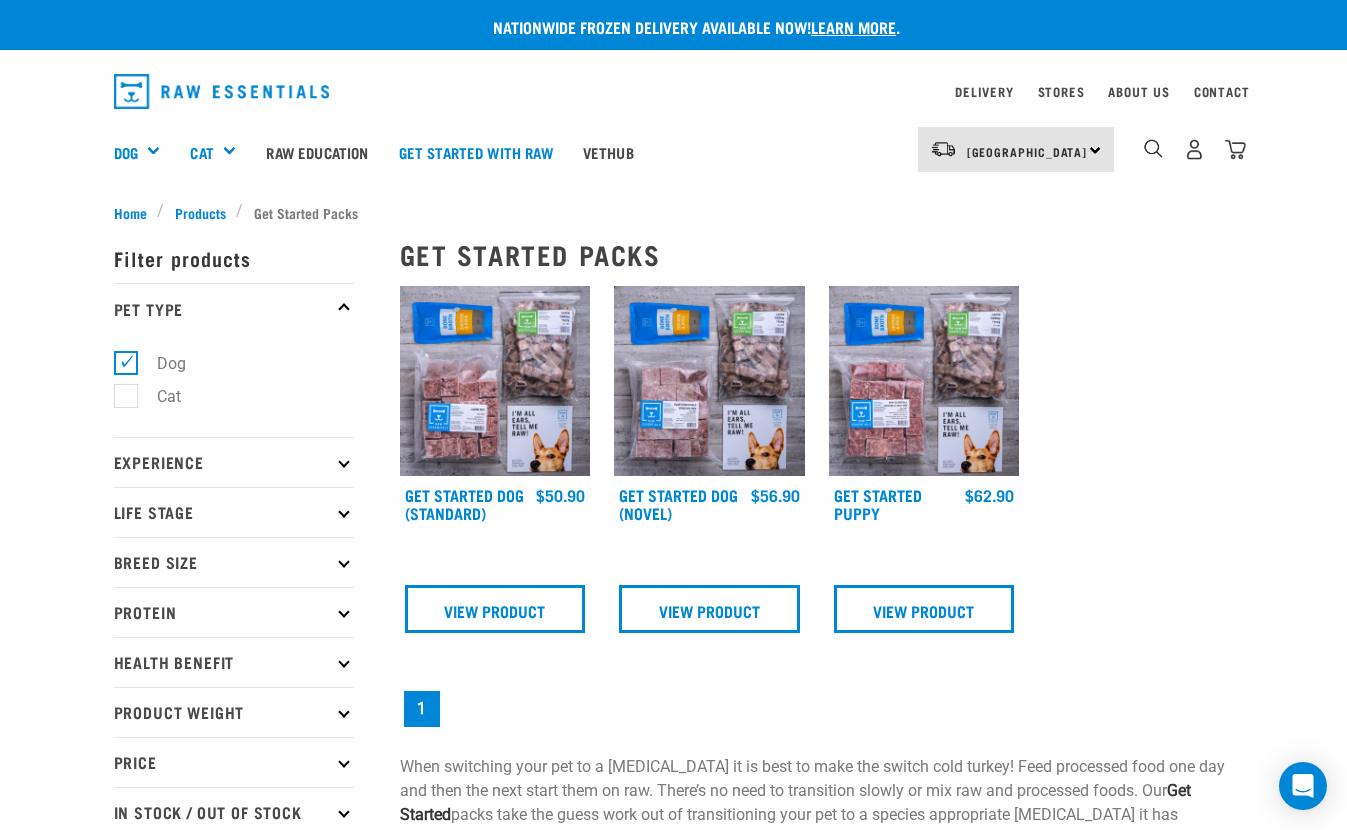 click on "Life Stage" at bounding box center (234, 512) 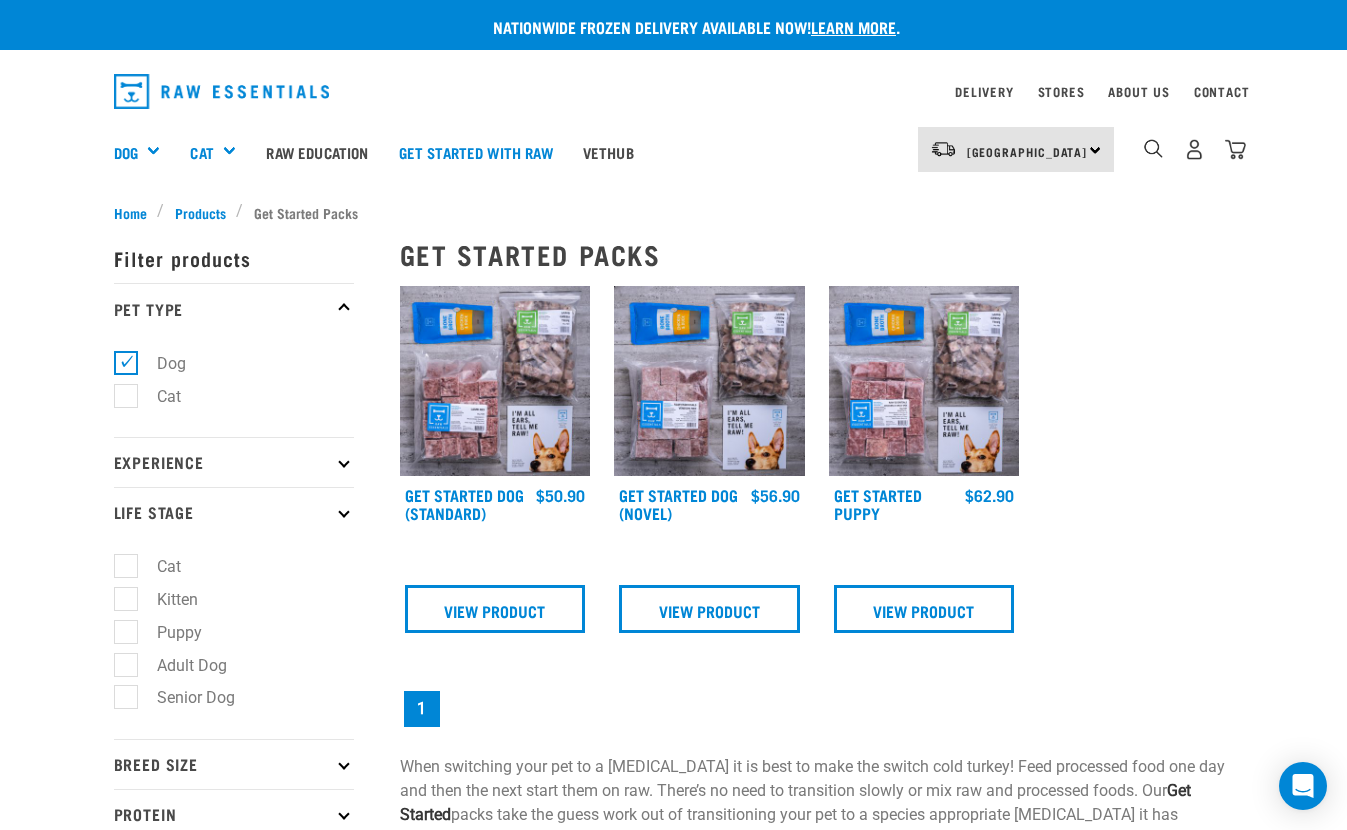 click on "Senior Dog" at bounding box center (184, 697) 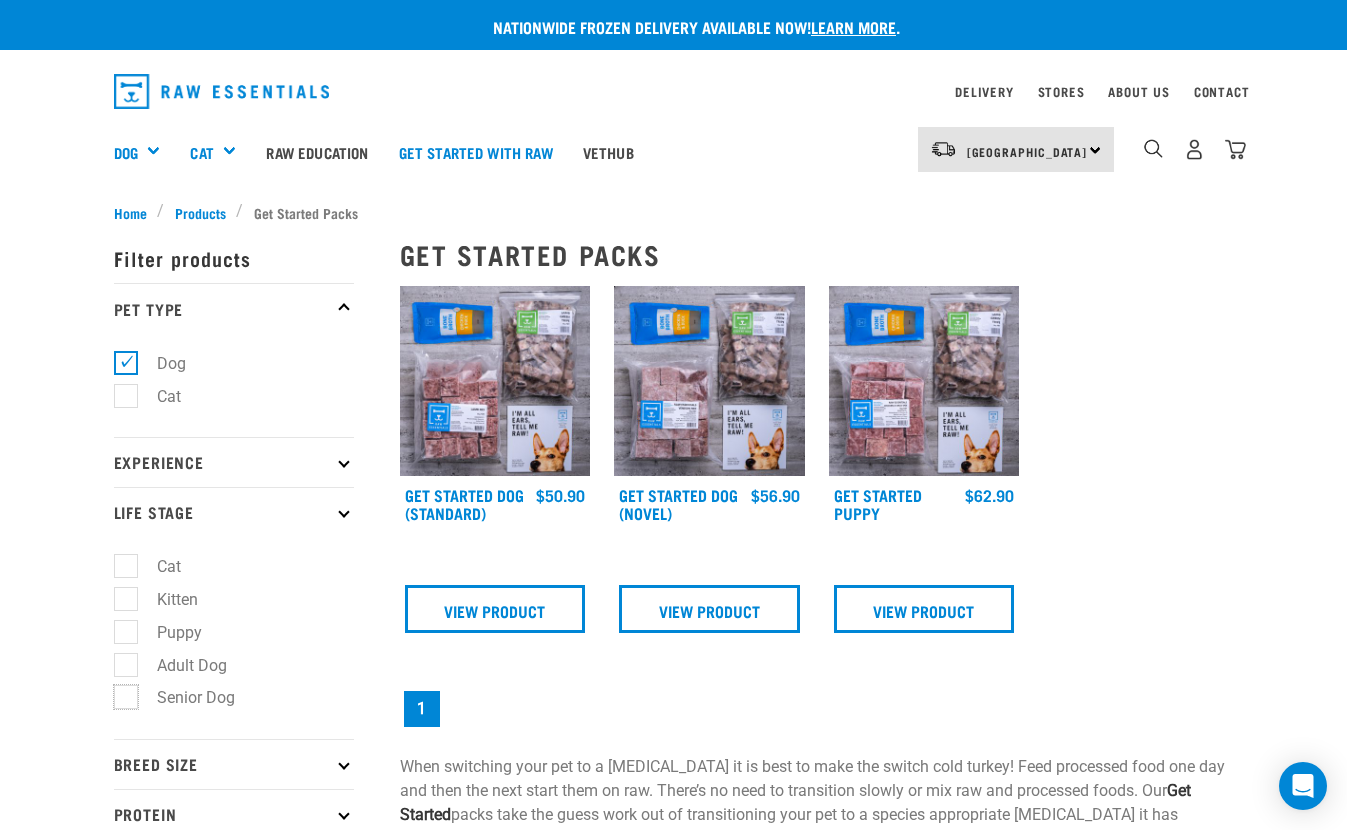 click on "Senior Dog" at bounding box center (120, 694) 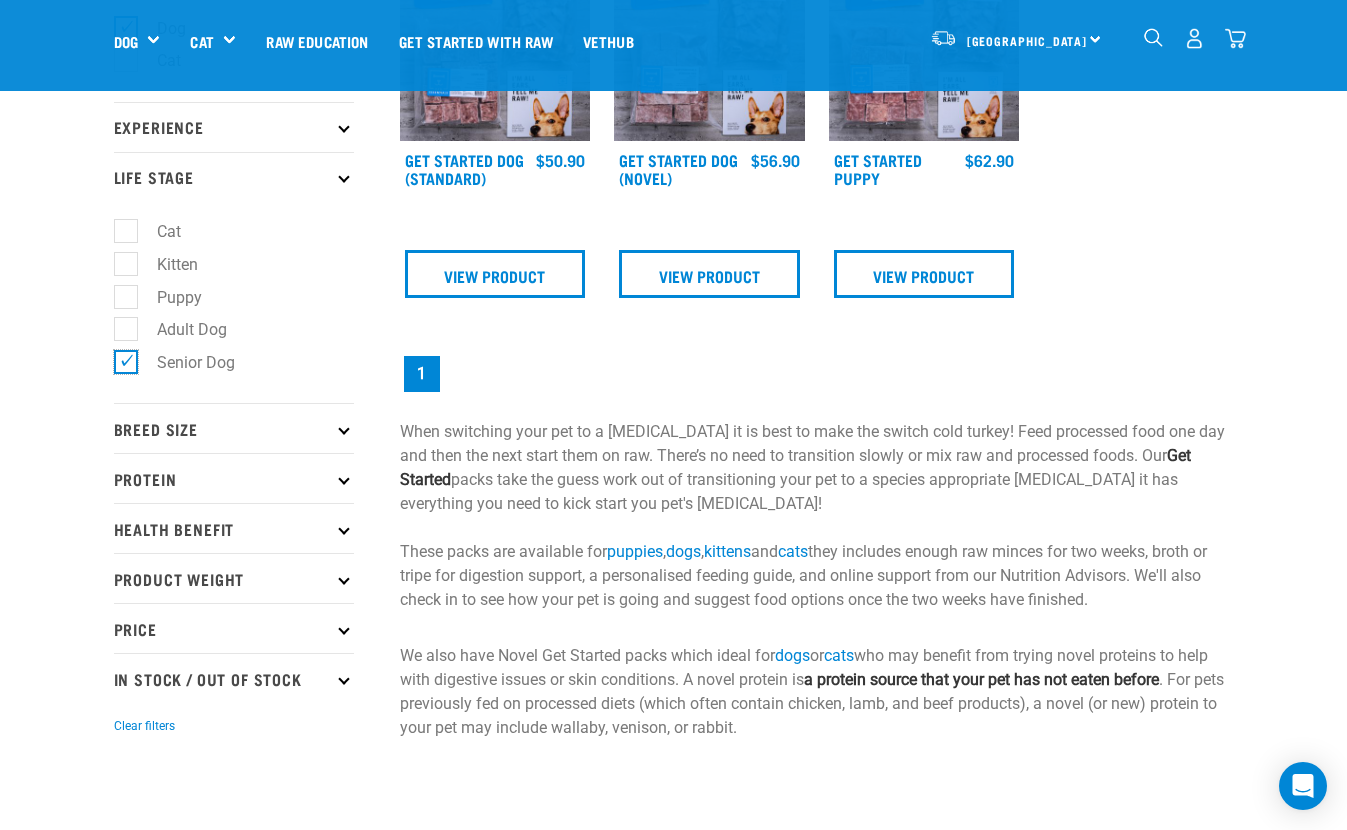 scroll, scrollTop: 205, scrollLeft: 0, axis: vertical 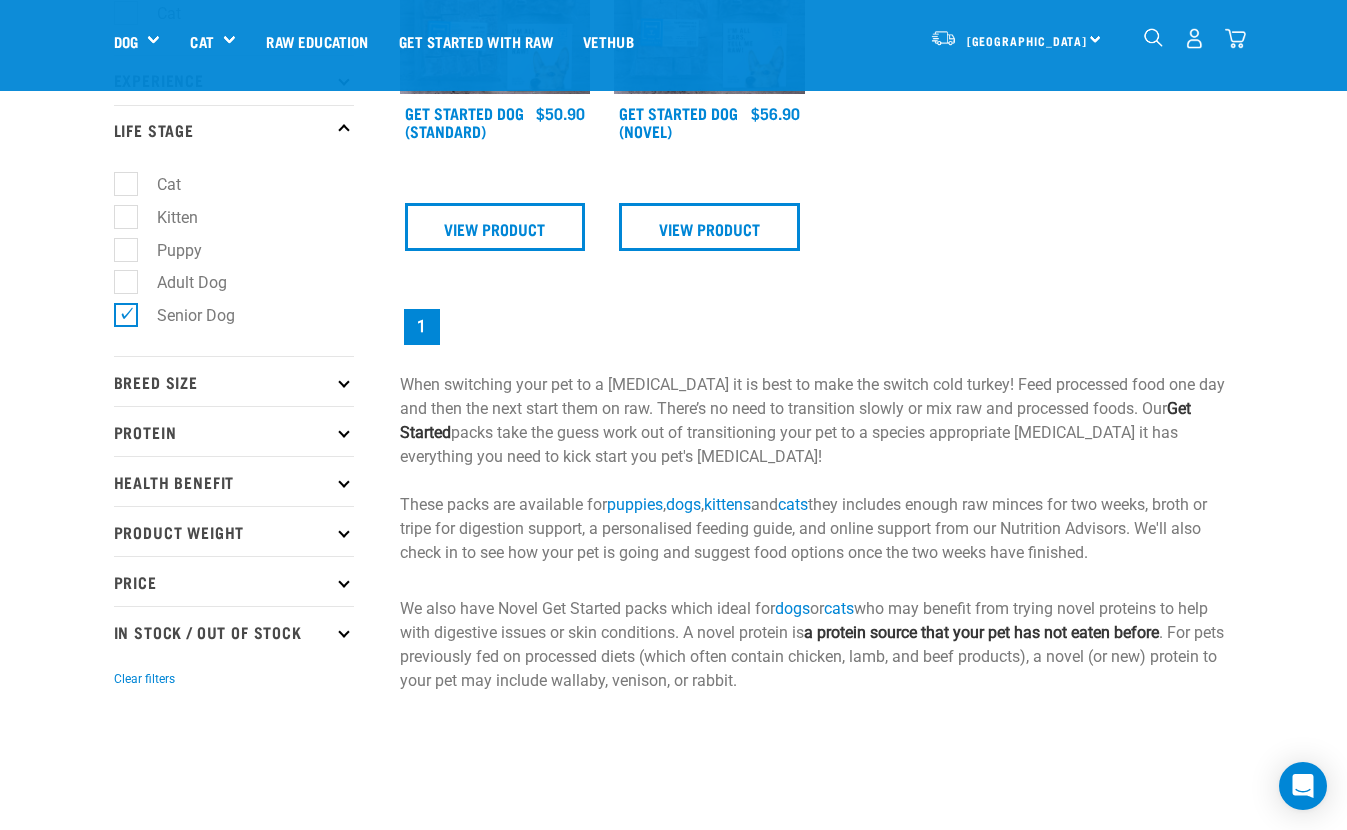 click on "Breed Size" at bounding box center [234, 381] 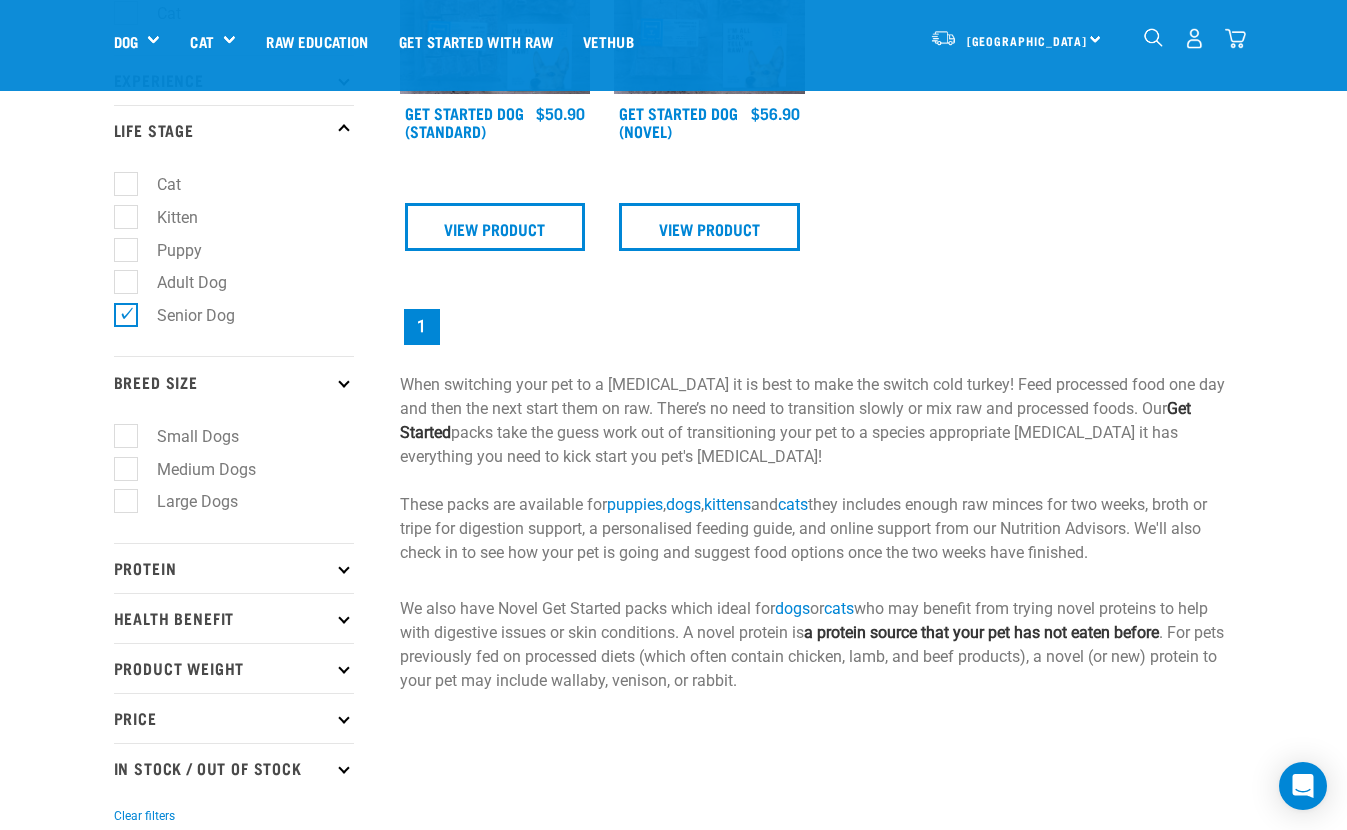 click on "Medium Dogs" at bounding box center (194, 469) 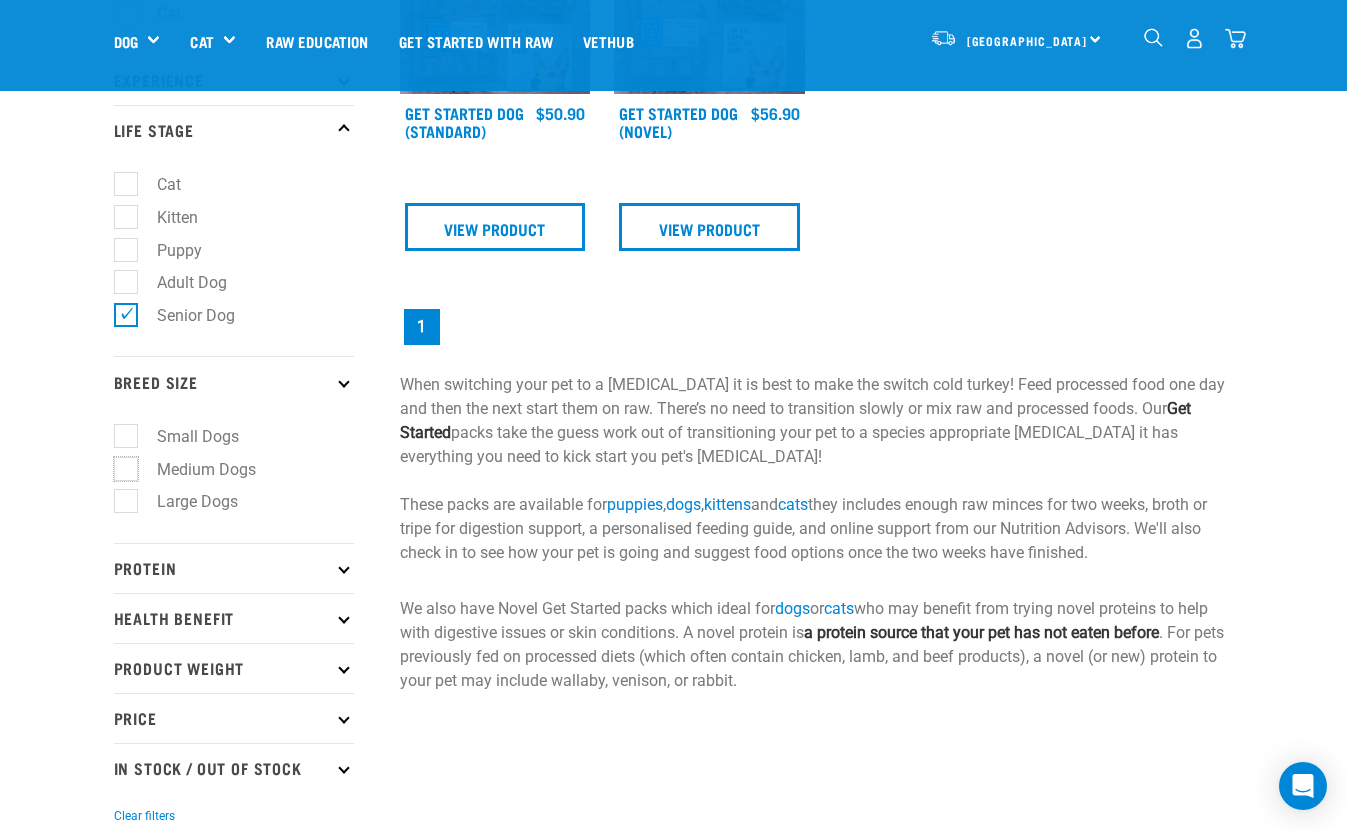 click on "Medium Dogs" at bounding box center (120, 465) 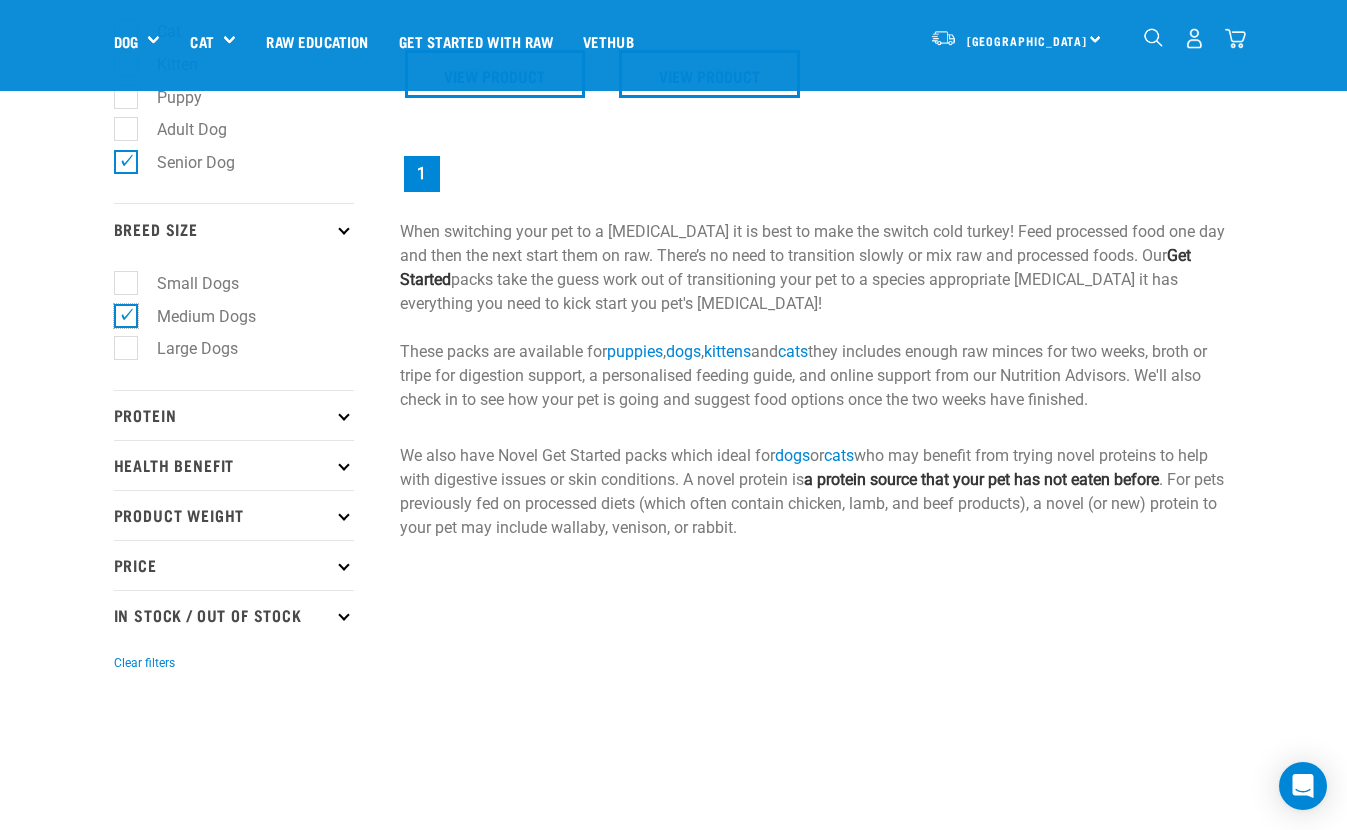 scroll, scrollTop: 423, scrollLeft: 0, axis: vertical 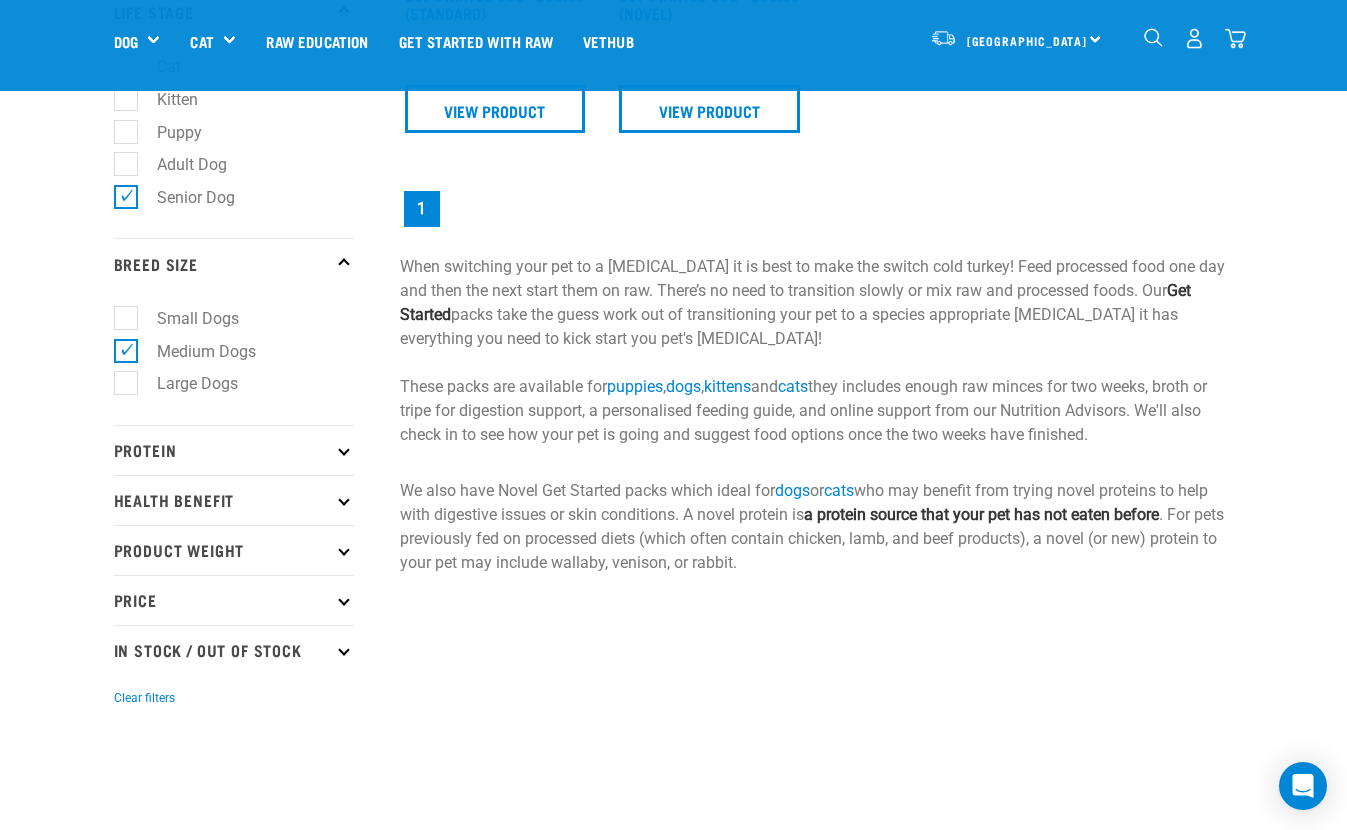 click on "Protein" at bounding box center [234, 450] 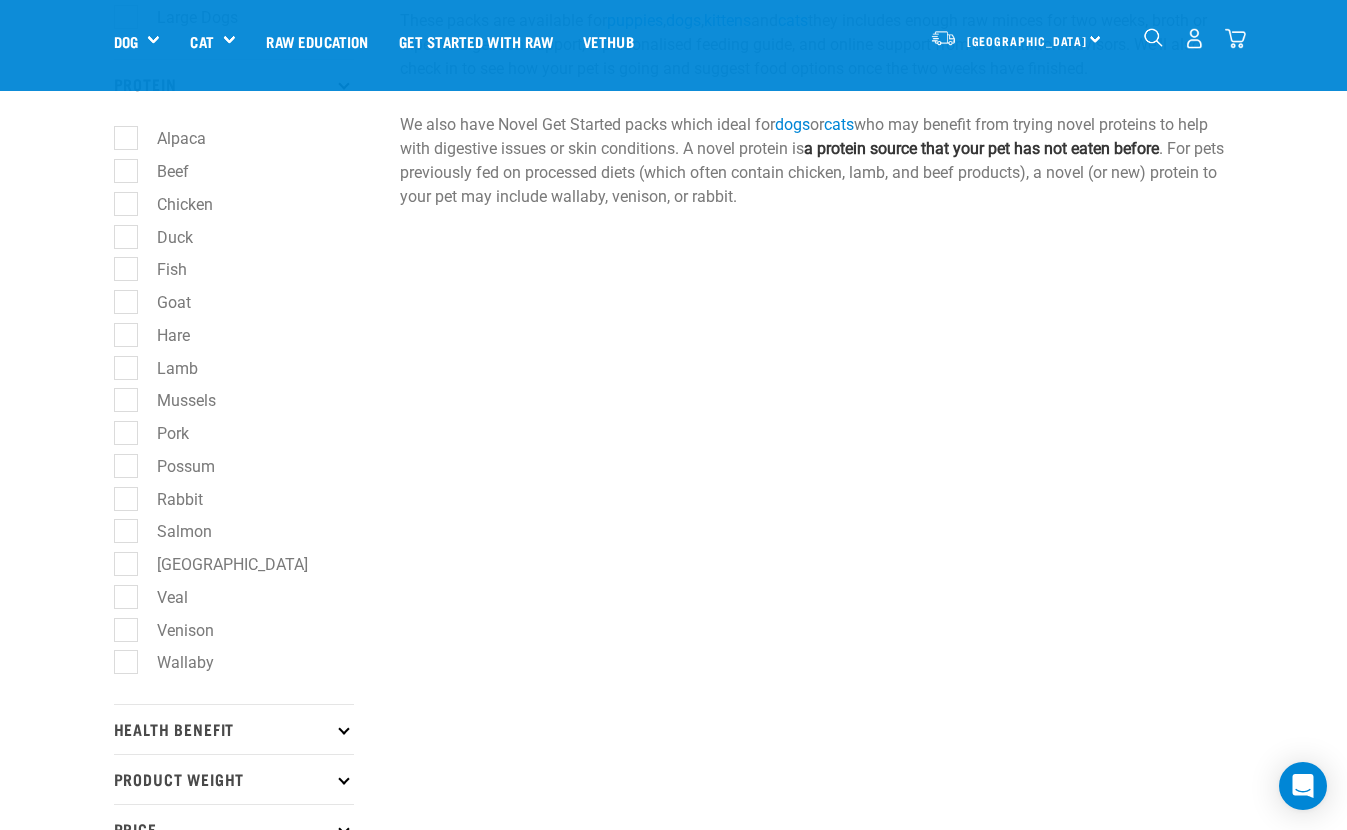 scroll, scrollTop: 720, scrollLeft: 0, axis: vertical 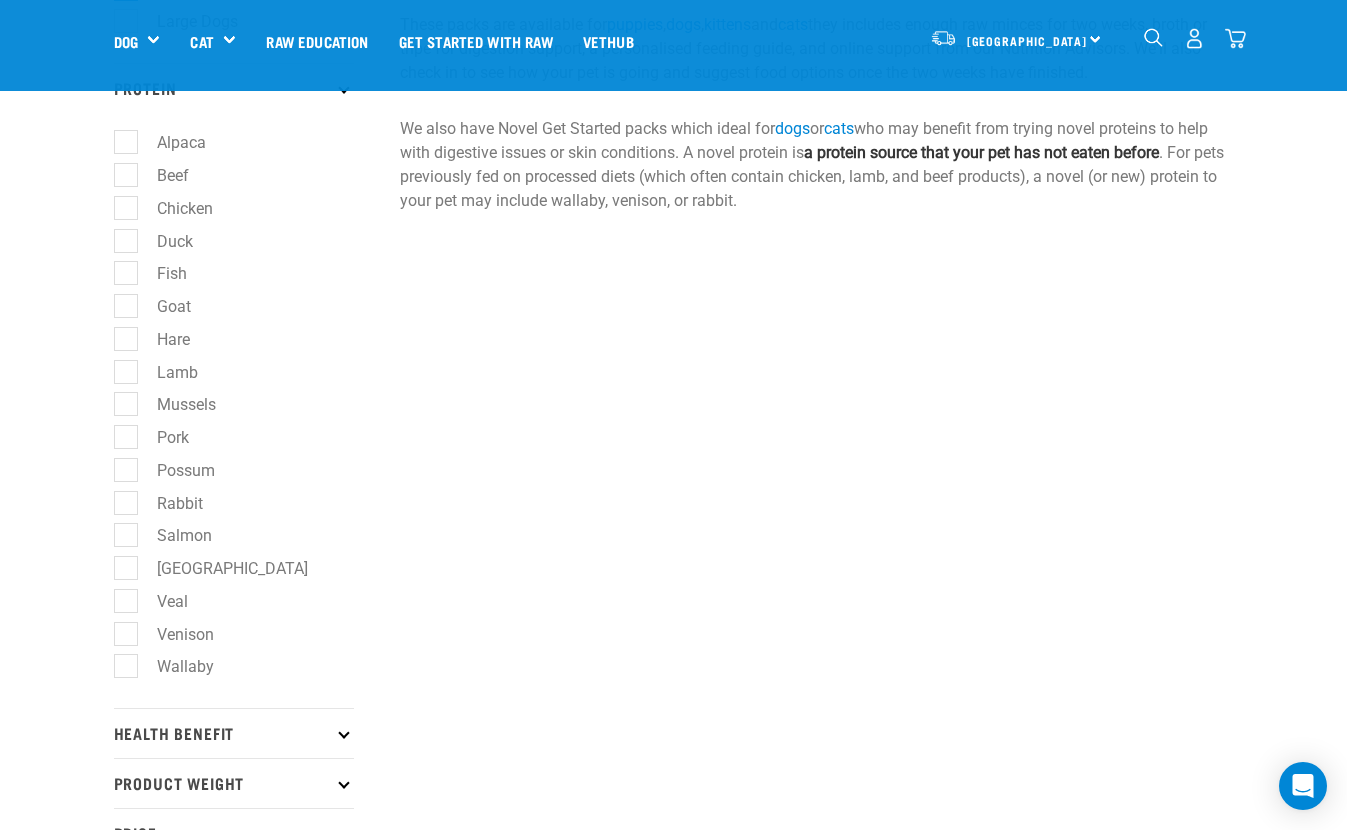 click on "Goat" at bounding box center [162, 306] 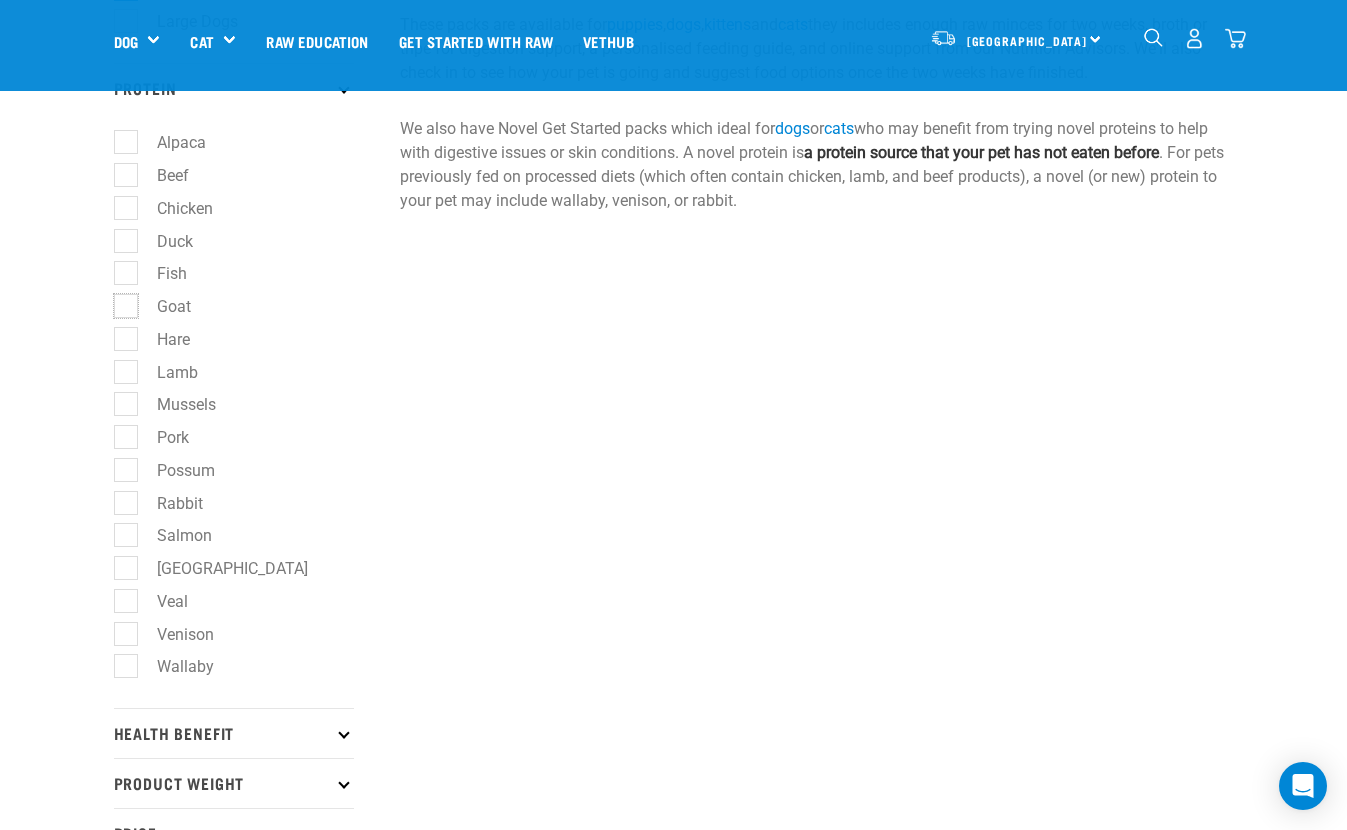 click on "Goat" at bounding box center [120, 302] 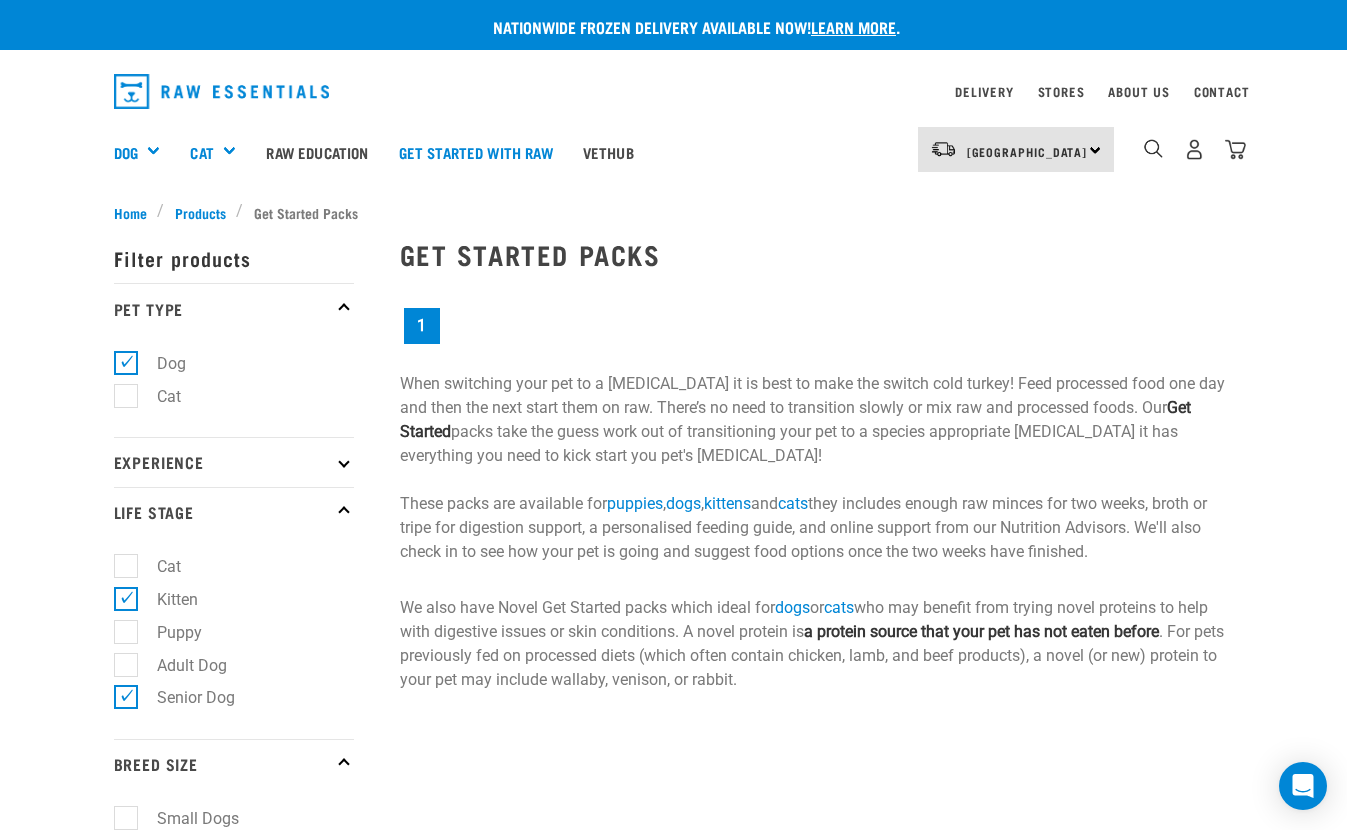 scroll, scrollTop: 0, scrollLeft: 0, axis: both 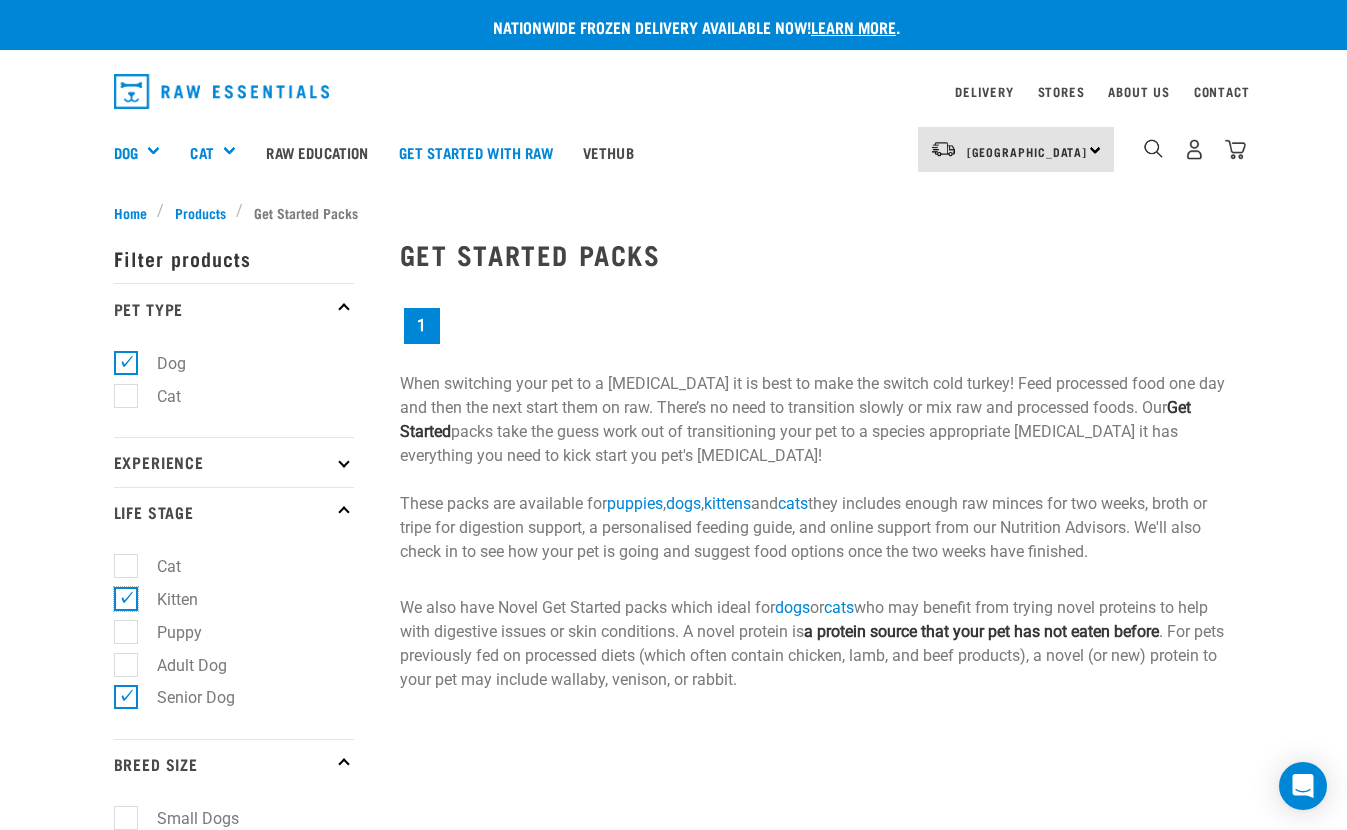 click on "Kitten" at bounding box center [120, 595] 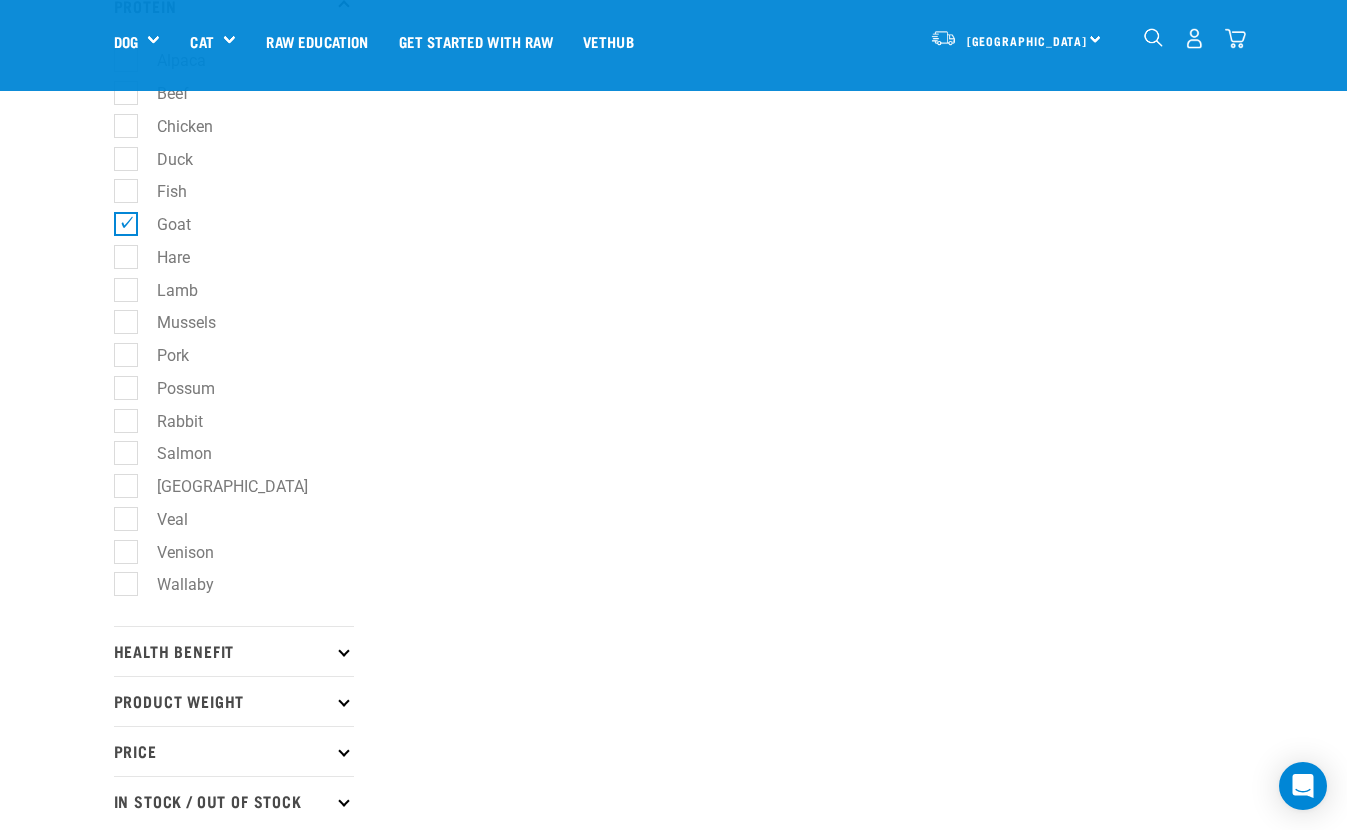 scroll, scrollTop: 824, scrollLeft: 0, axis: vertical 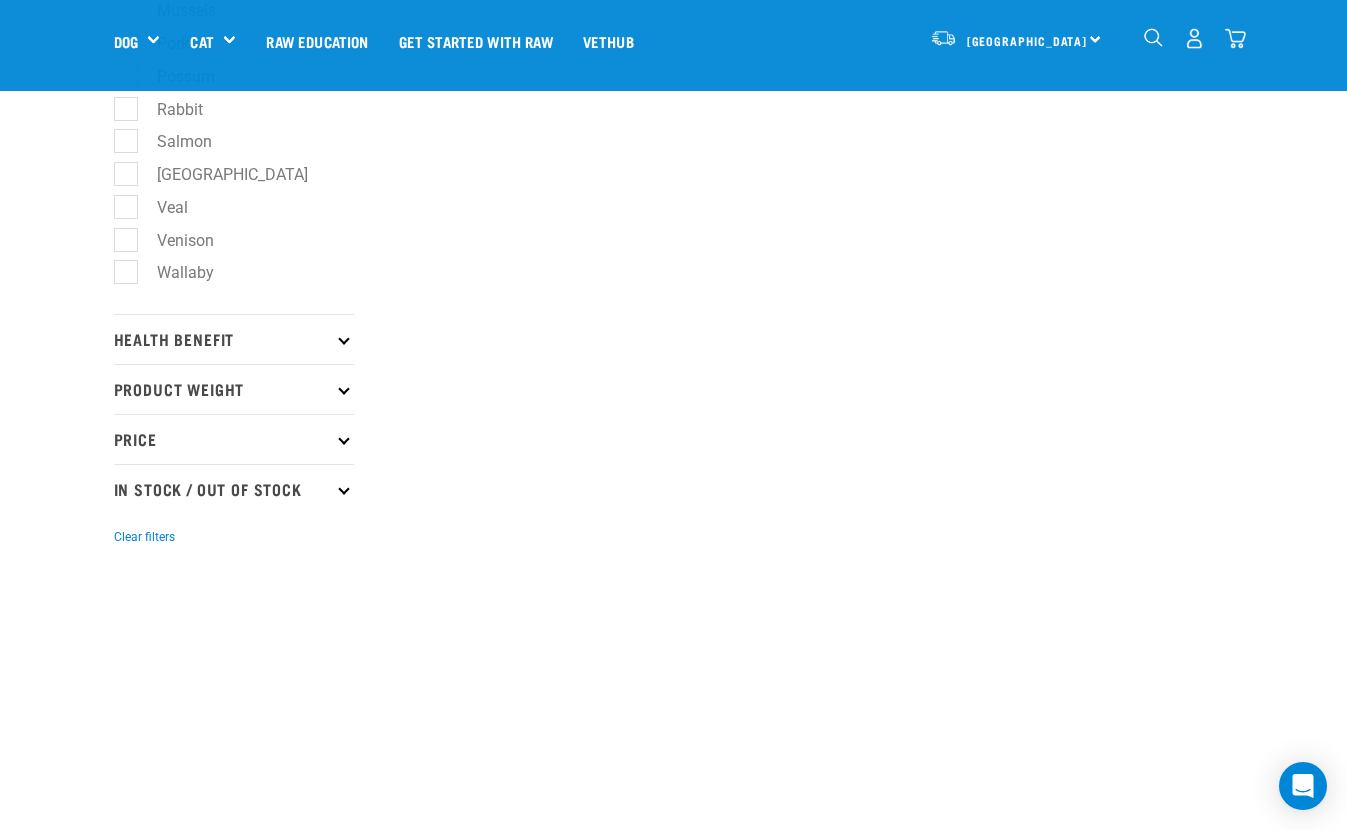 click on "Venison" at bounding box center (173, 240) 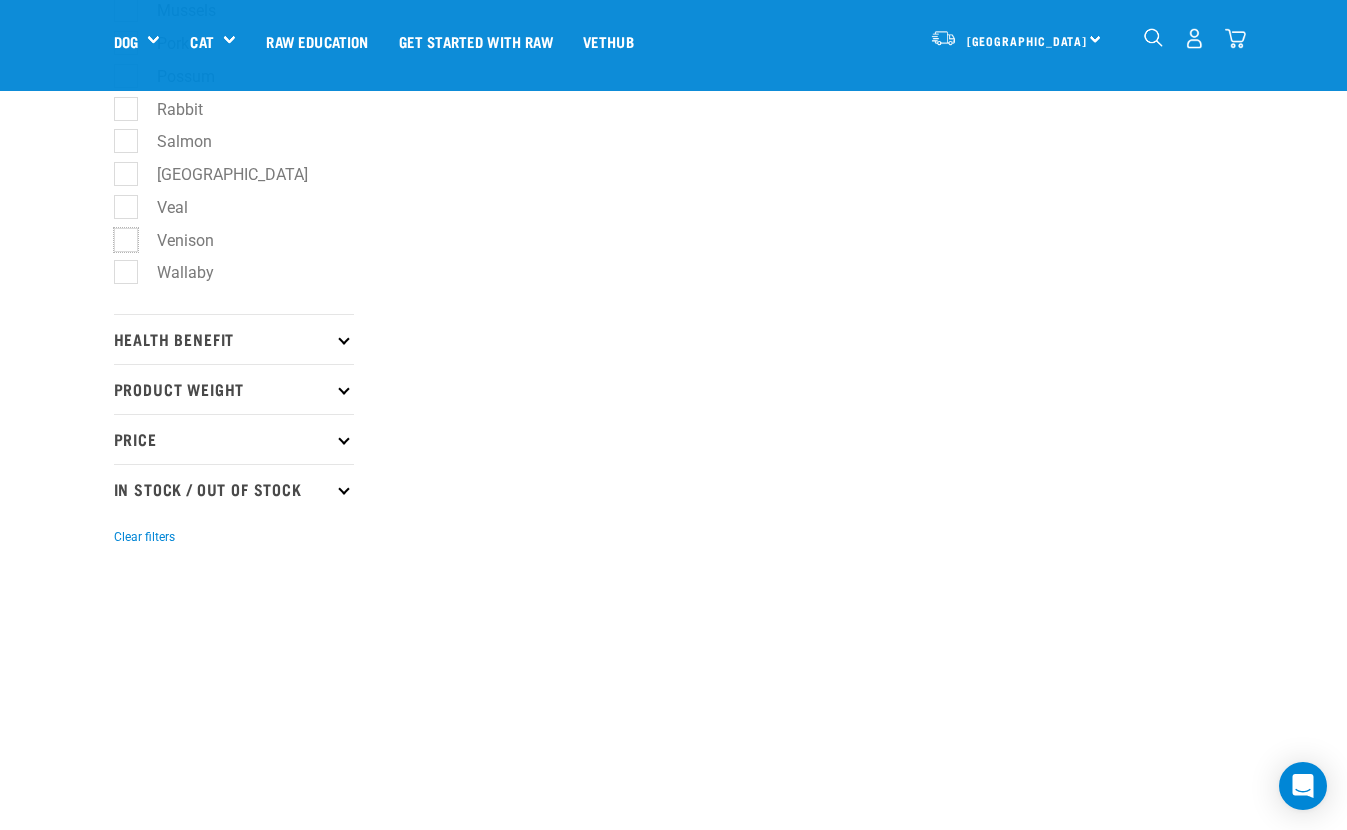 click on "Venison" at bounding box center (120, 236) 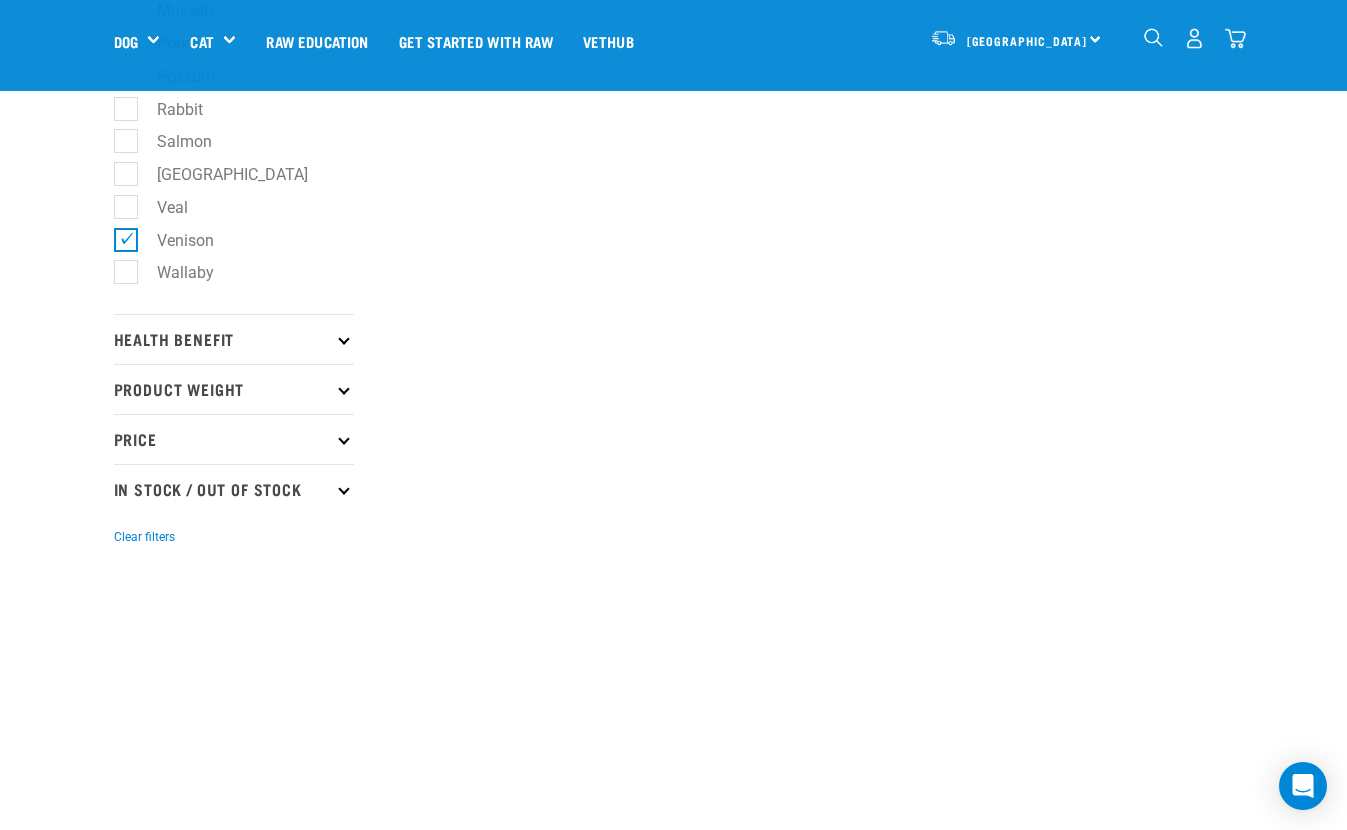 click on "Veal" at bounding box center (160, 207) 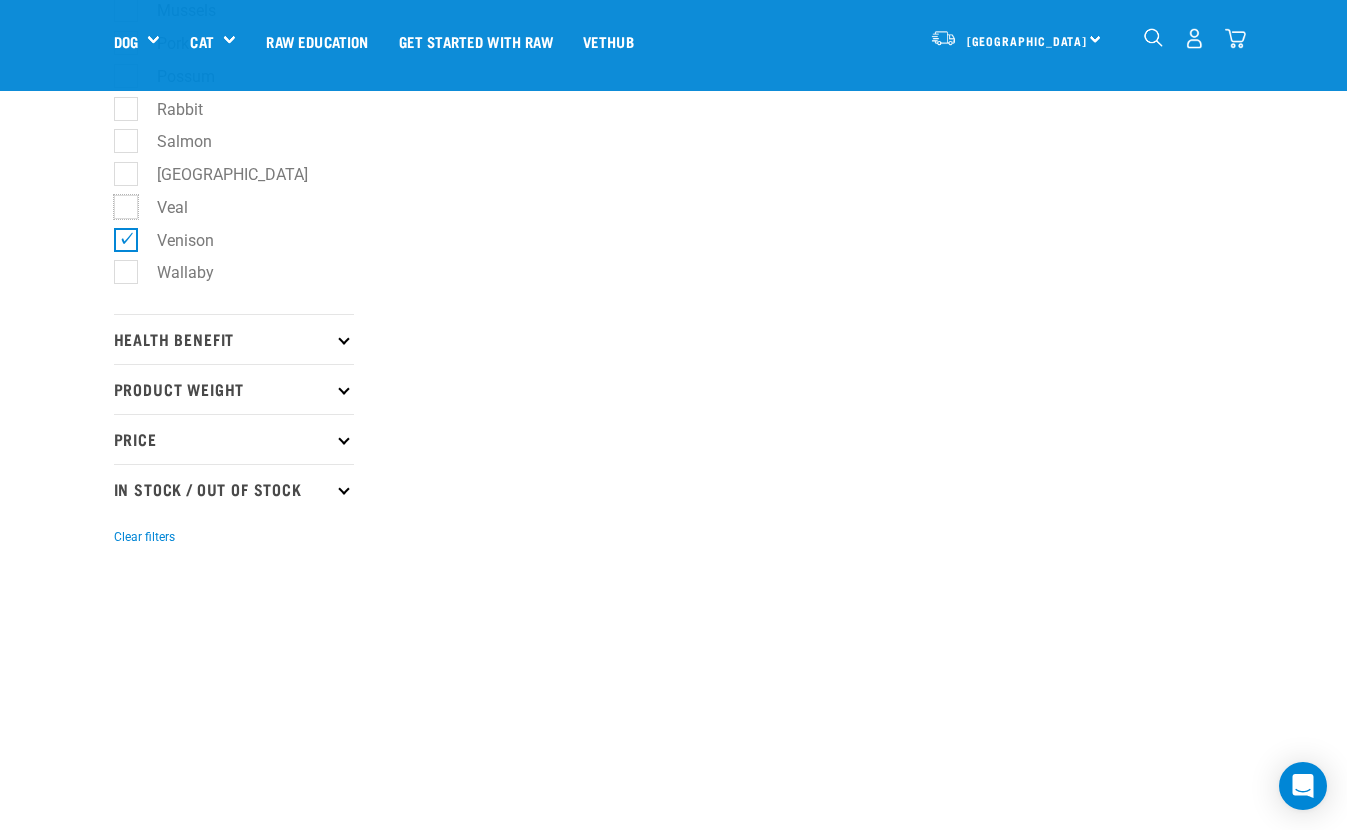 checkbox on "true" 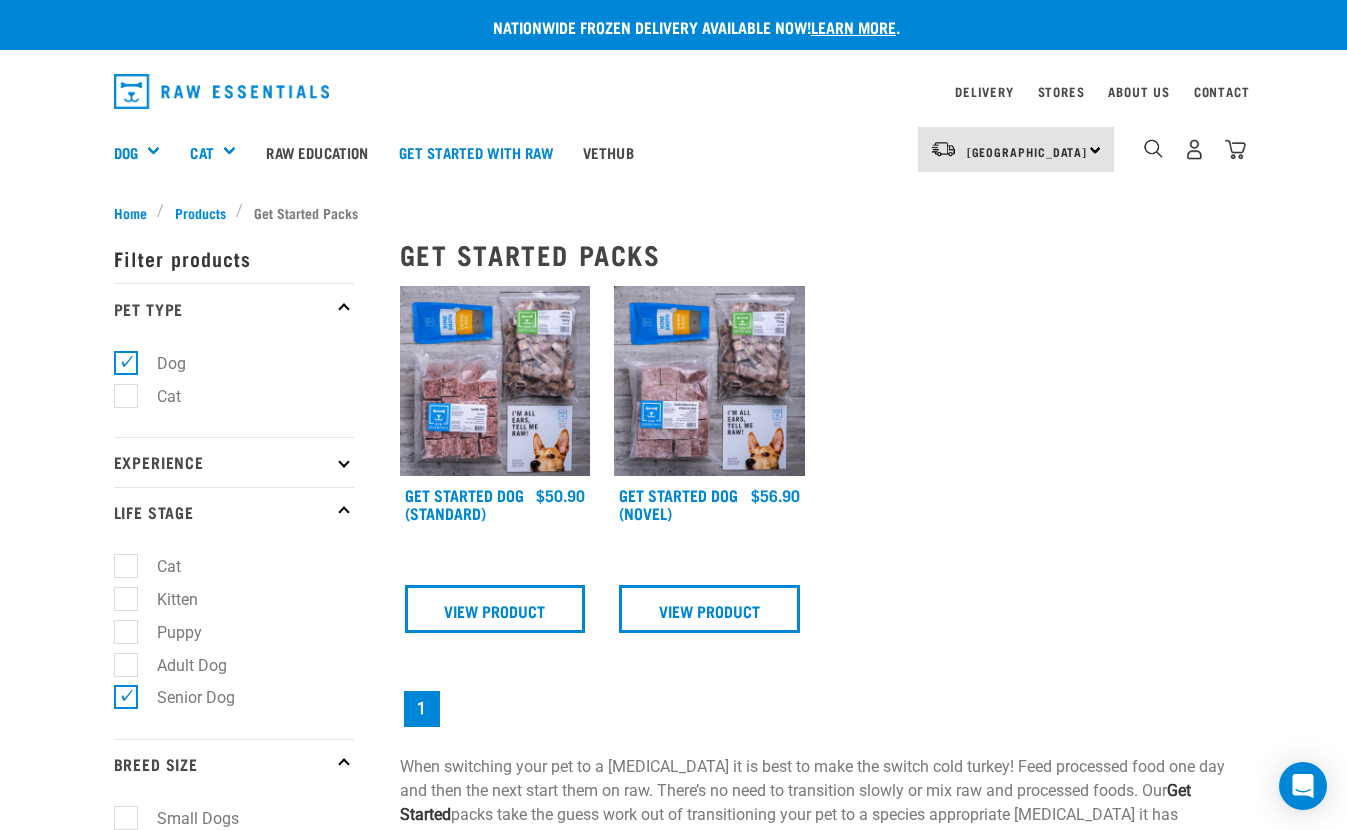 scroll, scrollTop: 0, scrollLeft: 0, axis: both 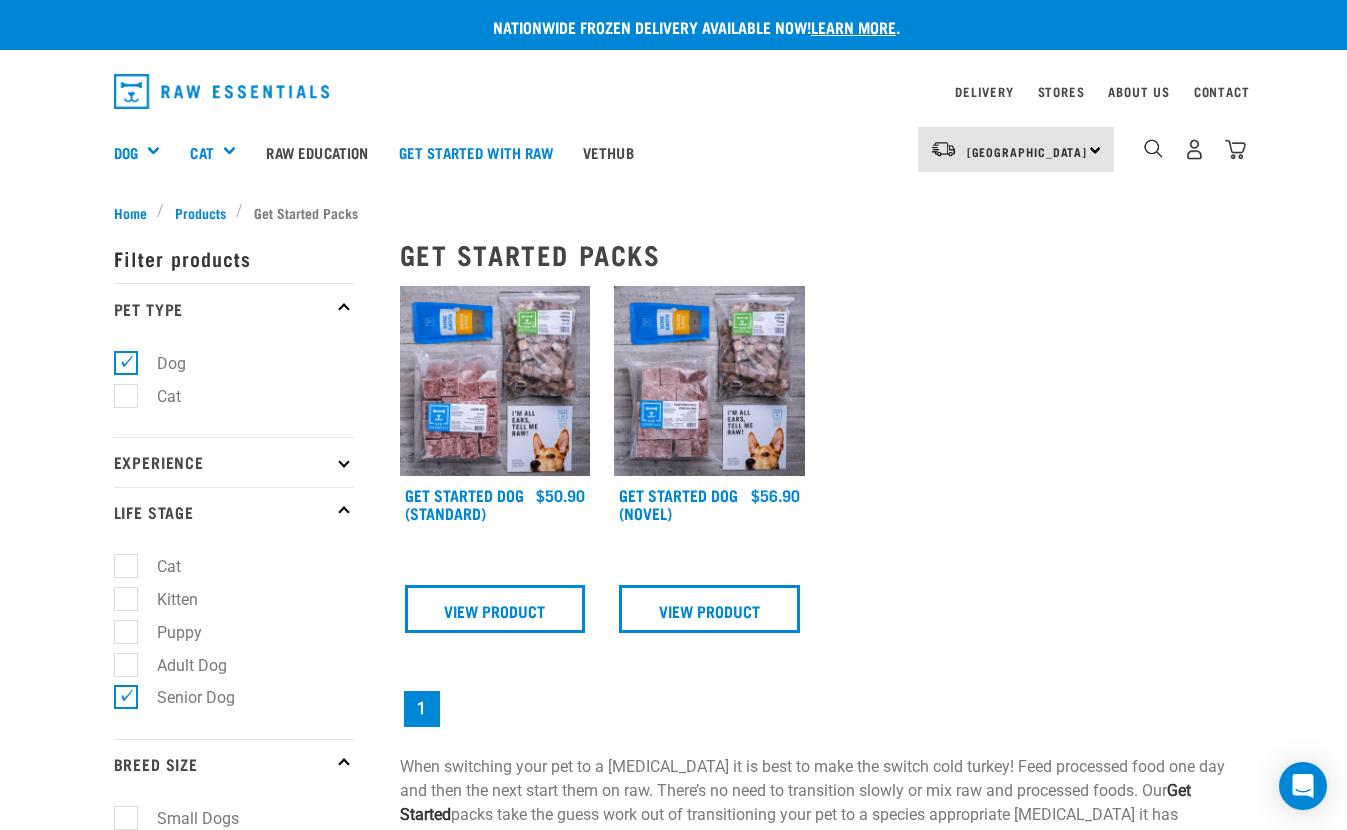 click on "×
Filter products
Pet Type
Dog
Cat
Experience
New Raw Feeder
Experienced Raw Feeder
Life Stage
Cat" at bounding box center [245, 1023] 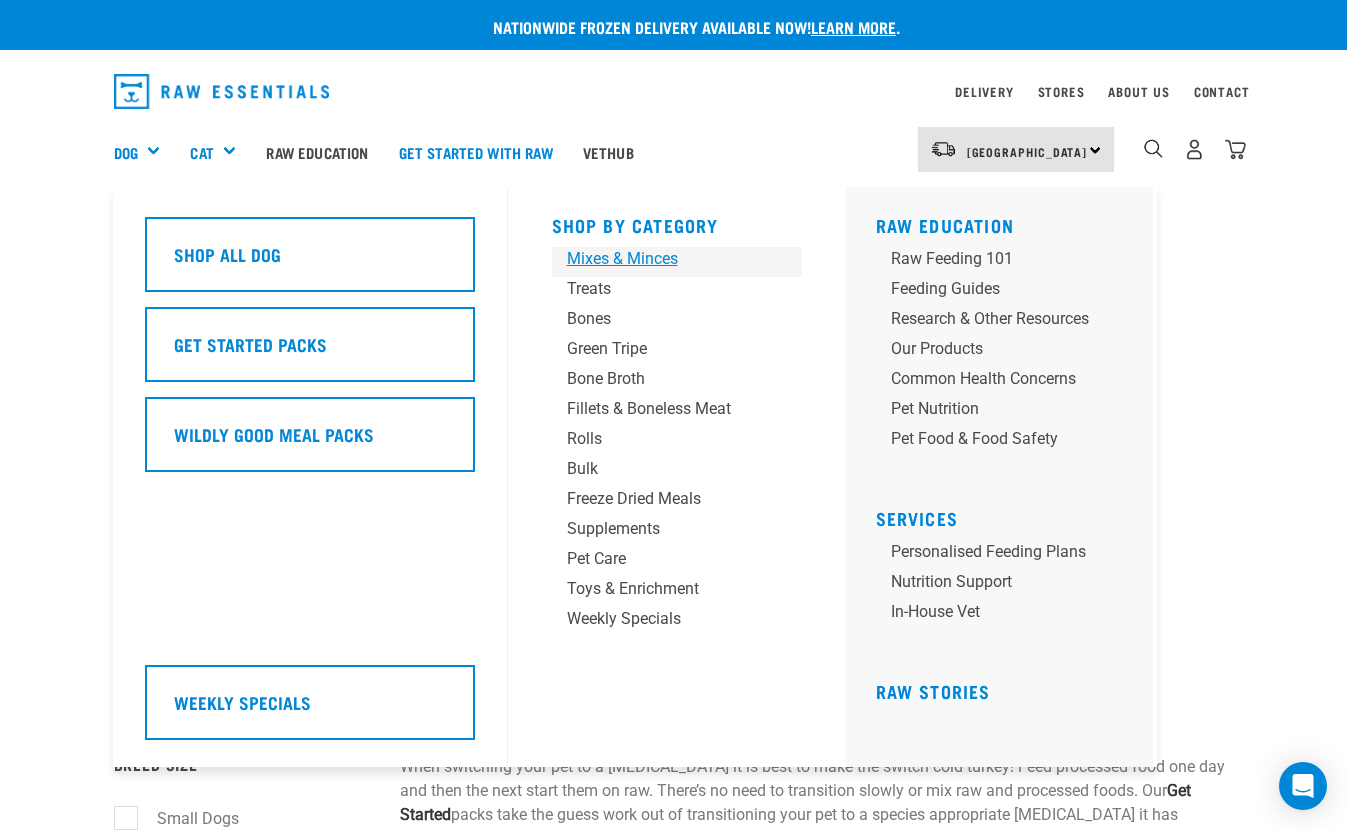 click on "Mixes & Minces" at bounding box center (660, 259) 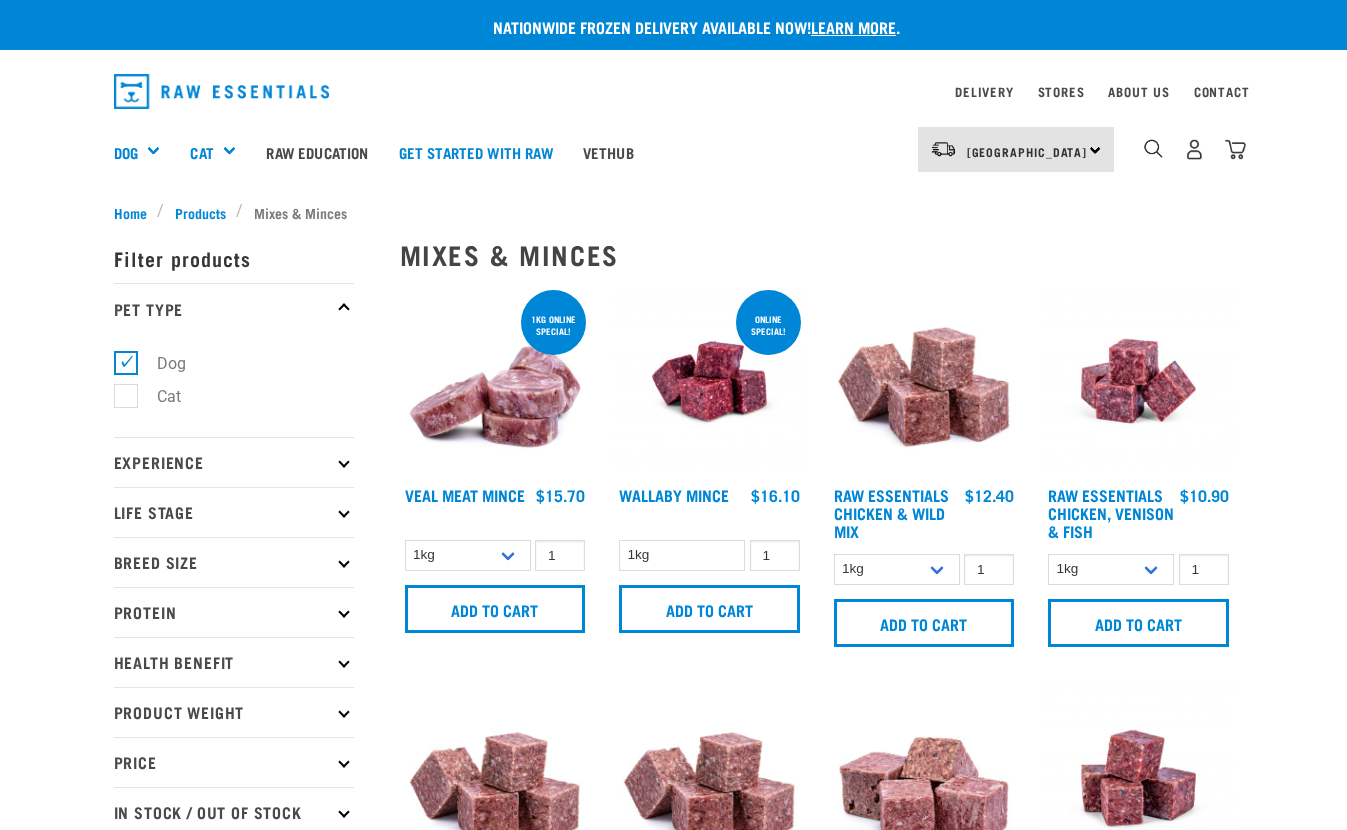 scroll, scrollTop: 0, scrollLeft: 0, axis: both 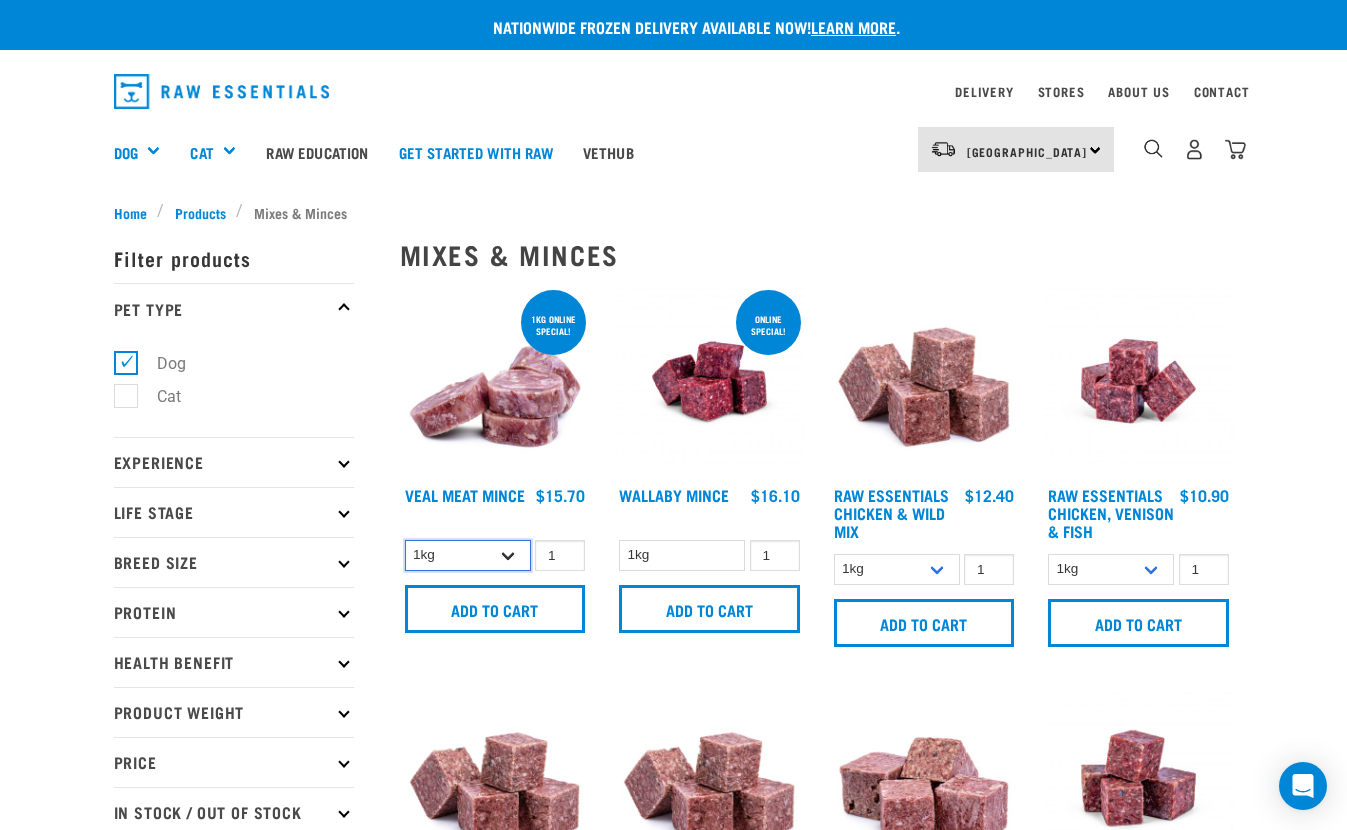 click on "1kg
3kg" at bounding box center [468, 555] 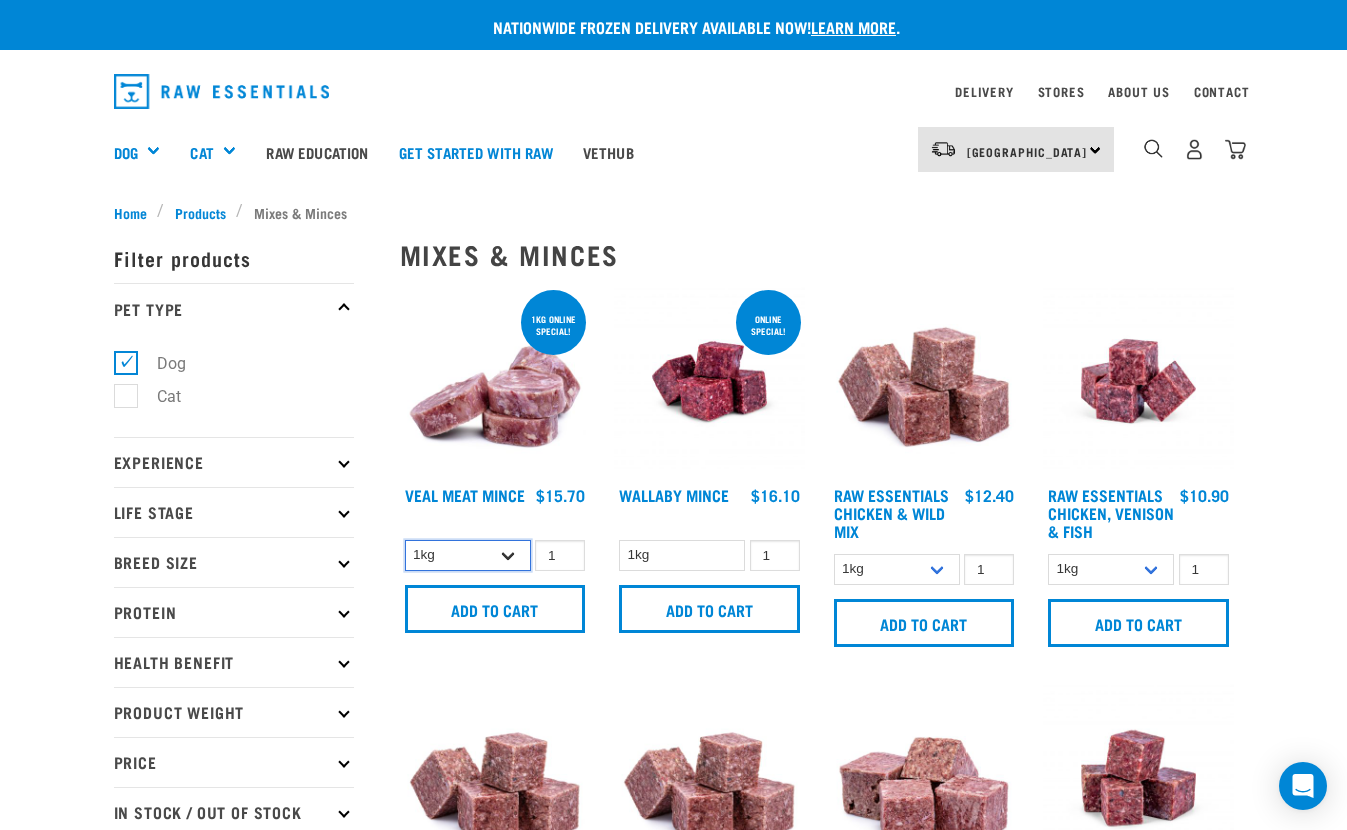 select on "703" 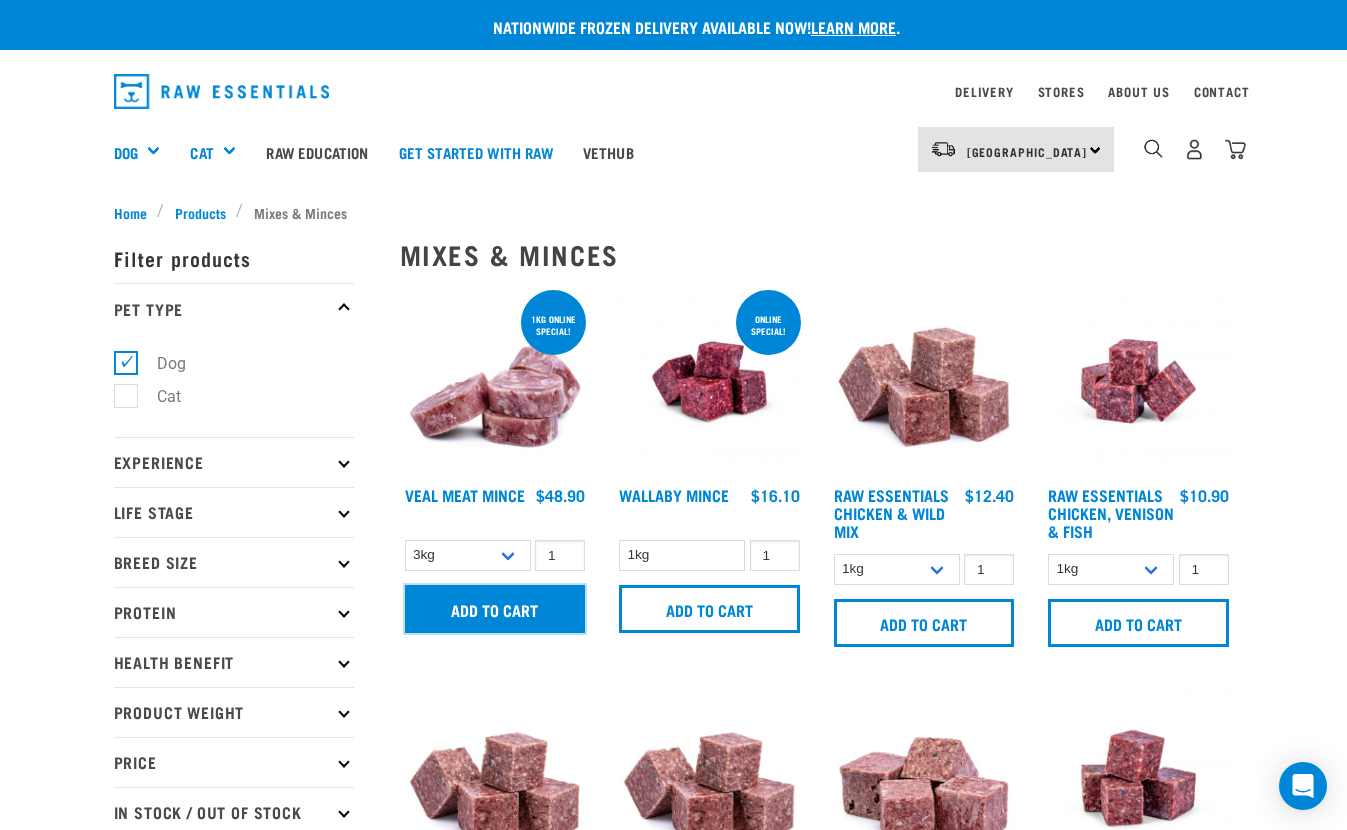 click on "Add to cart" at bounding box center [495, 609] 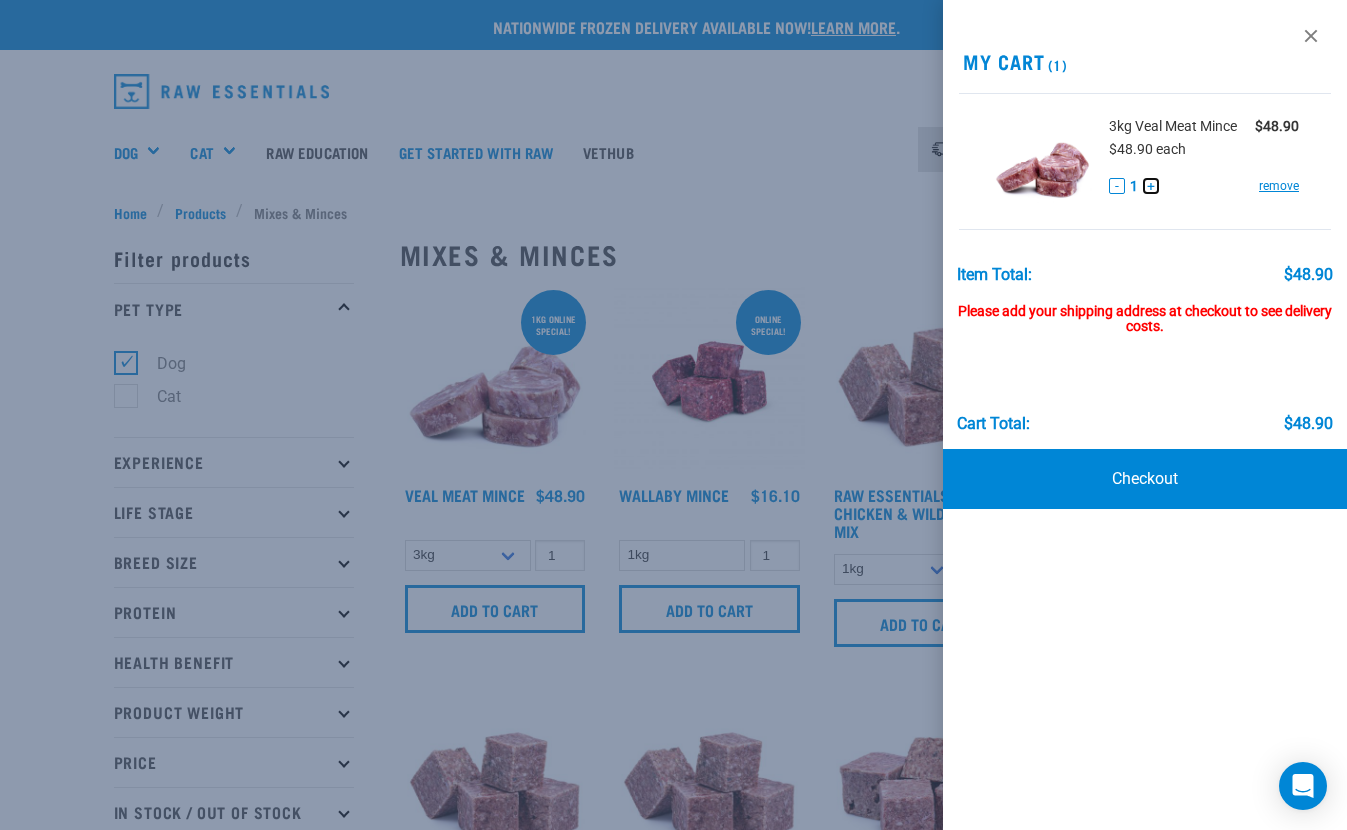click on "+" at bounding box center [1151, 186] 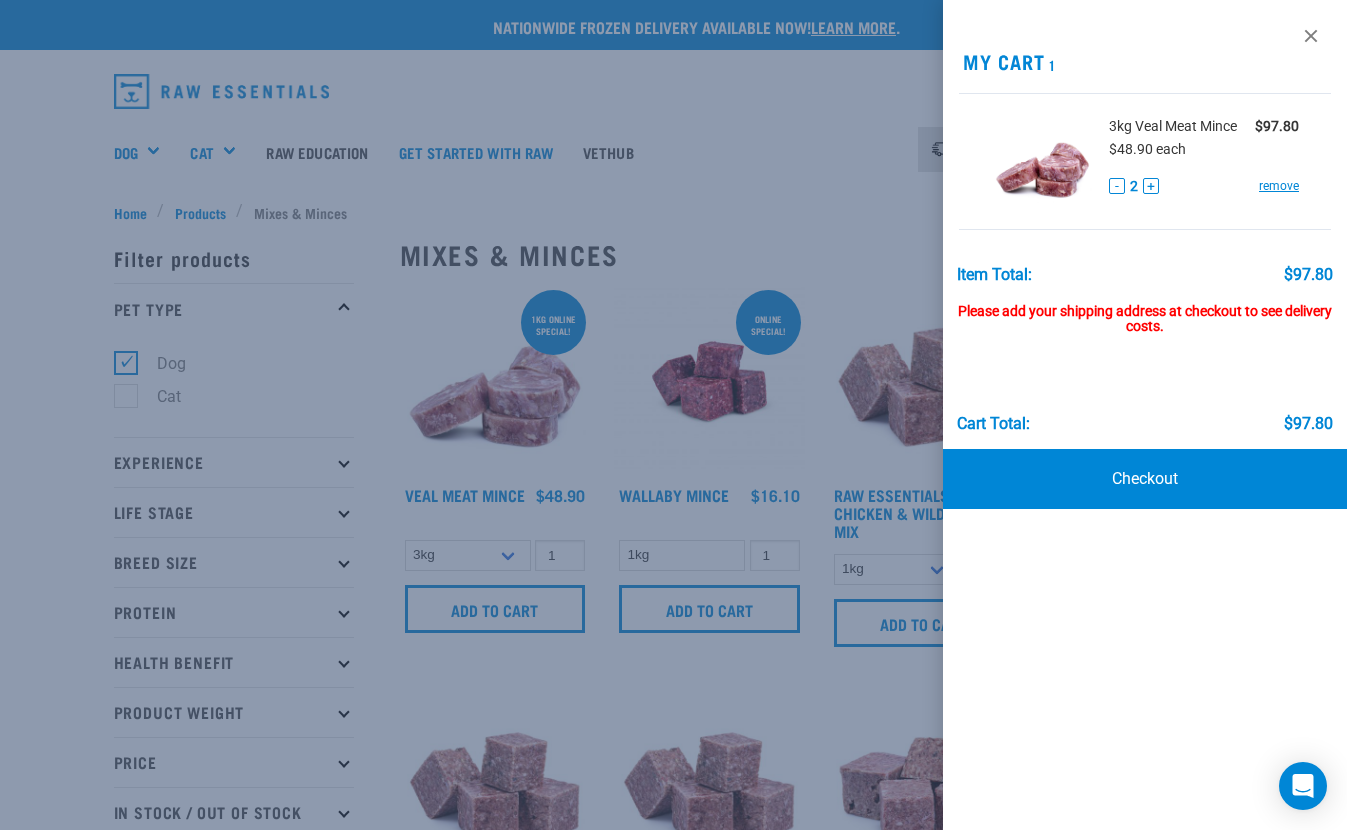 click at bounding box center [673, 415] 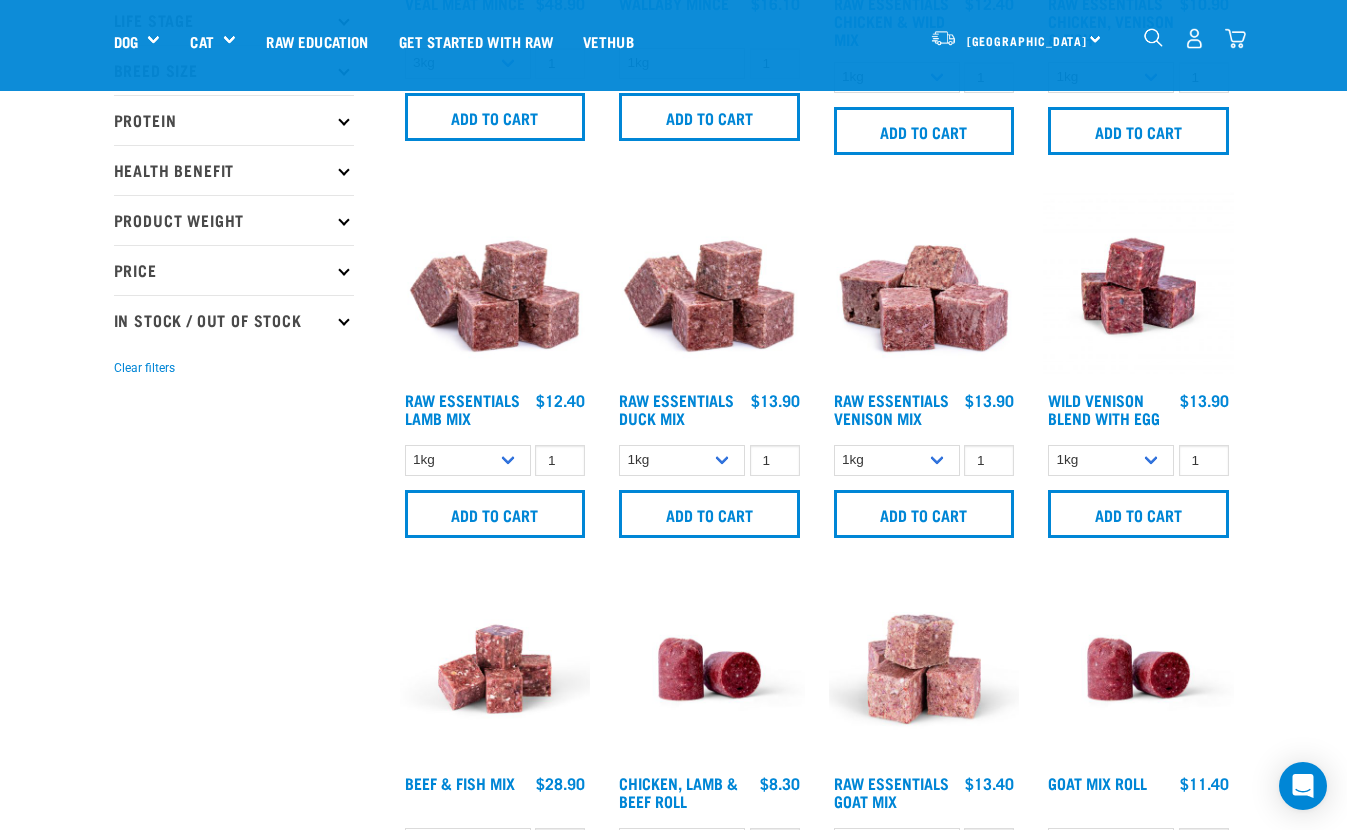 scroll, scrollTop: 357, scrollLeft: 0, axis: vertical 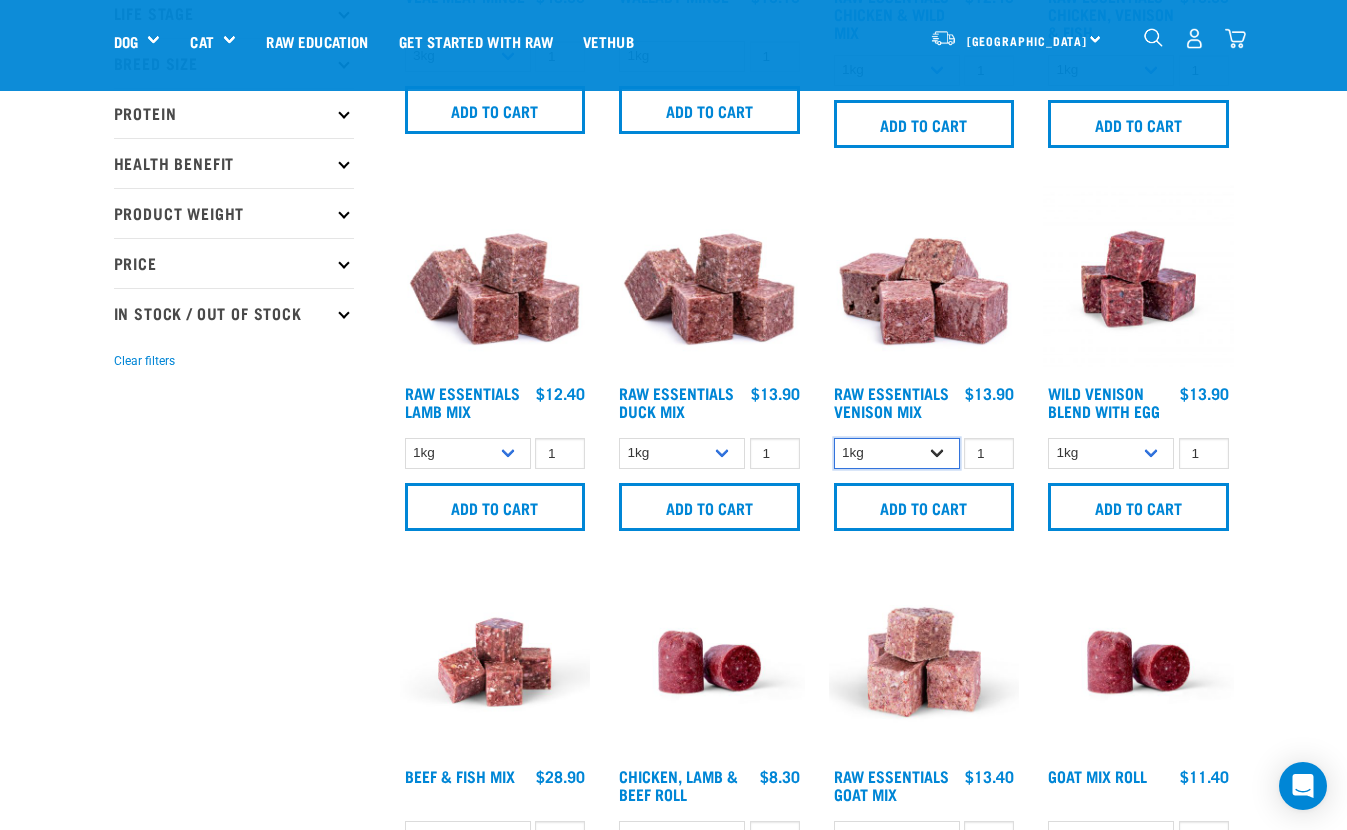 click on "1kg
3kg
Bulk (20kg)" at bounding box center (897, 453) 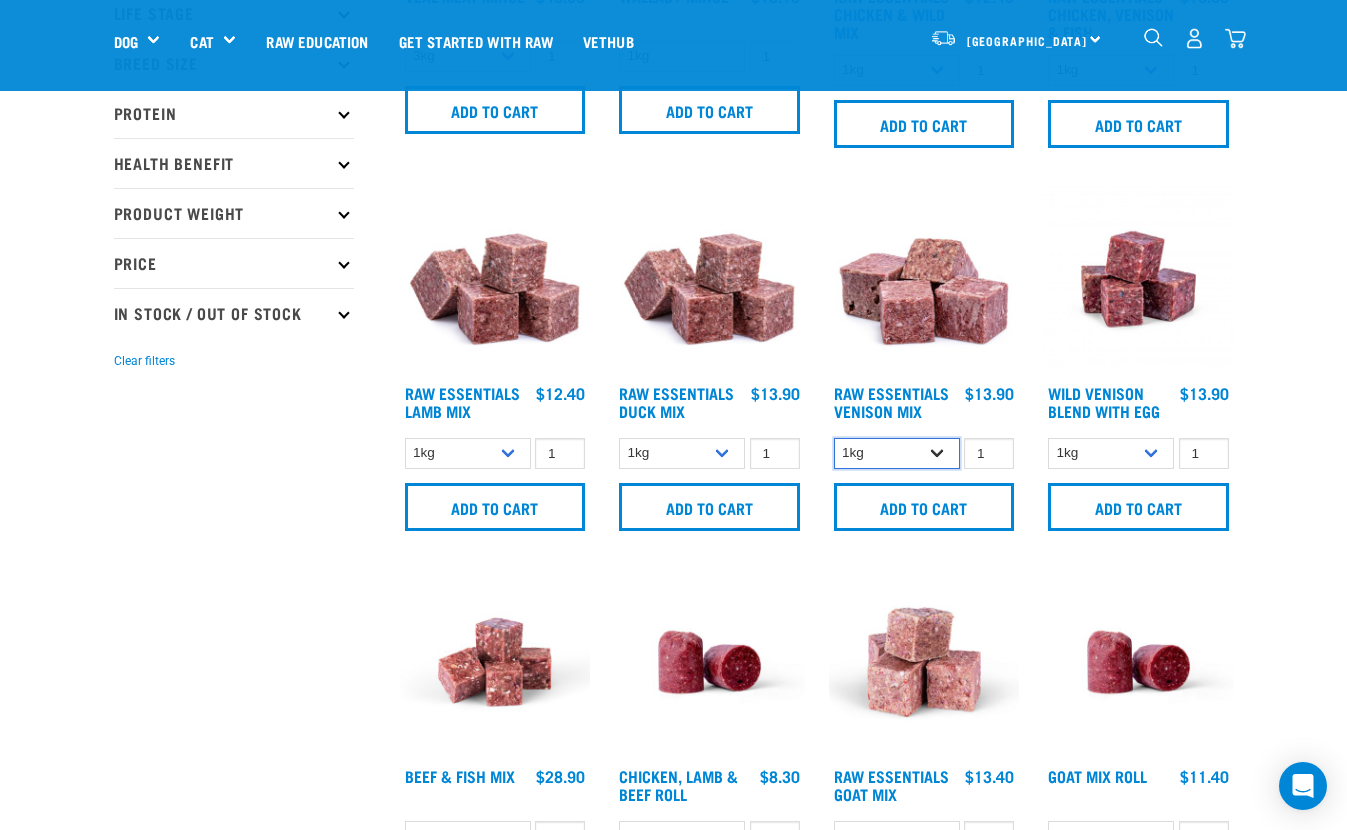 select on "712" 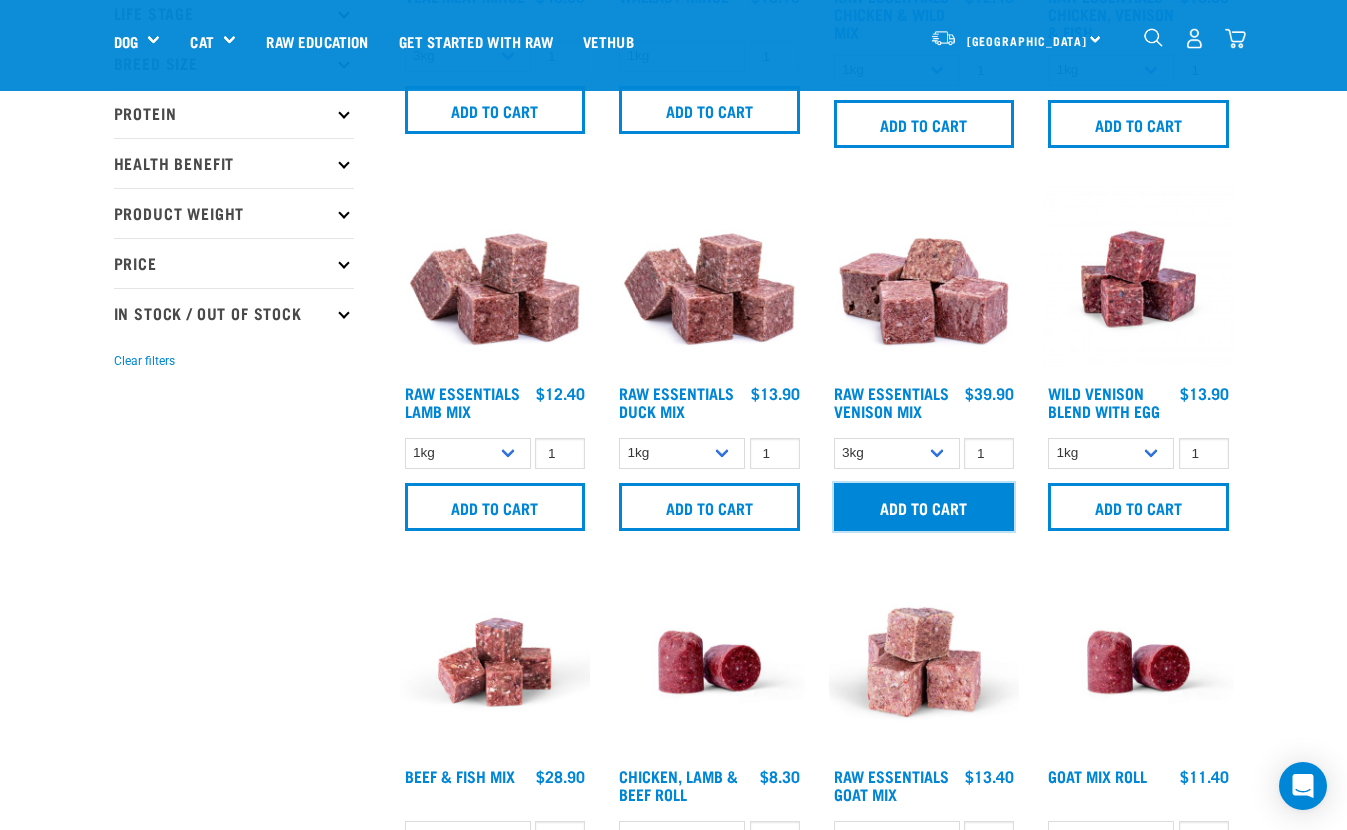 click on "Add to cart" at bounding box center [924, 507] 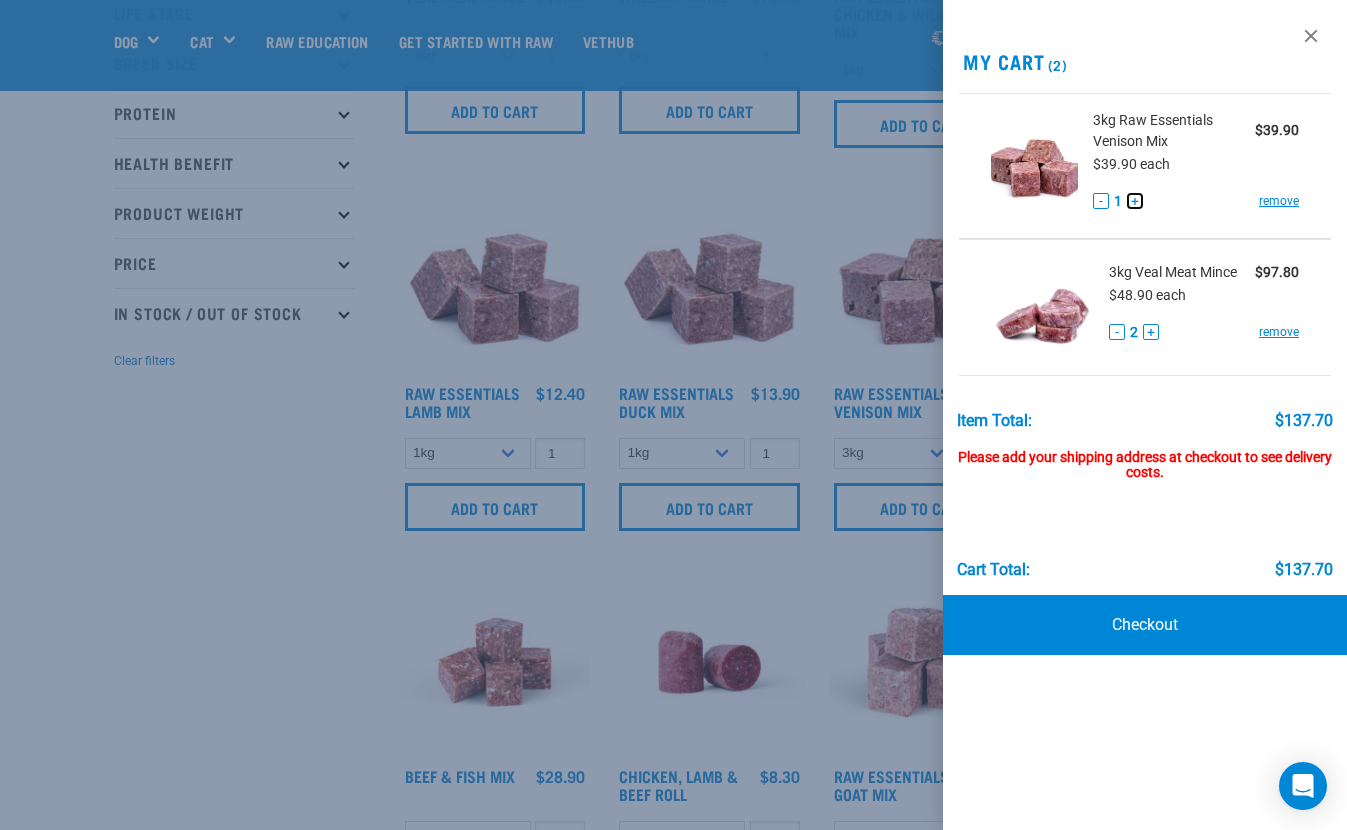 click on "+" at bounding box center [1135, 201] 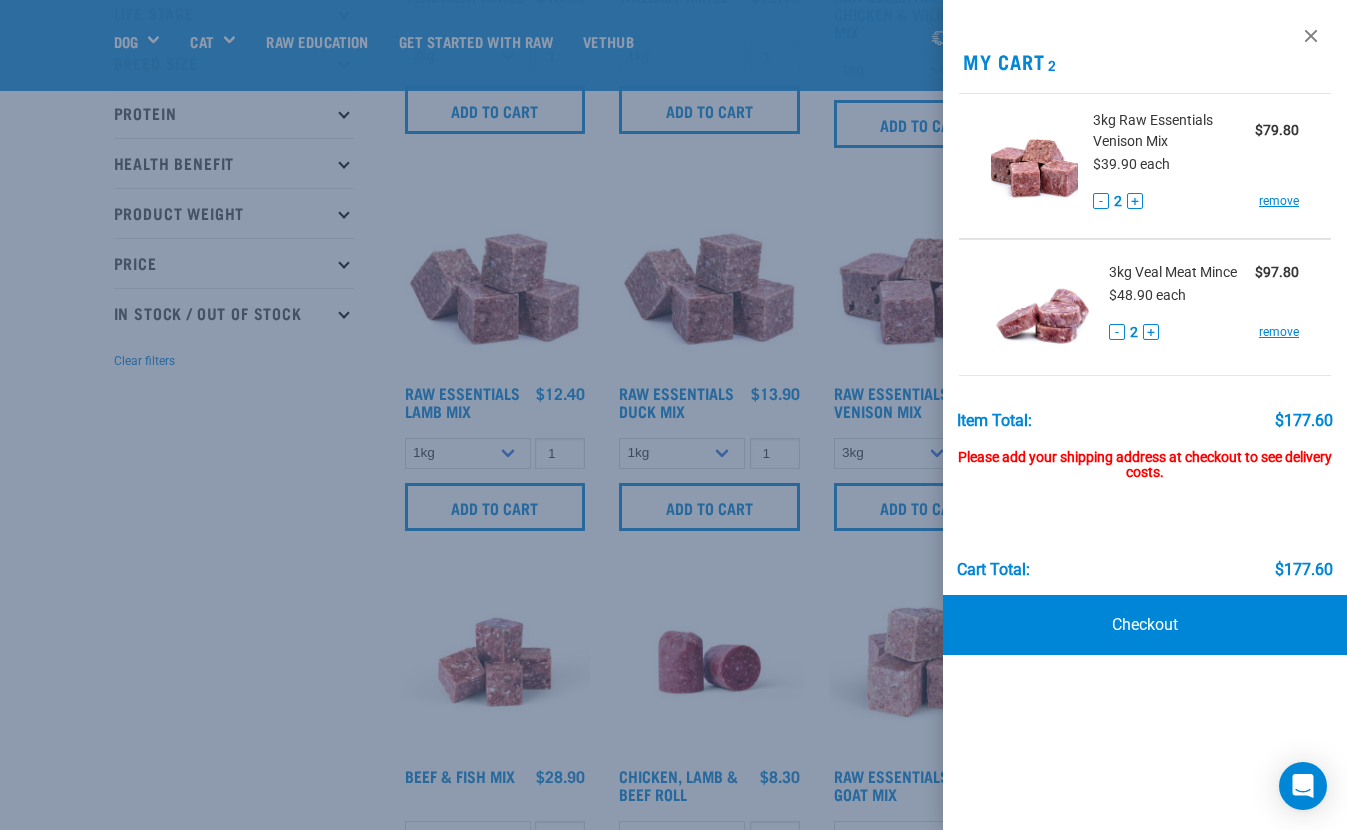click at bounding box center (673, 415) 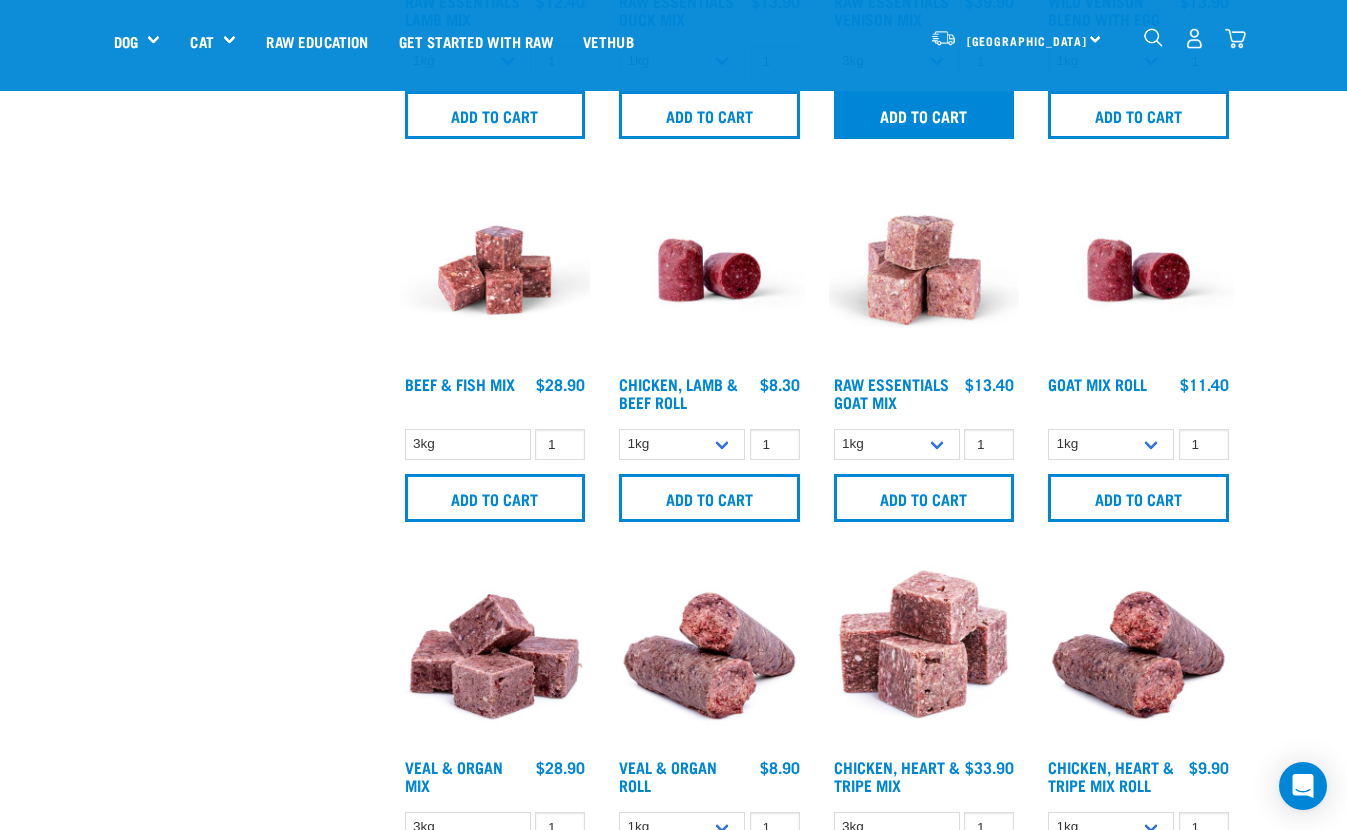 scroll, scrollTop: 757, scrollLeft: 0, axis: vertical 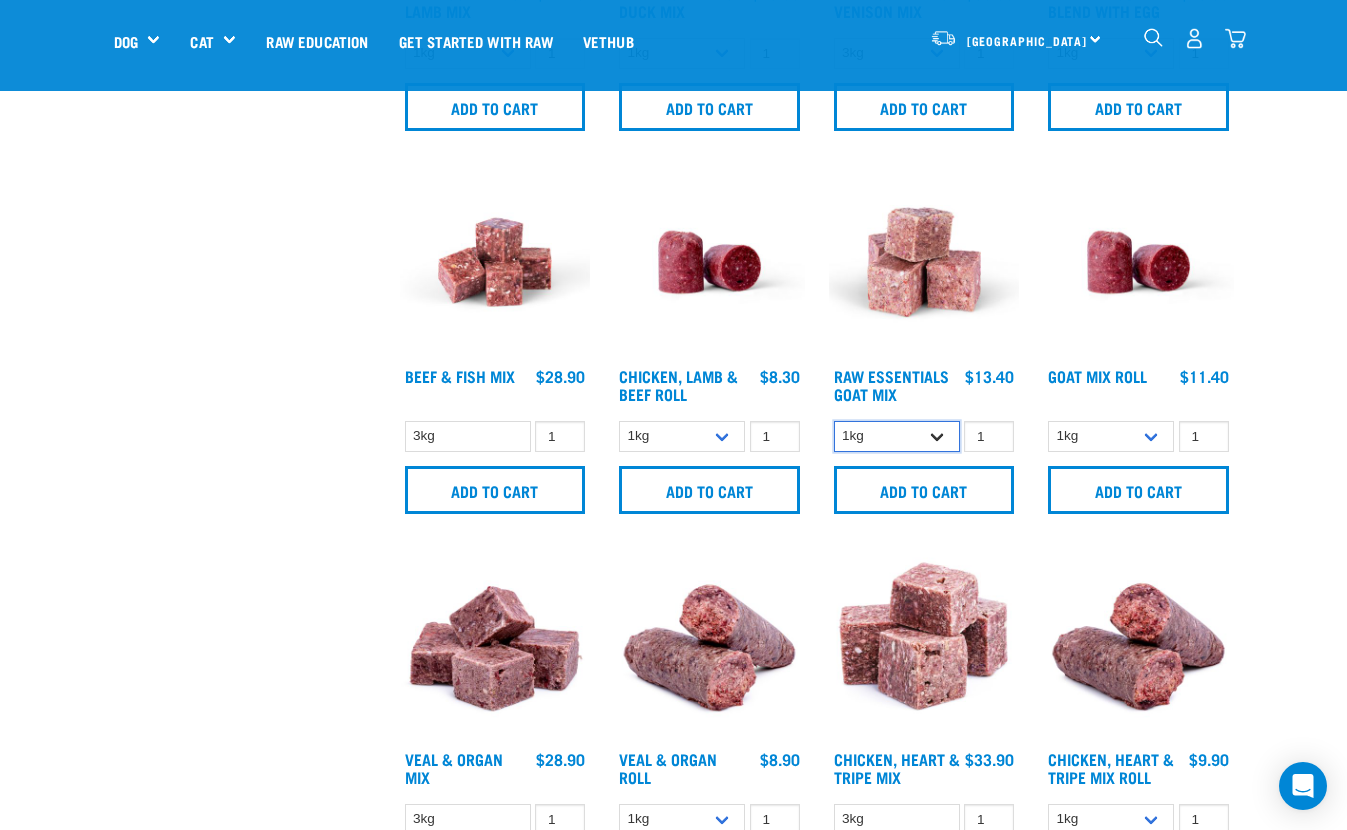 click on "1kg
3kg
Bulk (10kg)" at bounding box center [897, 436] 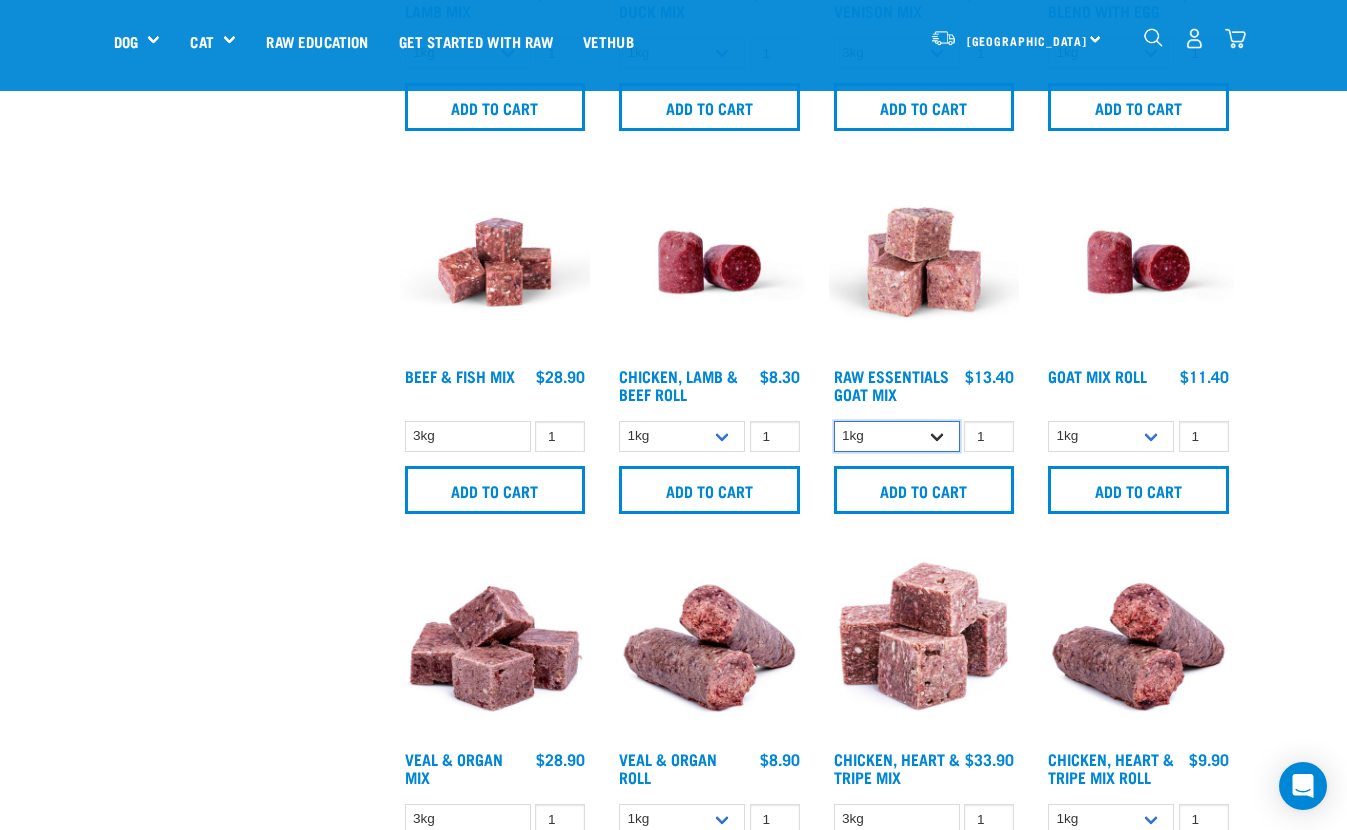 select on "337219" 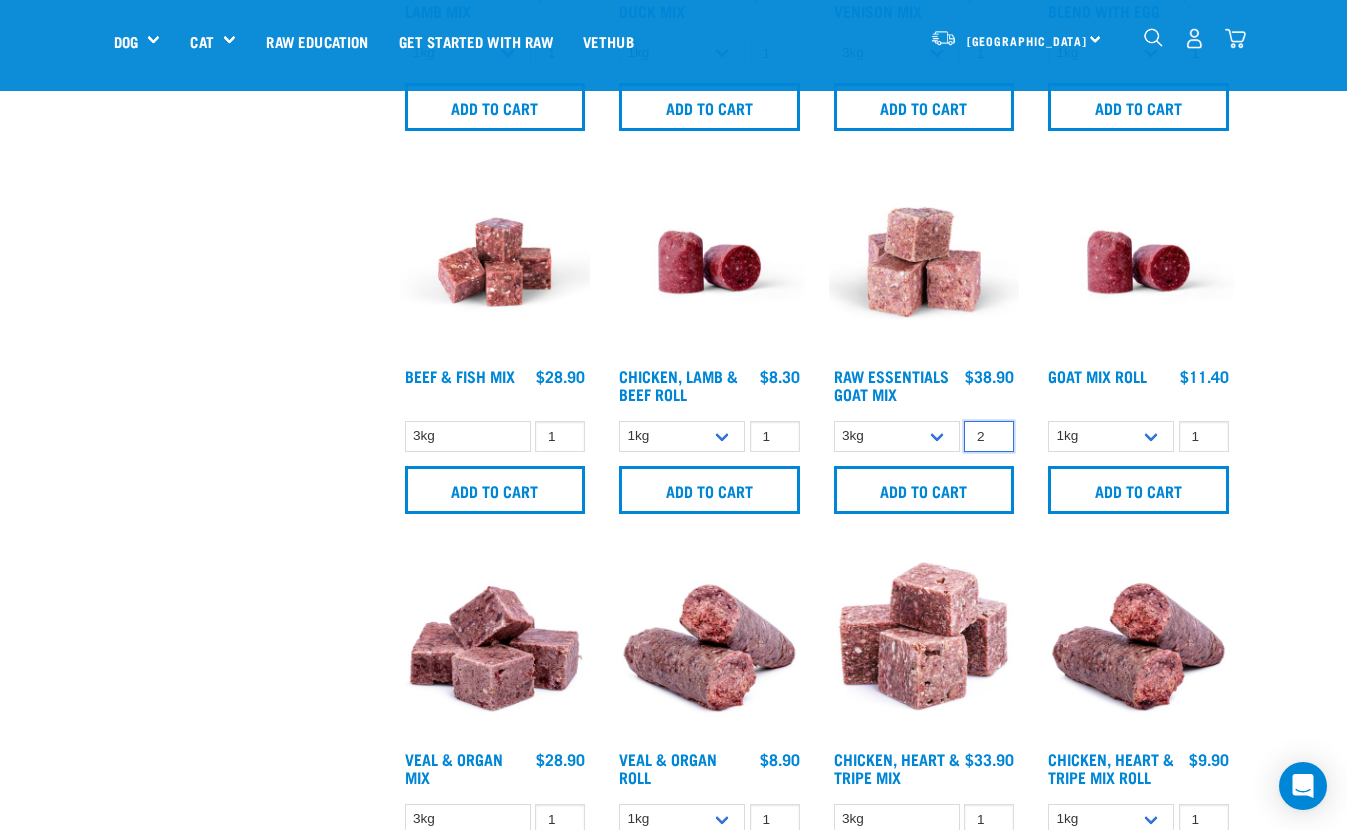 type on "2" 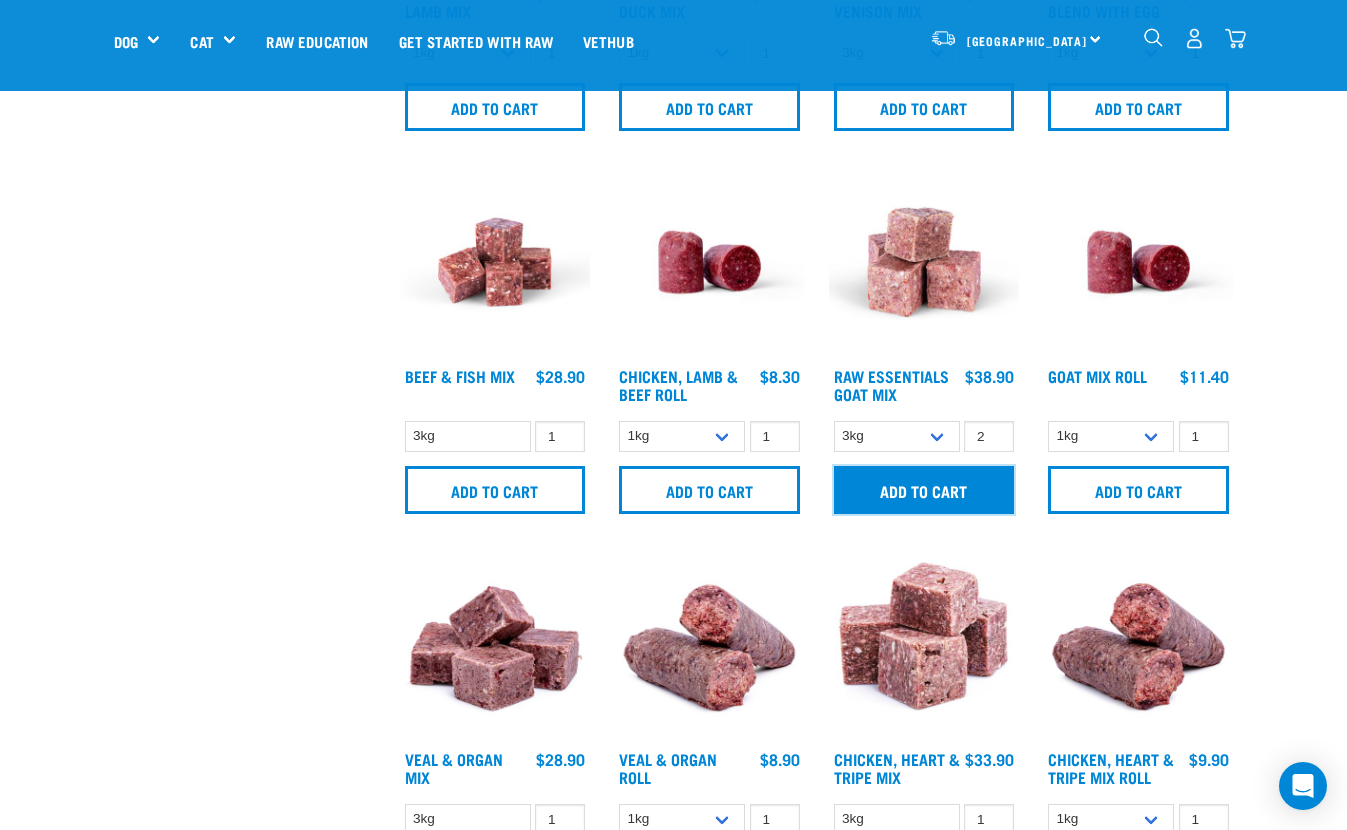 click on "Add to cart" at bounding box center (924, 490) 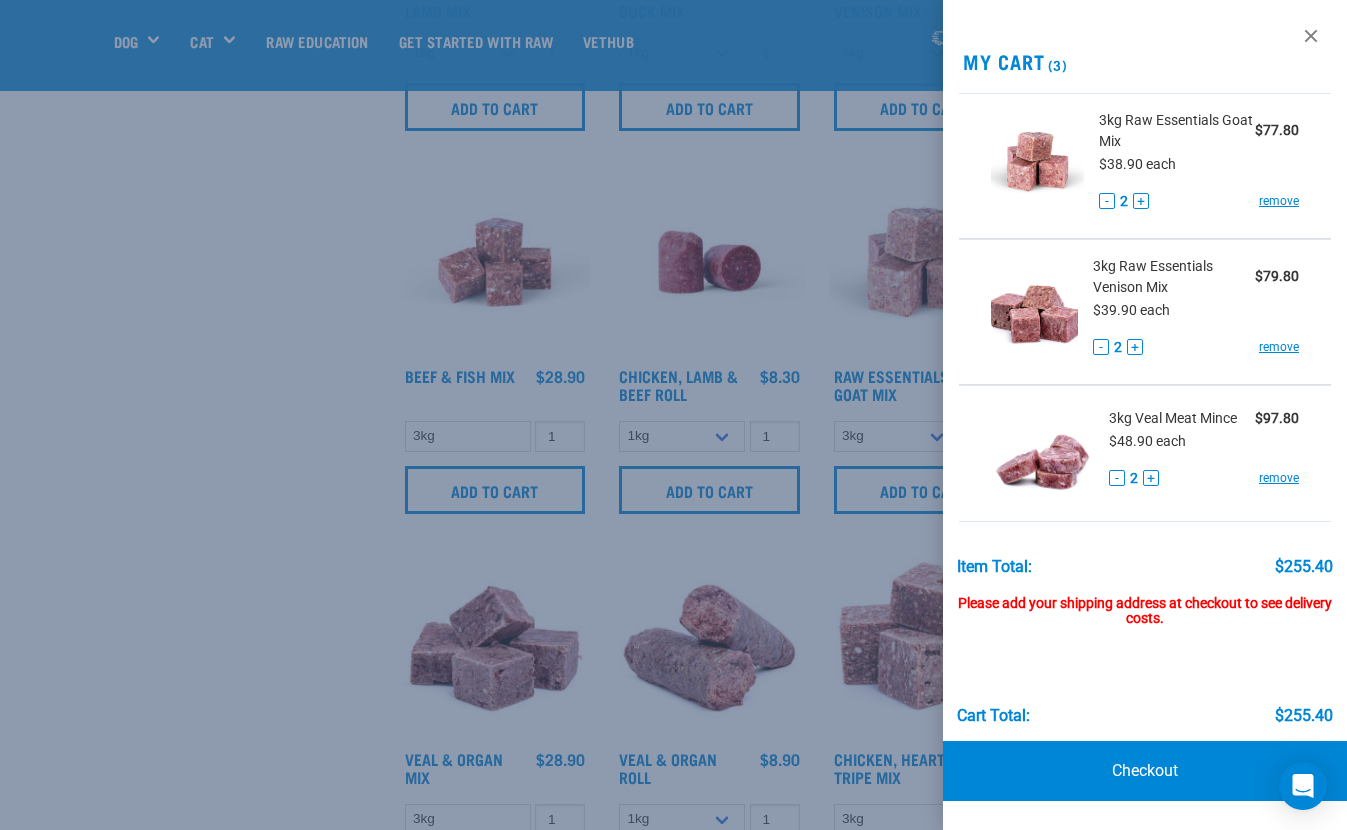 click at bounding box center [673, 415] 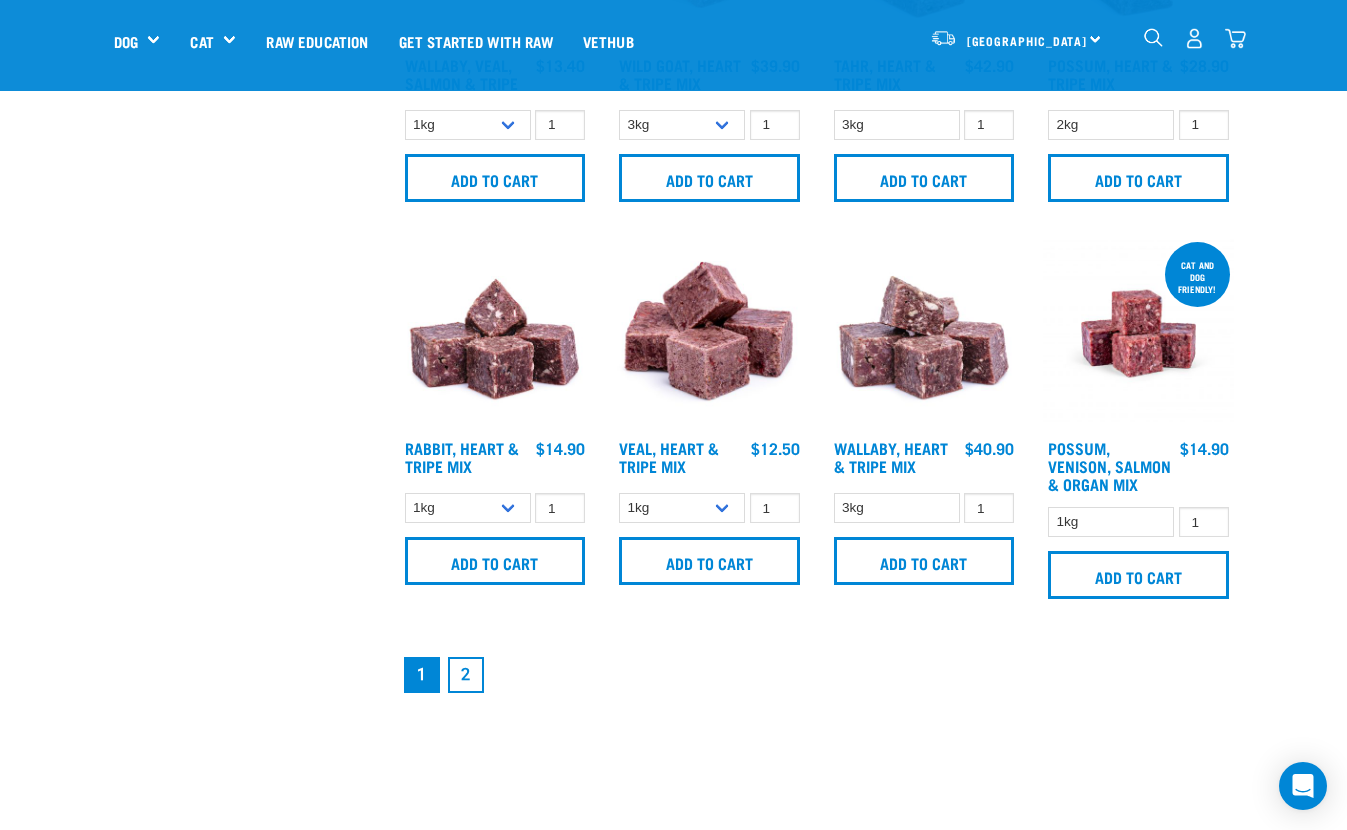 scroll, scrollTop: 2632, scrollLeft: 0, axis: vertical 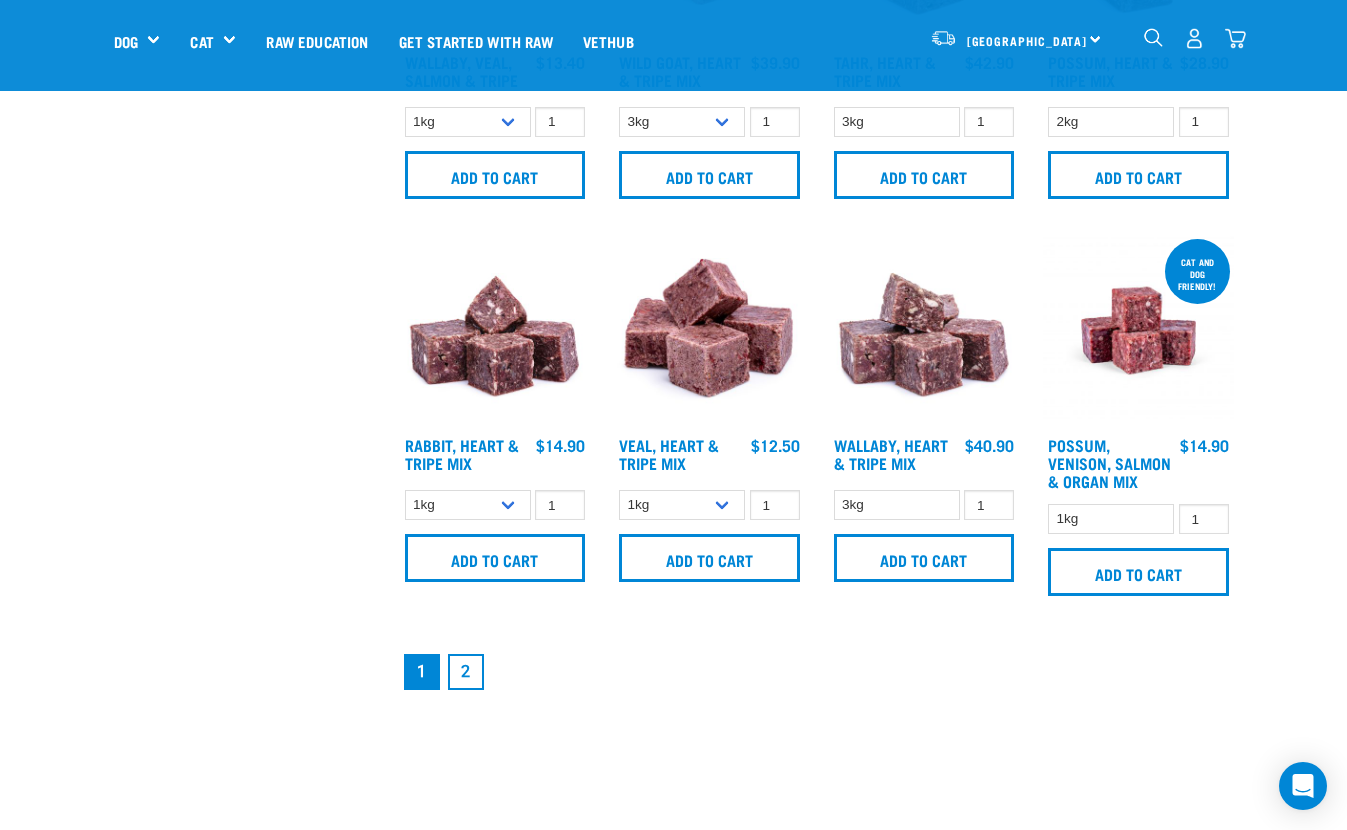 click on "2" at bounding box center (466, 672) 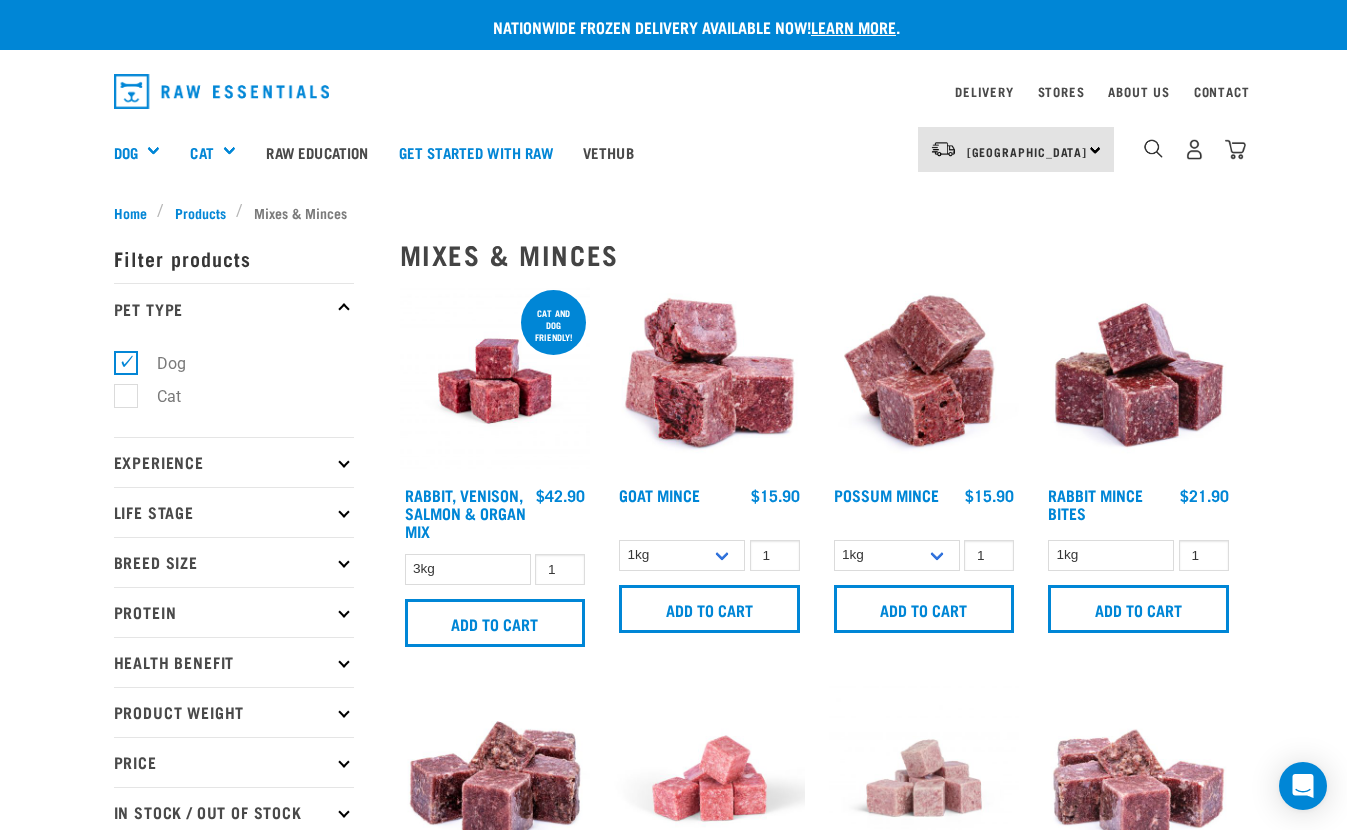 scroll, scrollTop: 0, scrollLeft: 0, axis: both 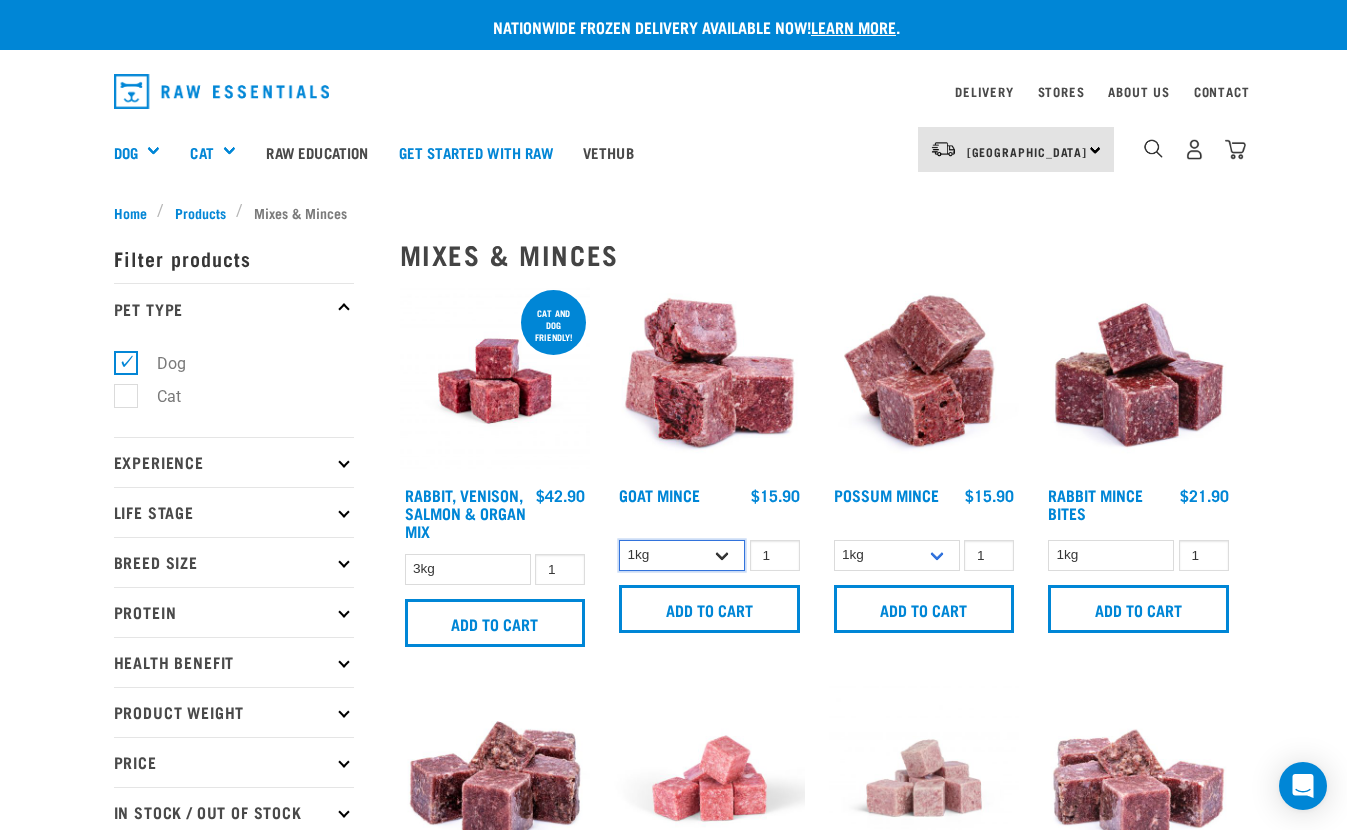 click on "1kg
3kg" at bounding box center [682, 555] 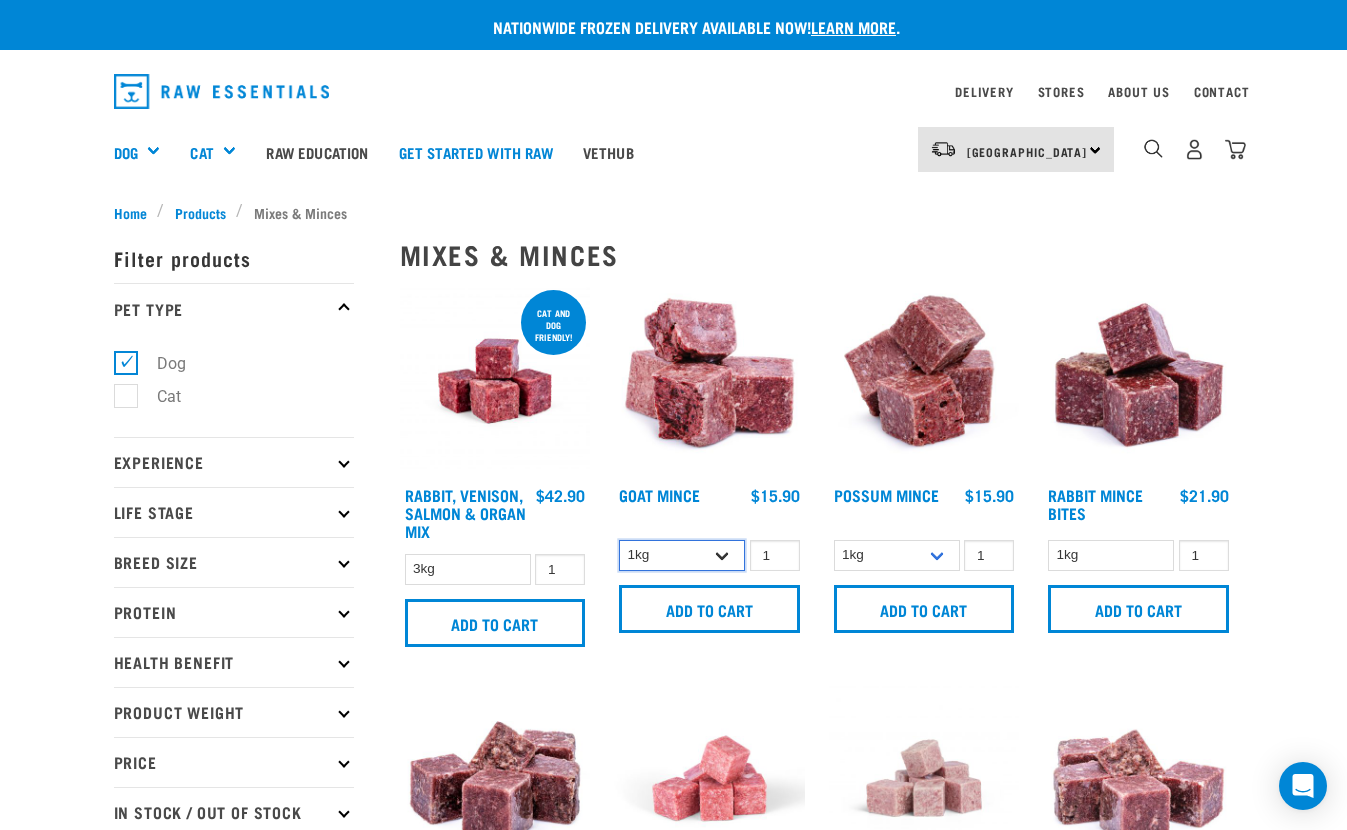 select on "432" 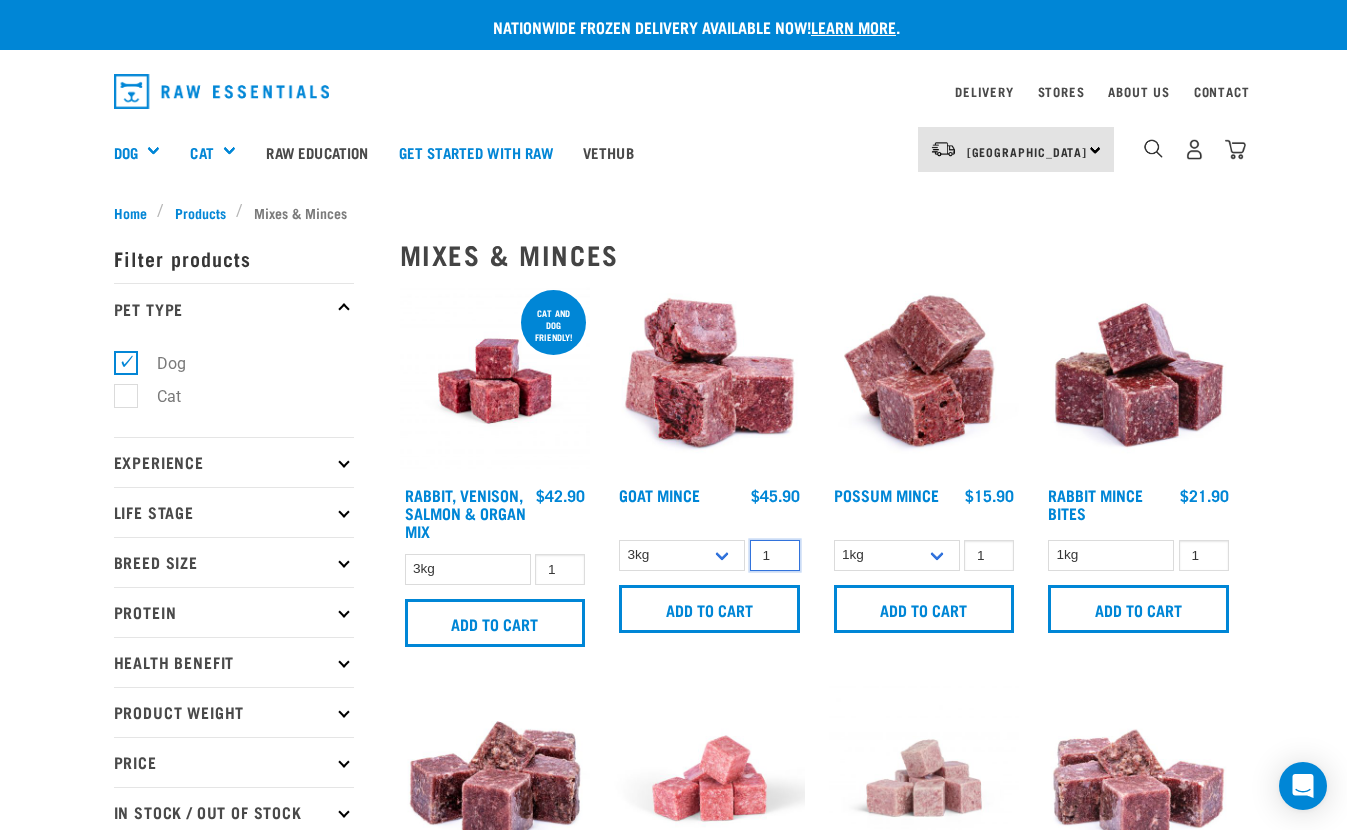 click on "1" at bounding box center (775, 555) 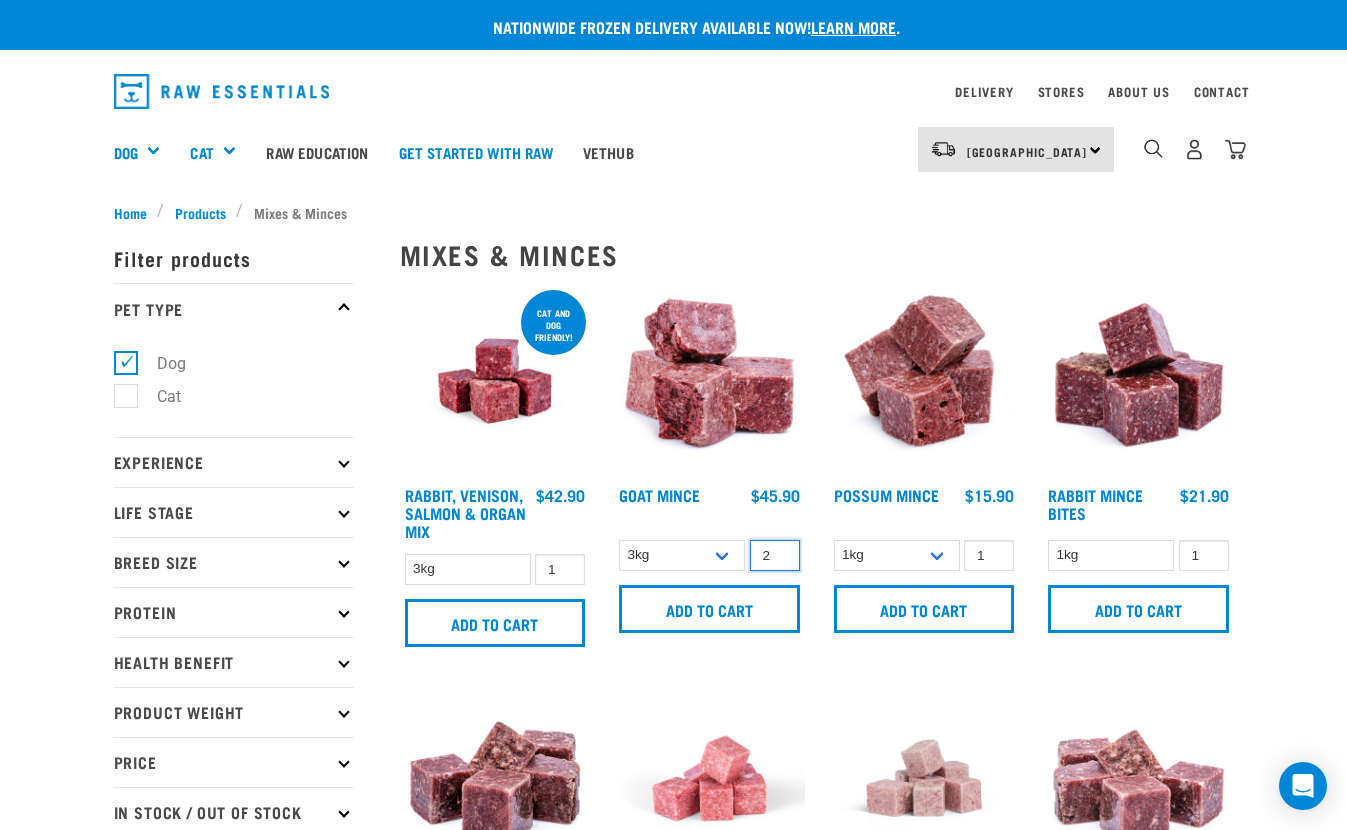 type on "2" 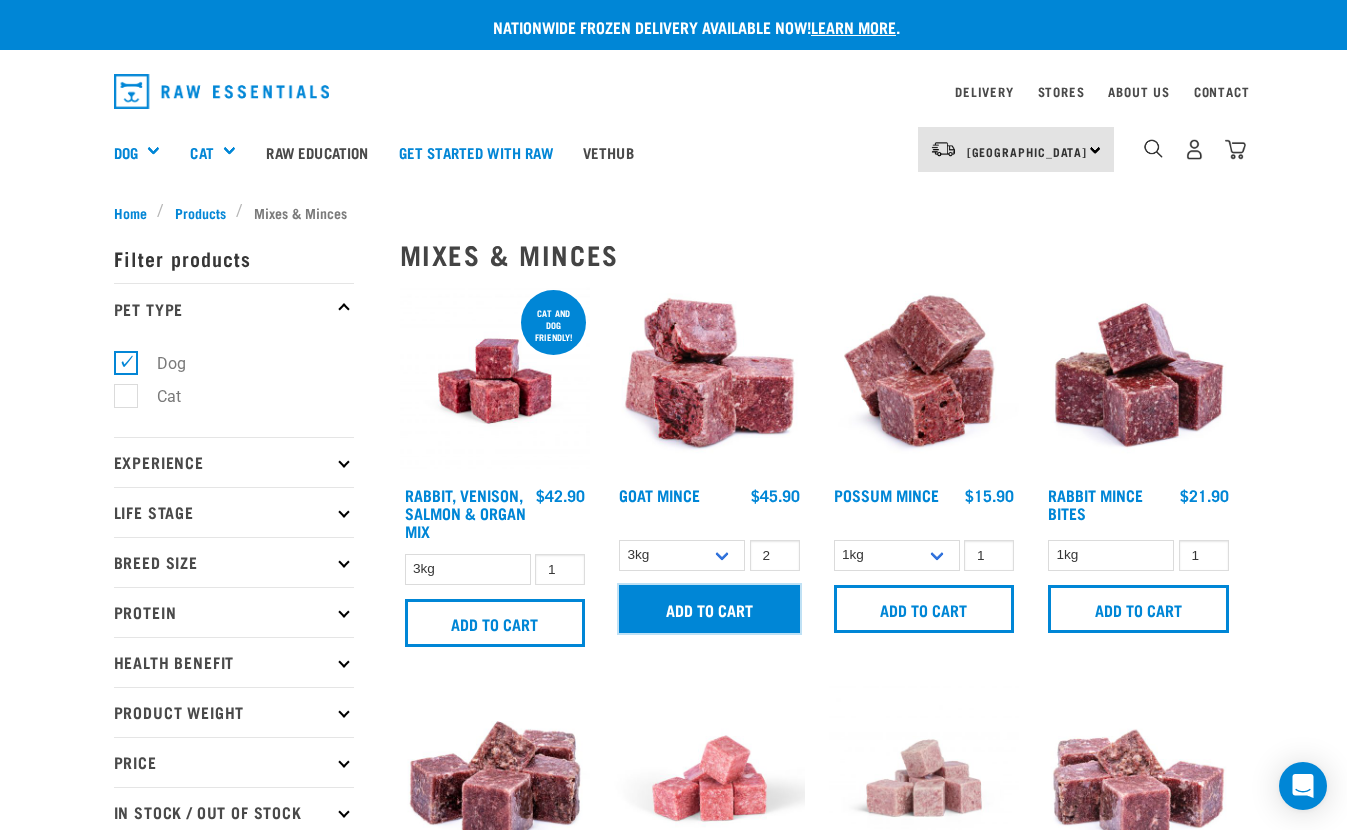 click on "Add to cart" at bounding box center [709, 609] 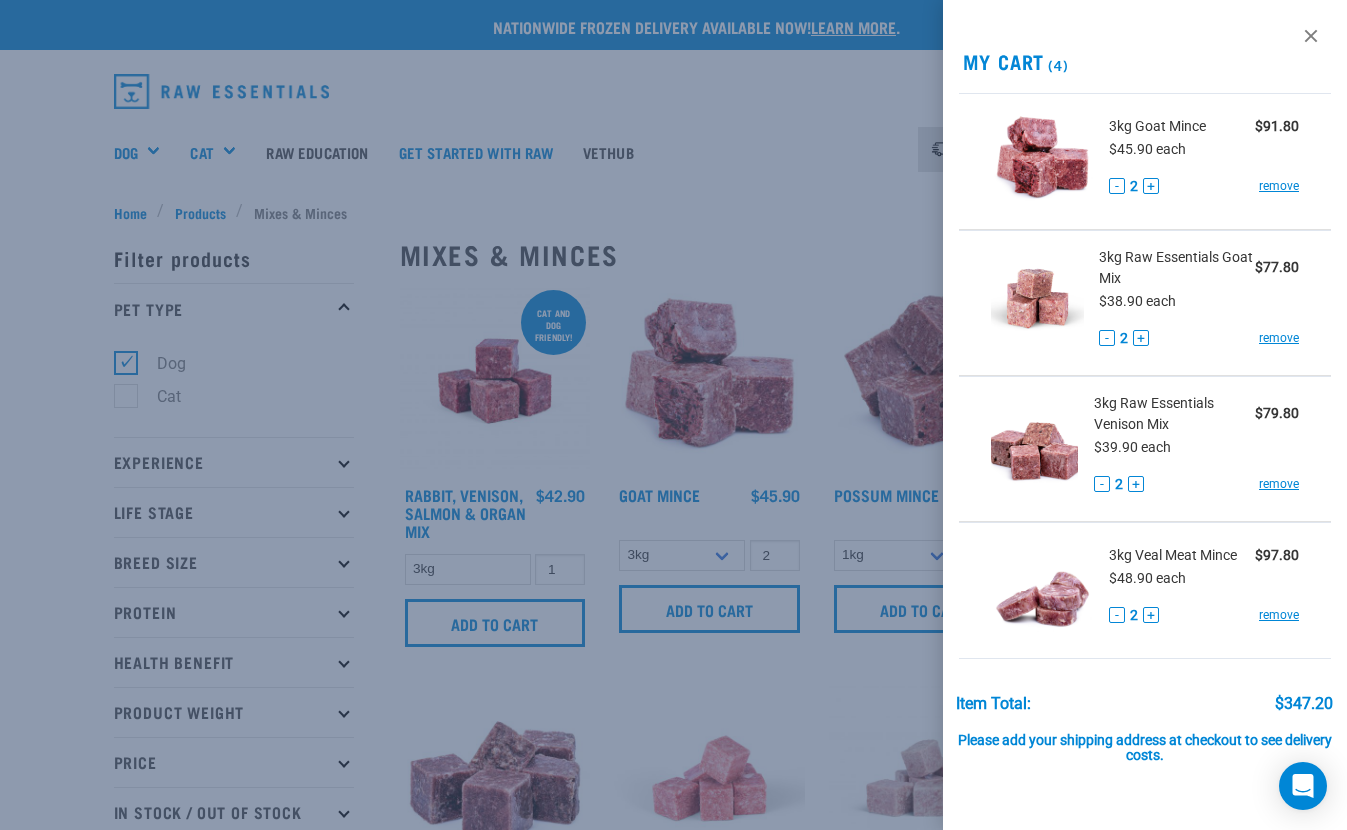 click at bounding box center [673, 415] 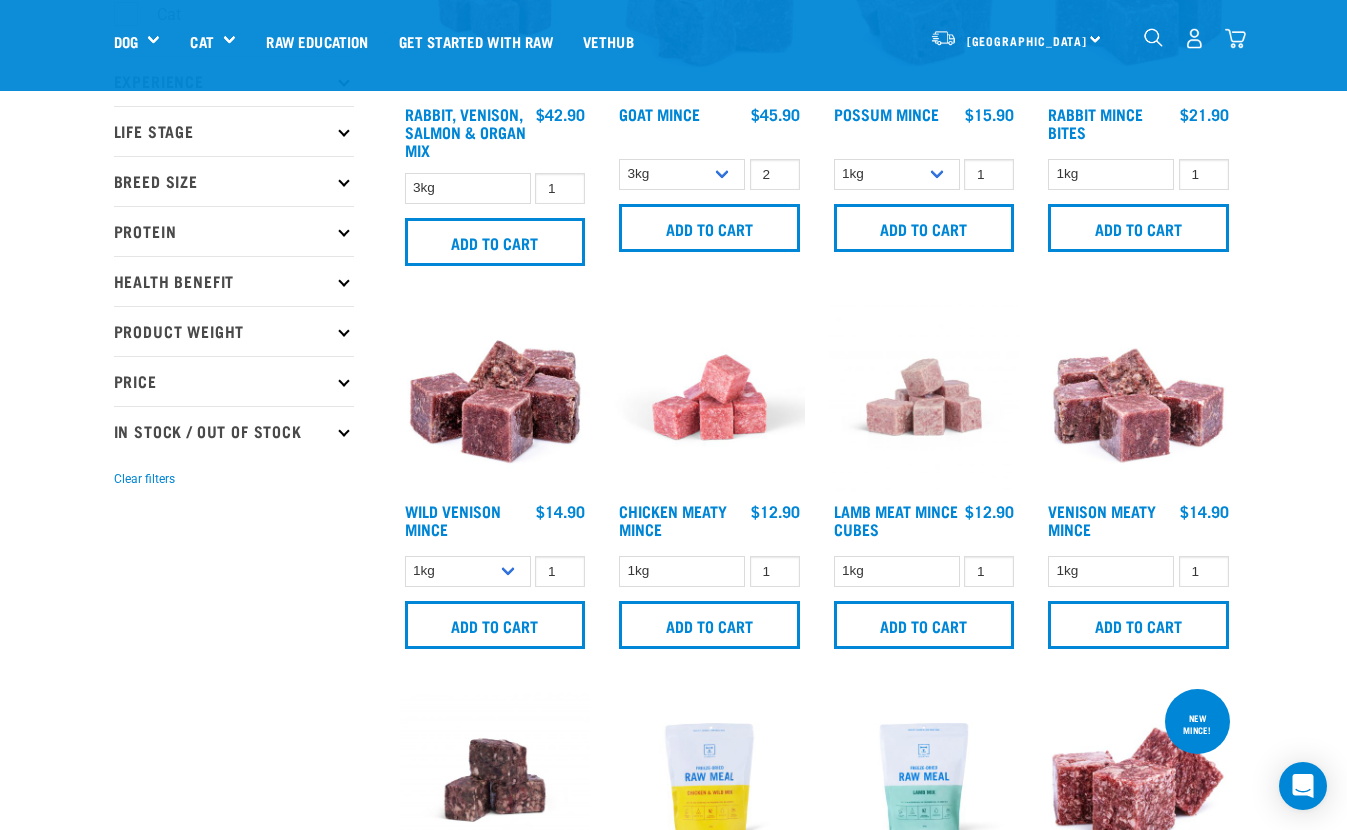 scroll, scrollTop: 245, scrollLeft: 0, axis: vertical 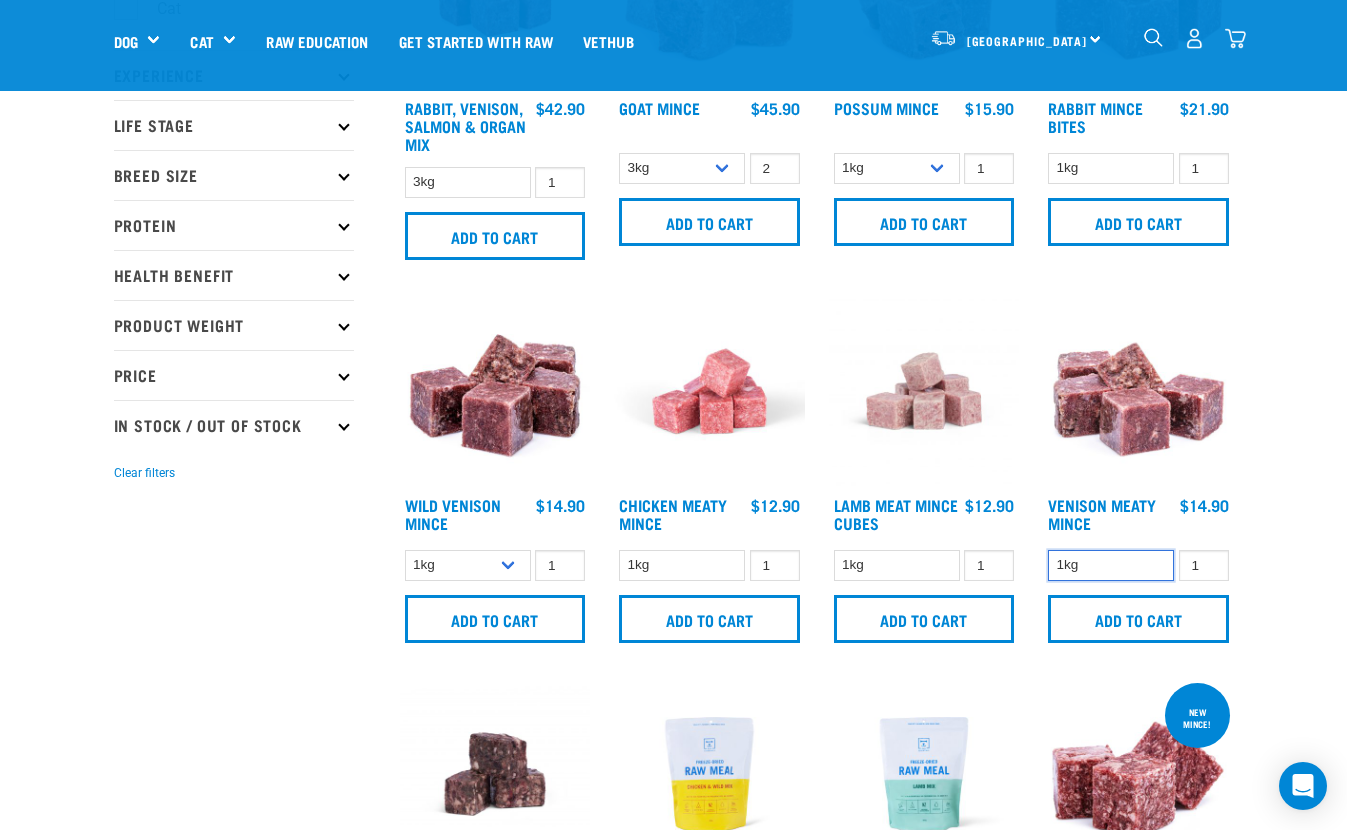 click on "1kg" at bounding box center (1111, 565) 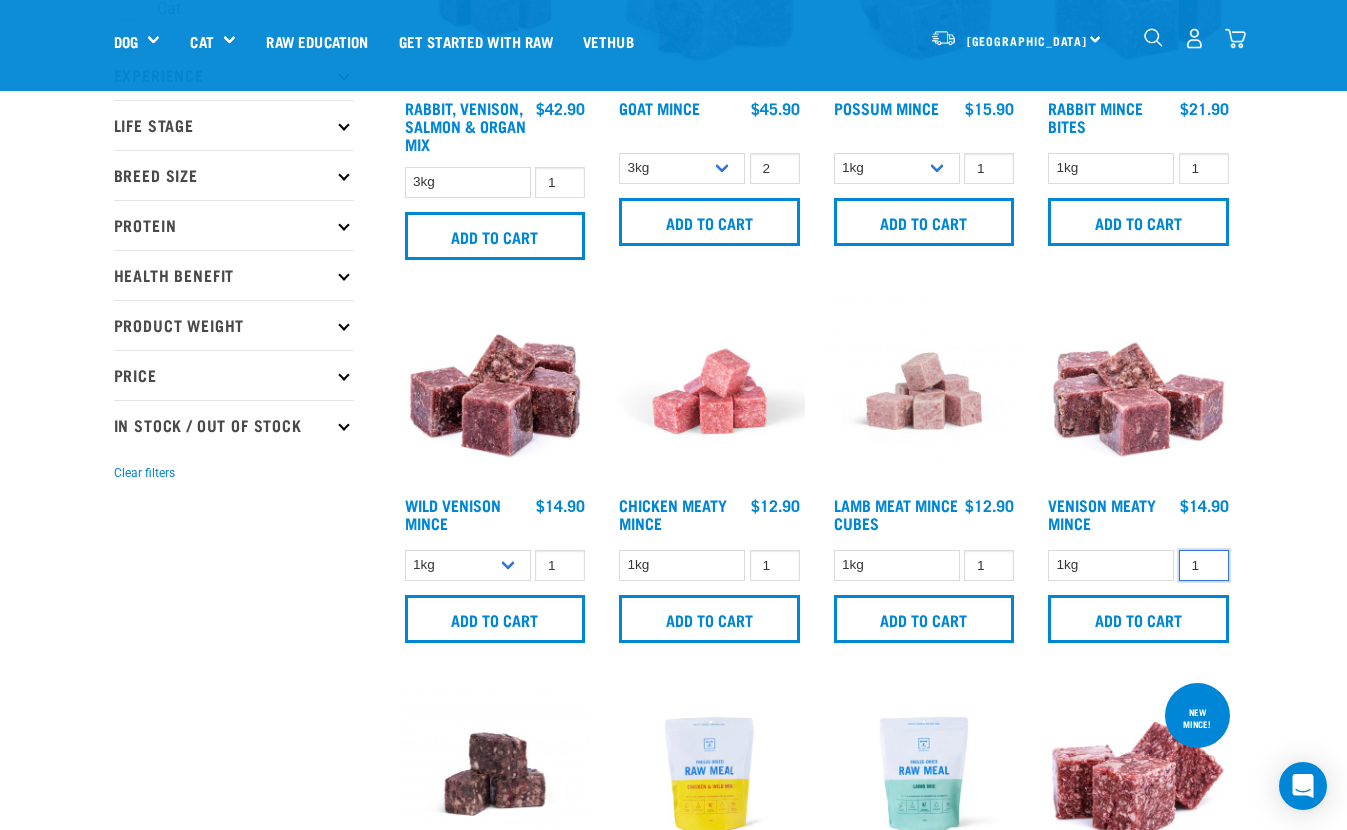 click on "1" at bounding box center (1204, 565) 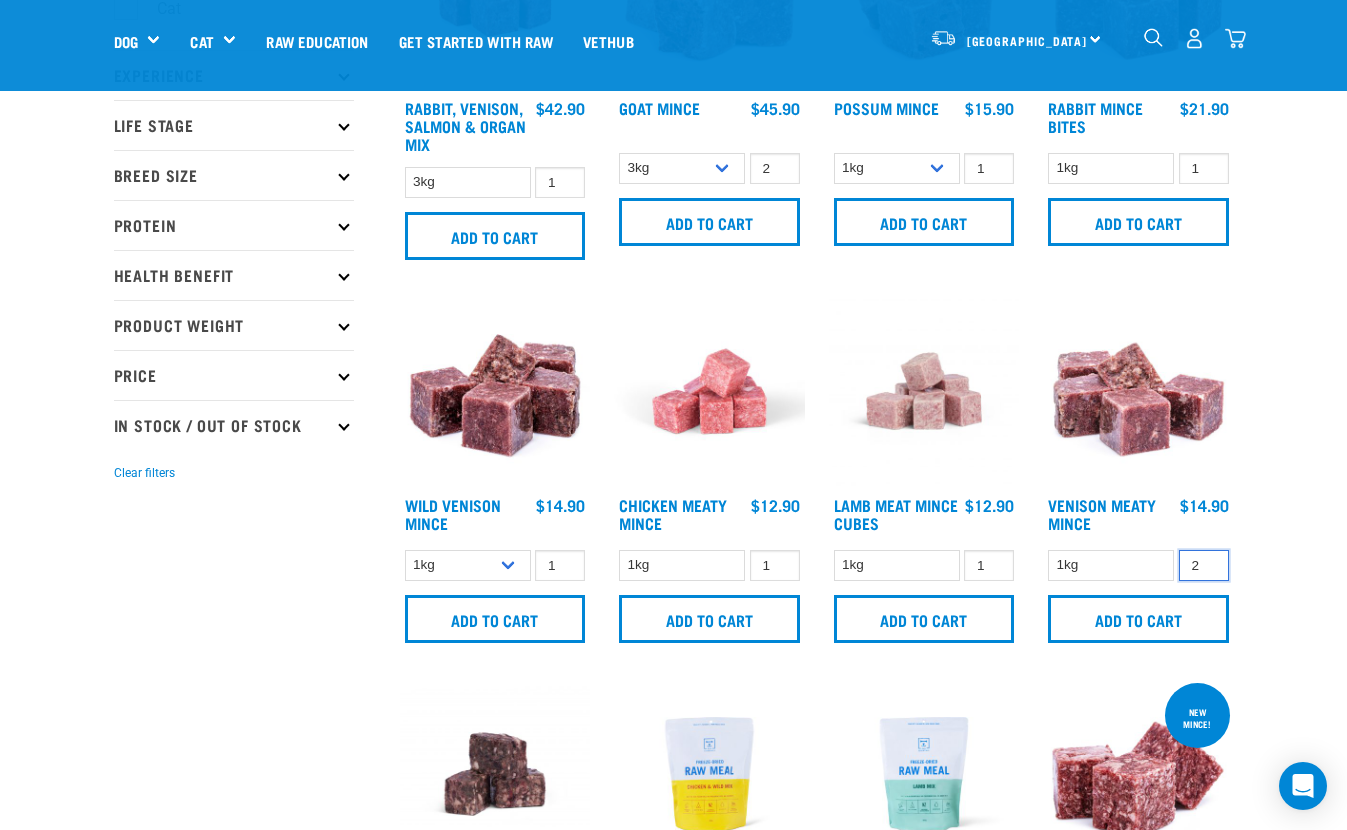 click on "2" at bounding box center (1204, 565) 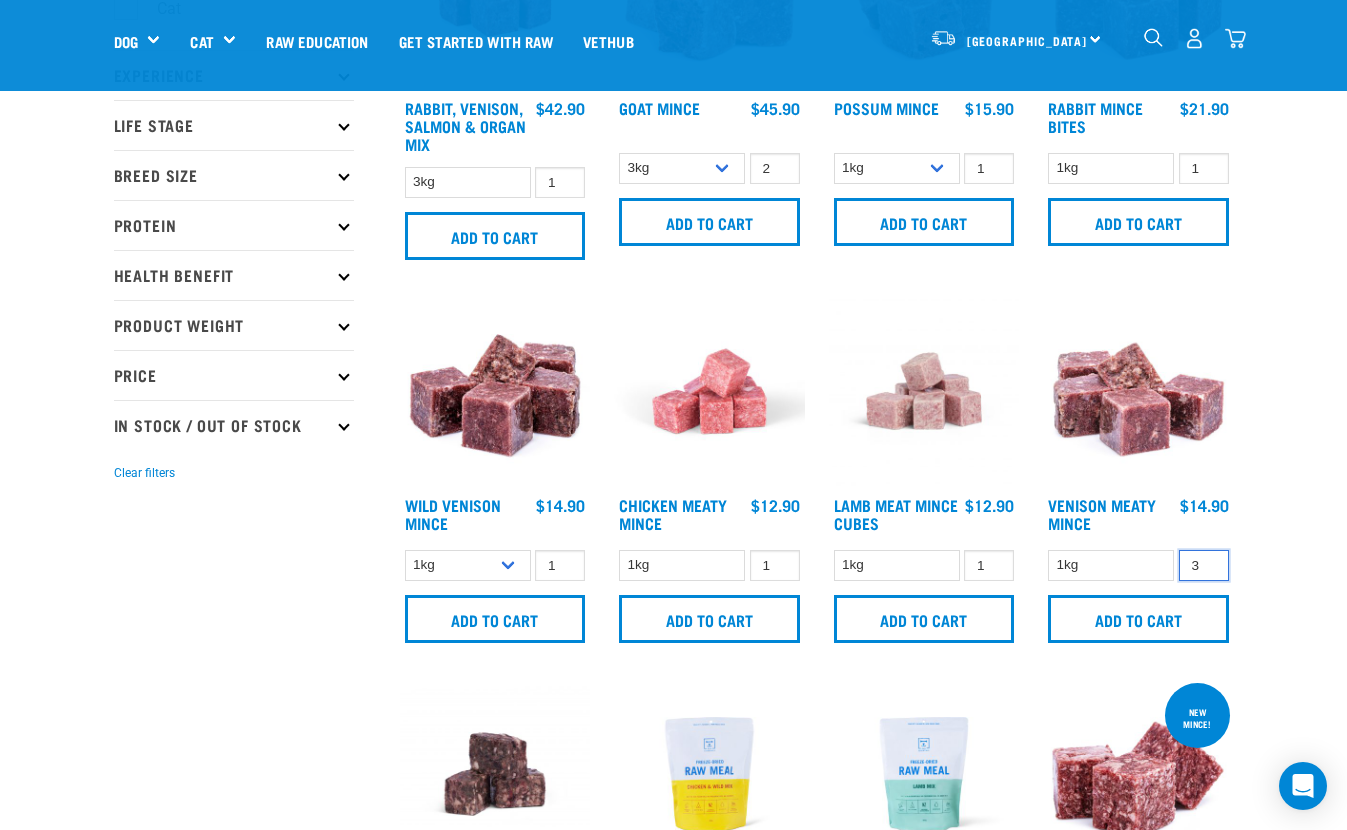 type on "3" 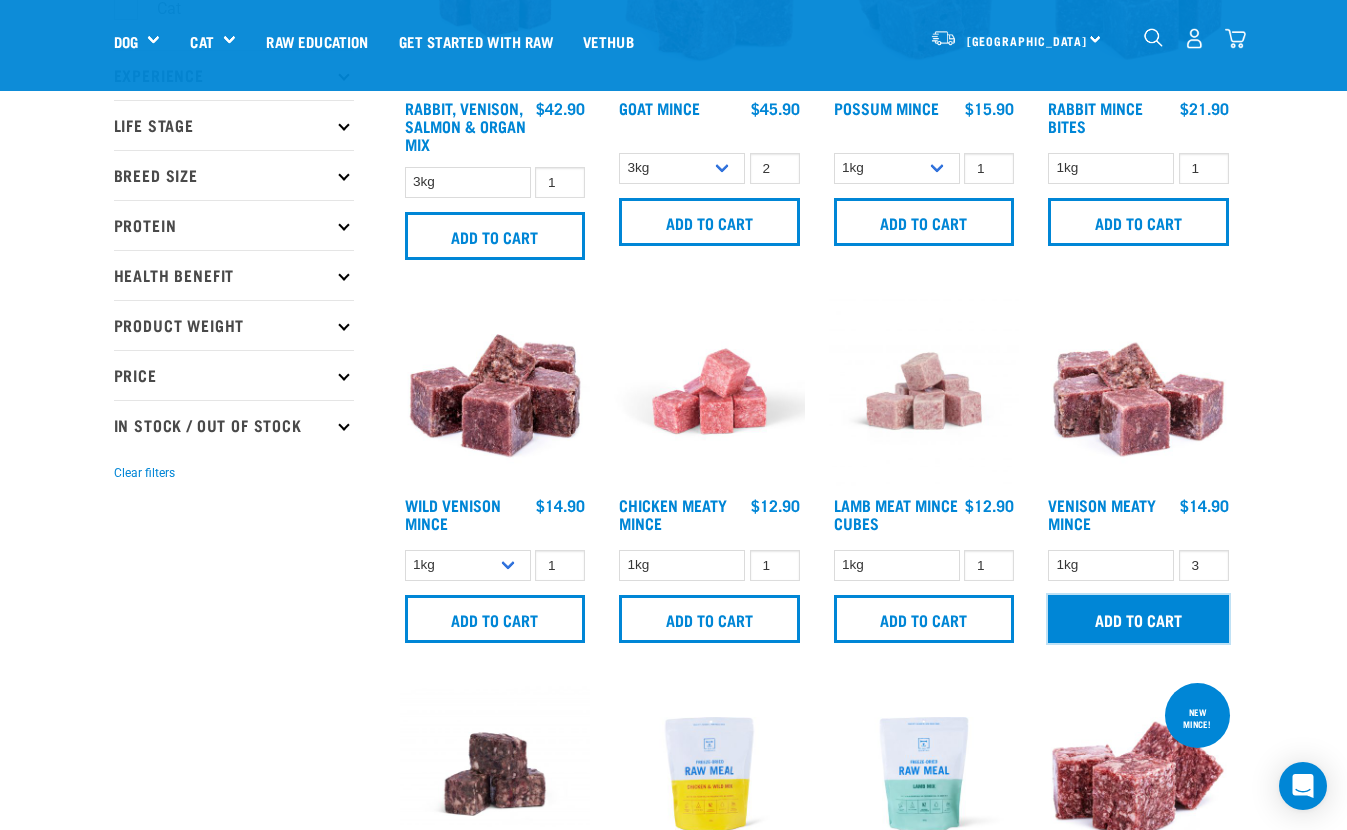click on "Add to cart" at bounding box center [1138, 619] 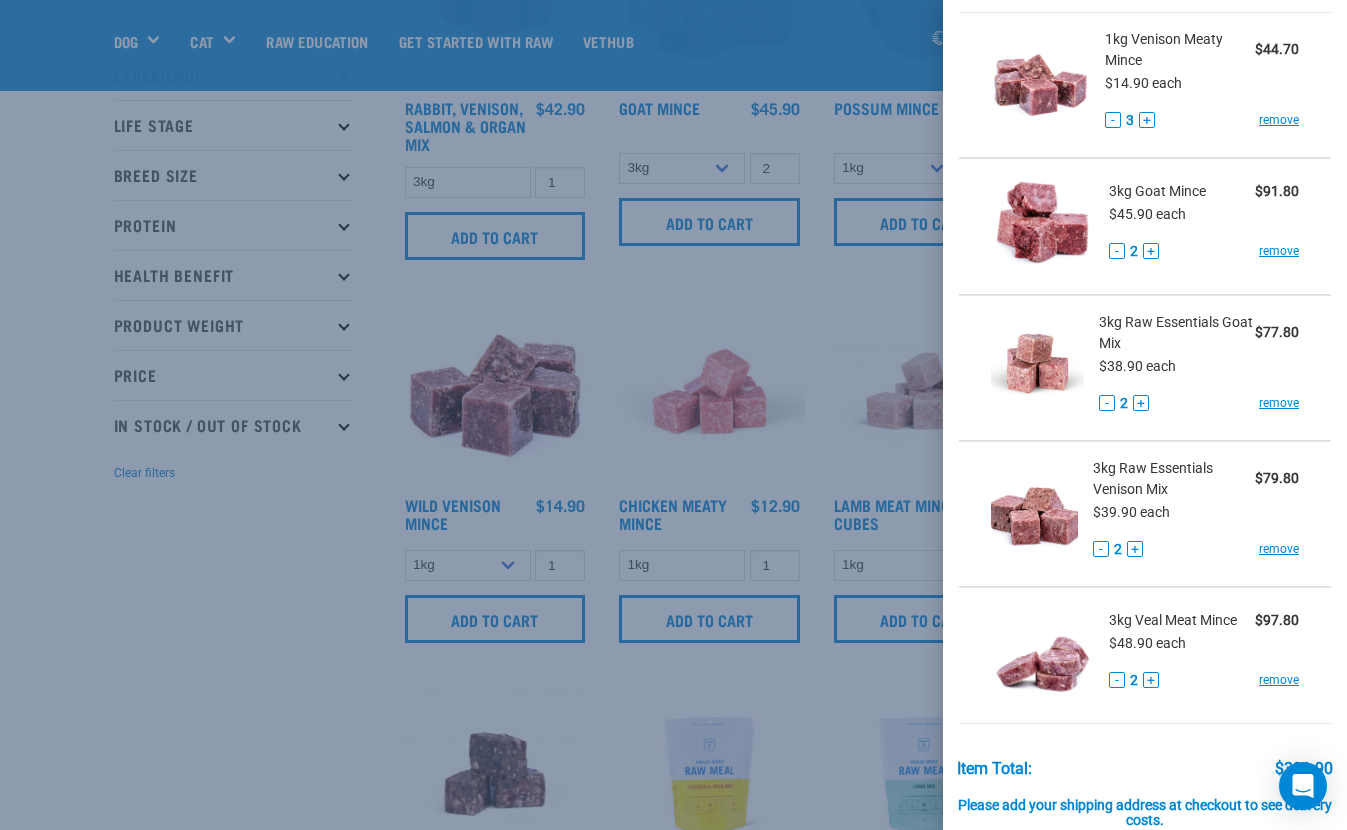 scroll, scrollTop: 87, scrollLeft: 0, axis: vertical 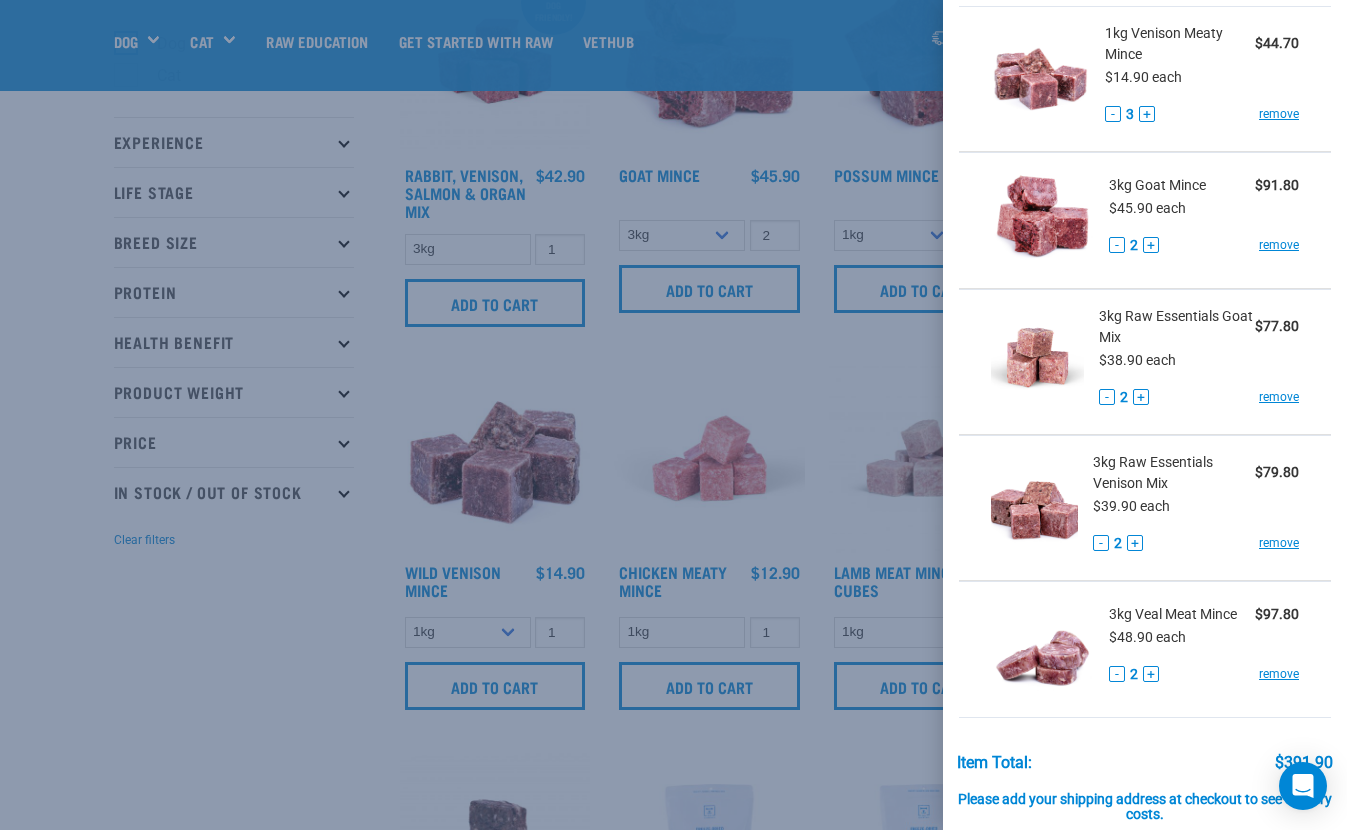 click at bounding box center [673, 415] 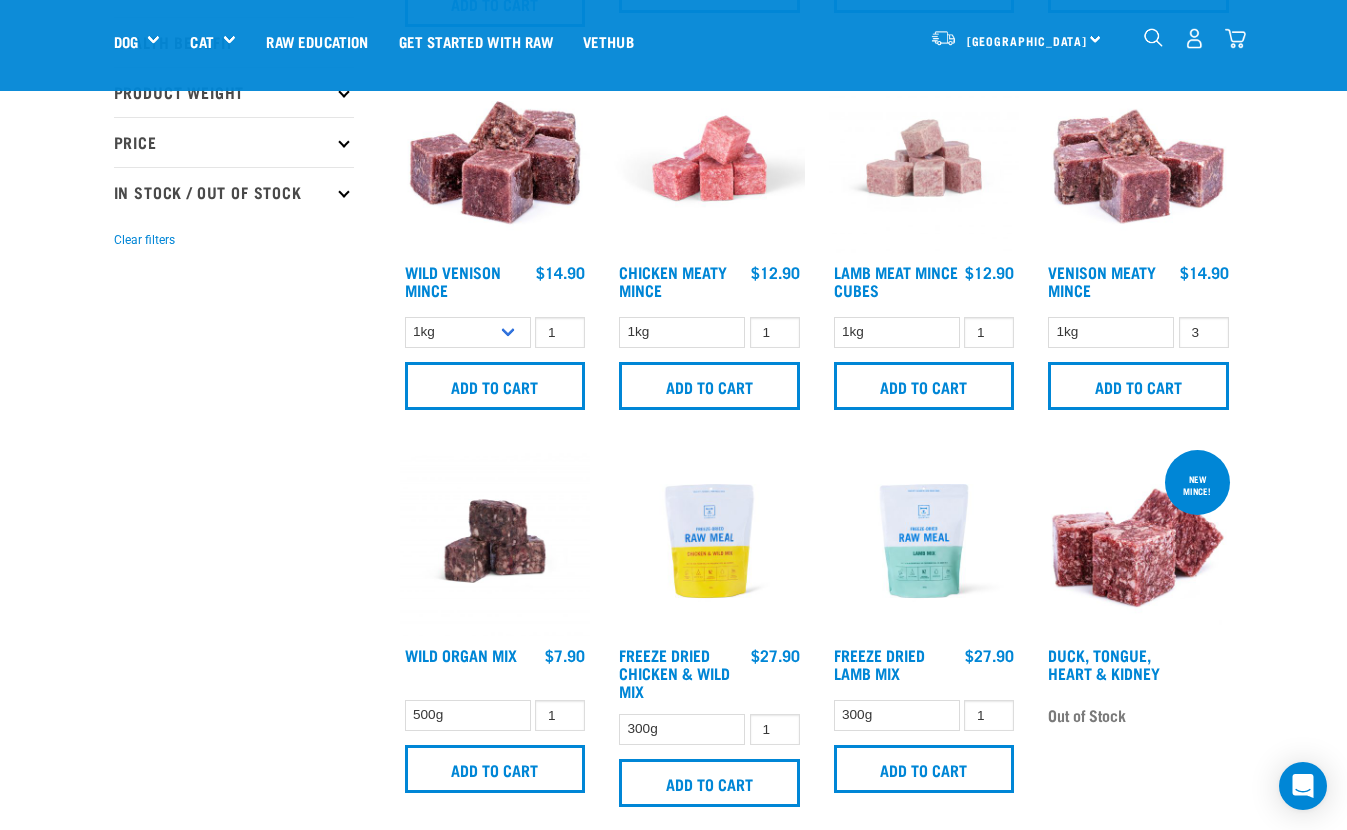 scroll, scrollTop: 0, scrollLeft: 0, axis: both 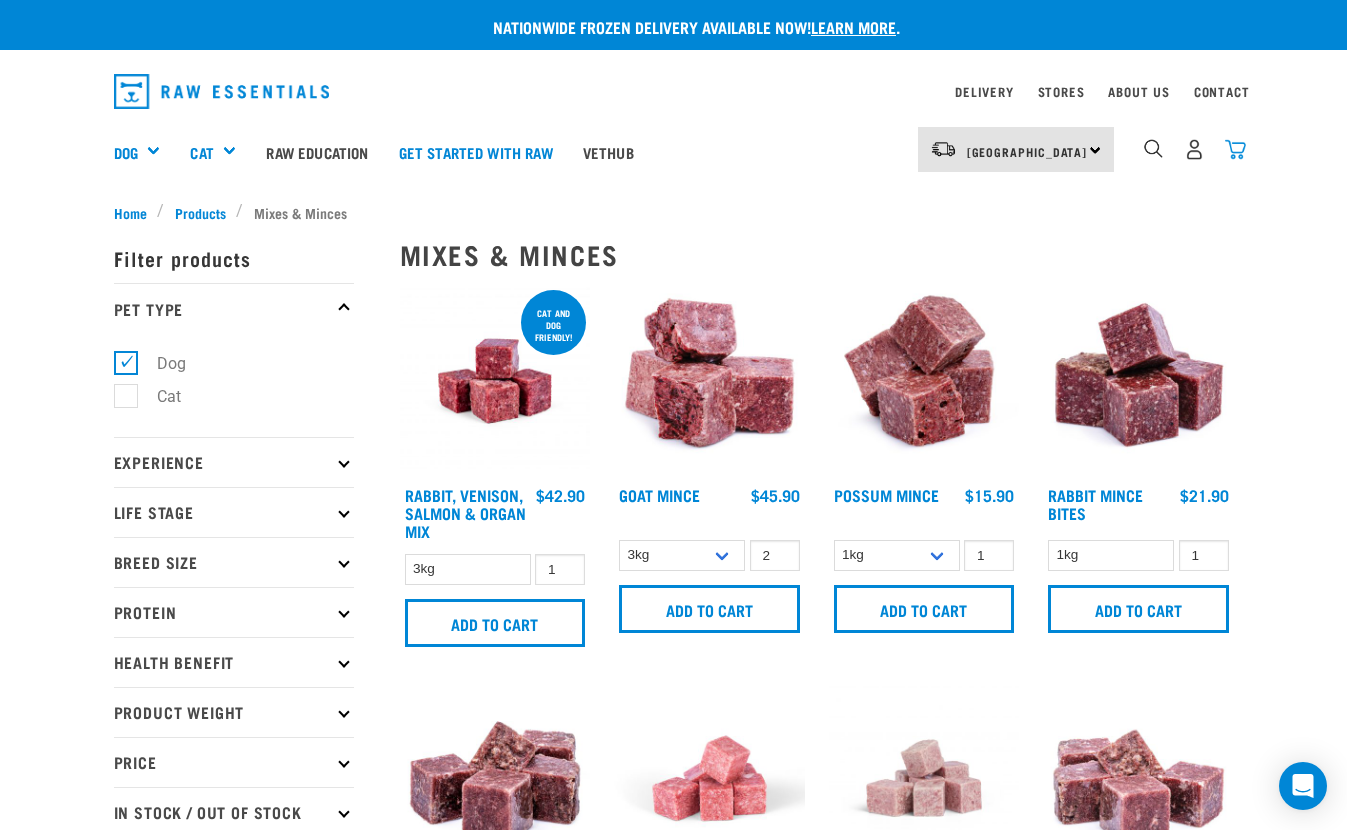 click at bounding box center (1235, 149) 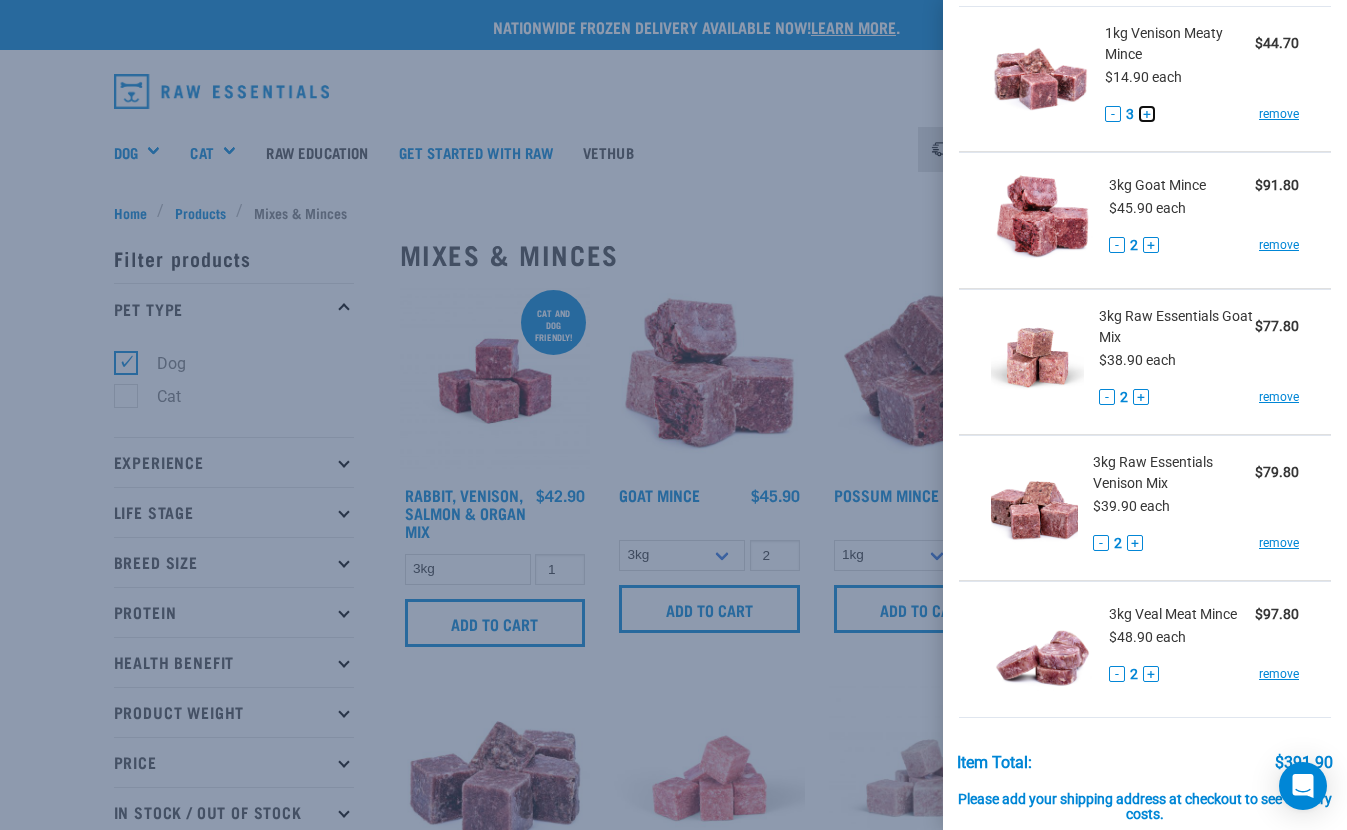 click on "+" at bounding box center (1147, 114) 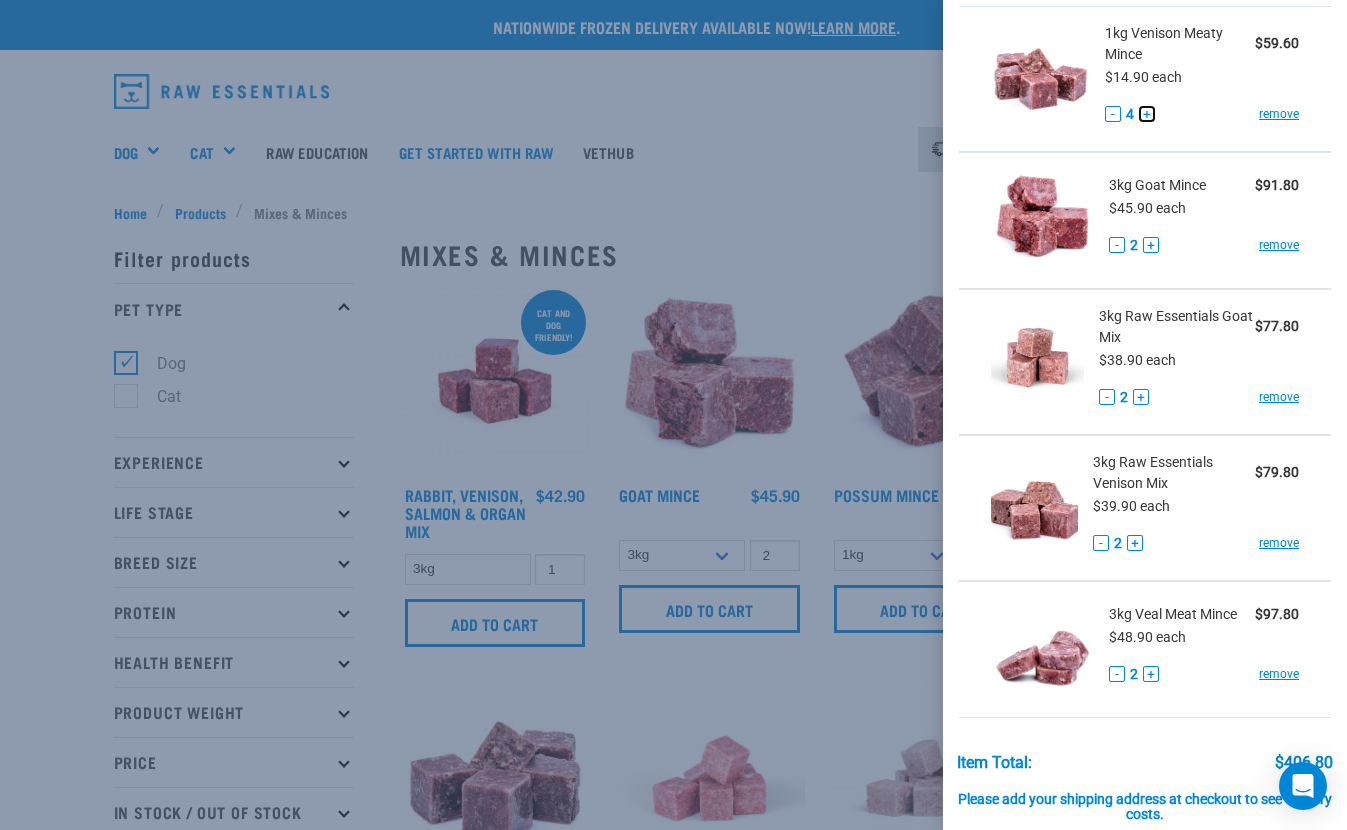 click on "+" at bounding box center (1147, 114) 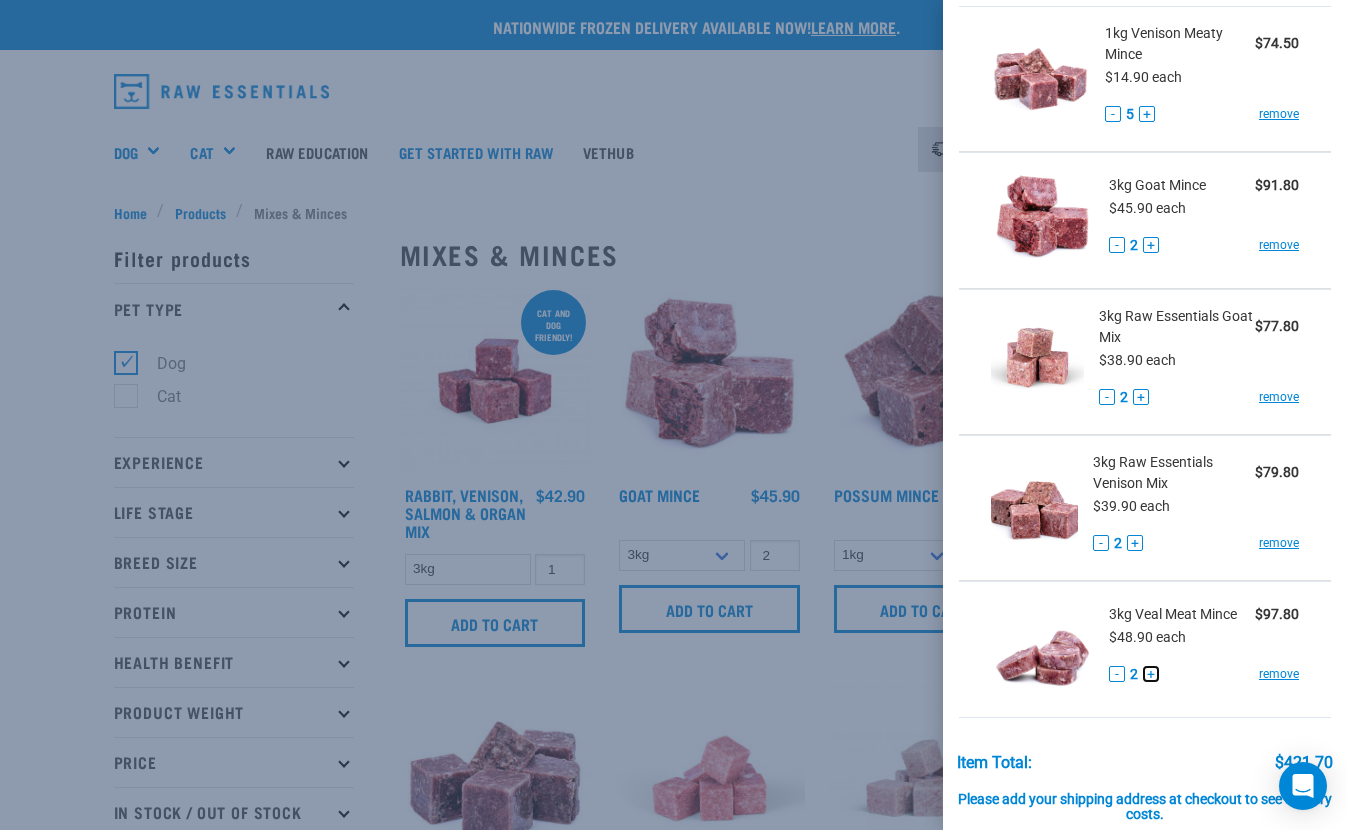 click on "+" at bounding box center (1151, 674) 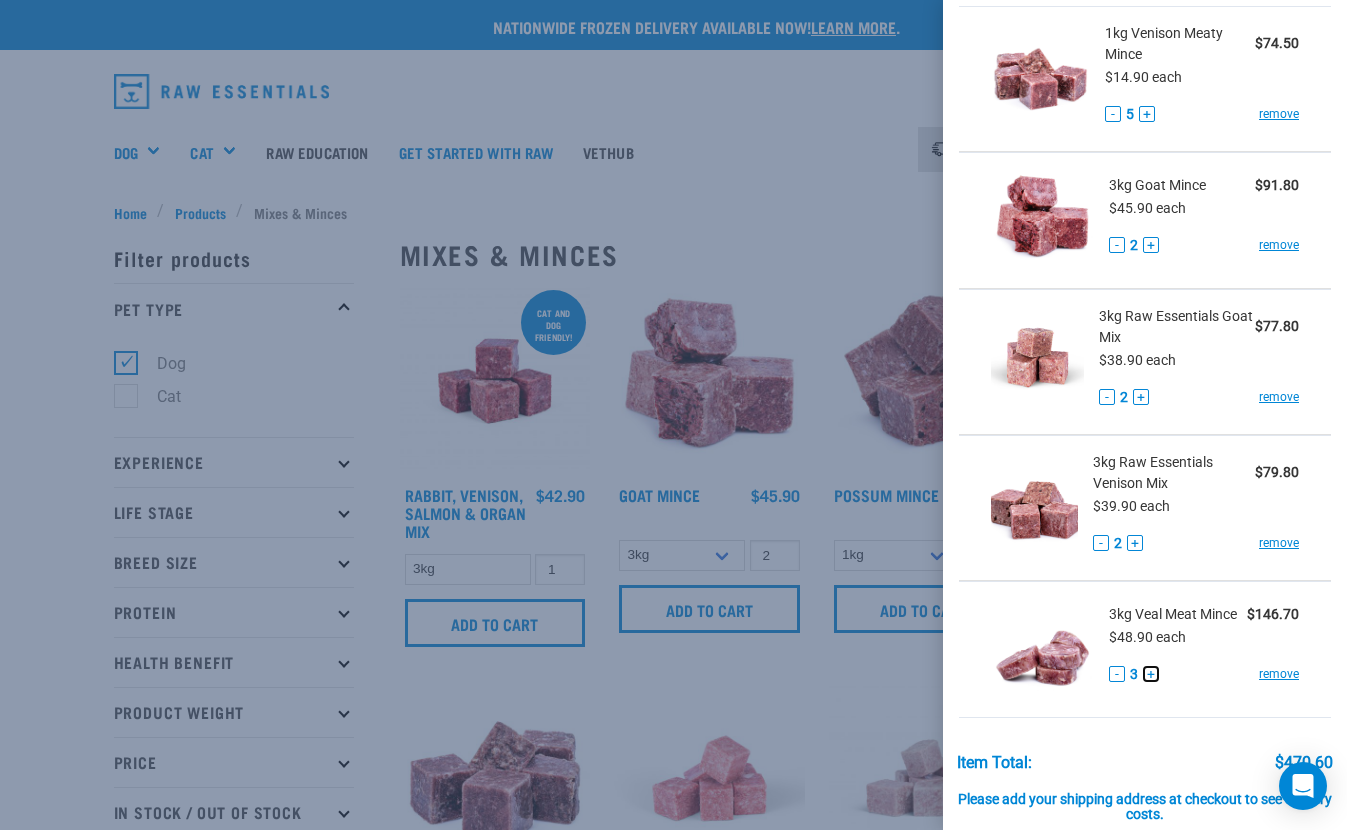 click on "+" at bounding box center (1151, 674) 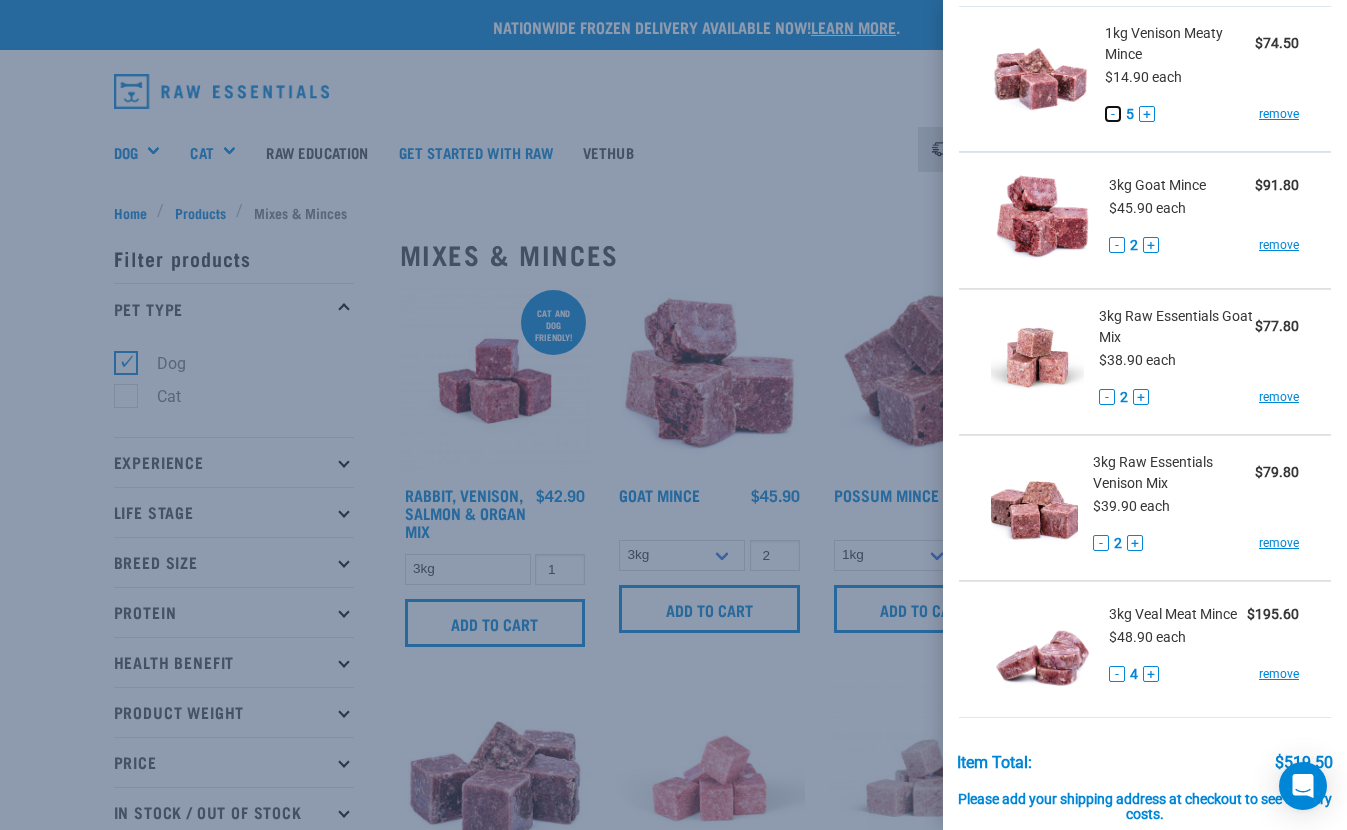 click on "-" at bounding box center [1113, 114] 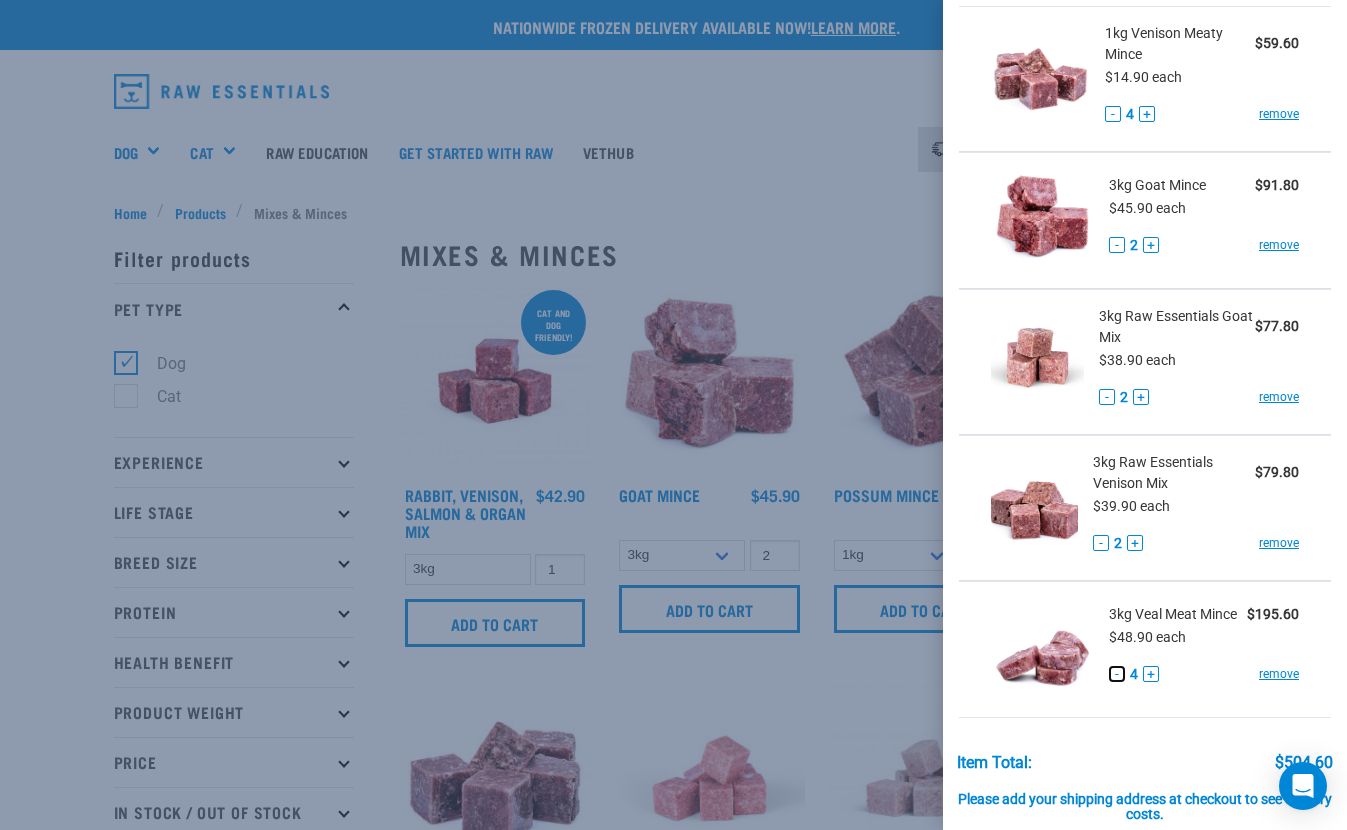 click on "-" at bounding box center [1117, 674] 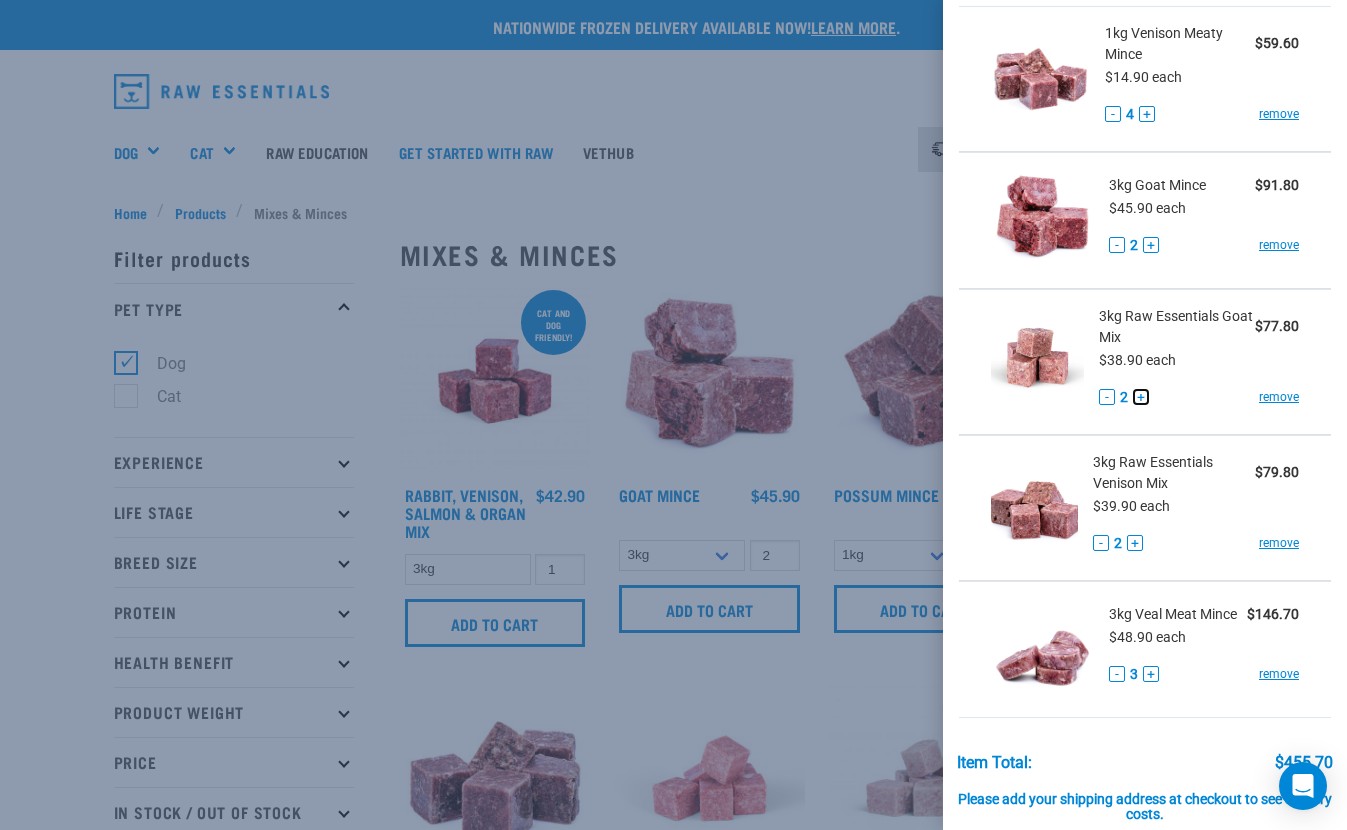 click on "+" at bounding box center [1141, 397] 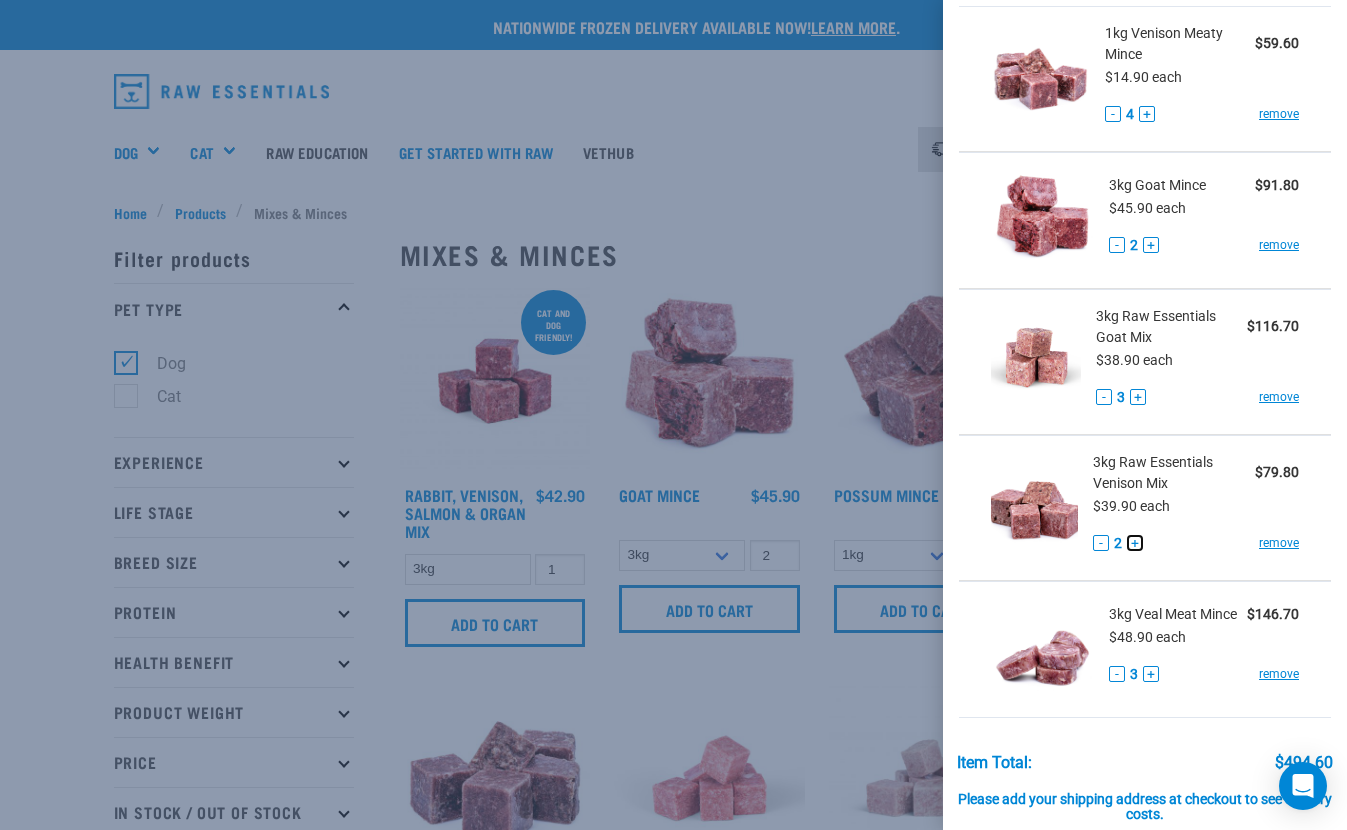 click on "+" at bounding box center (1135, 543) 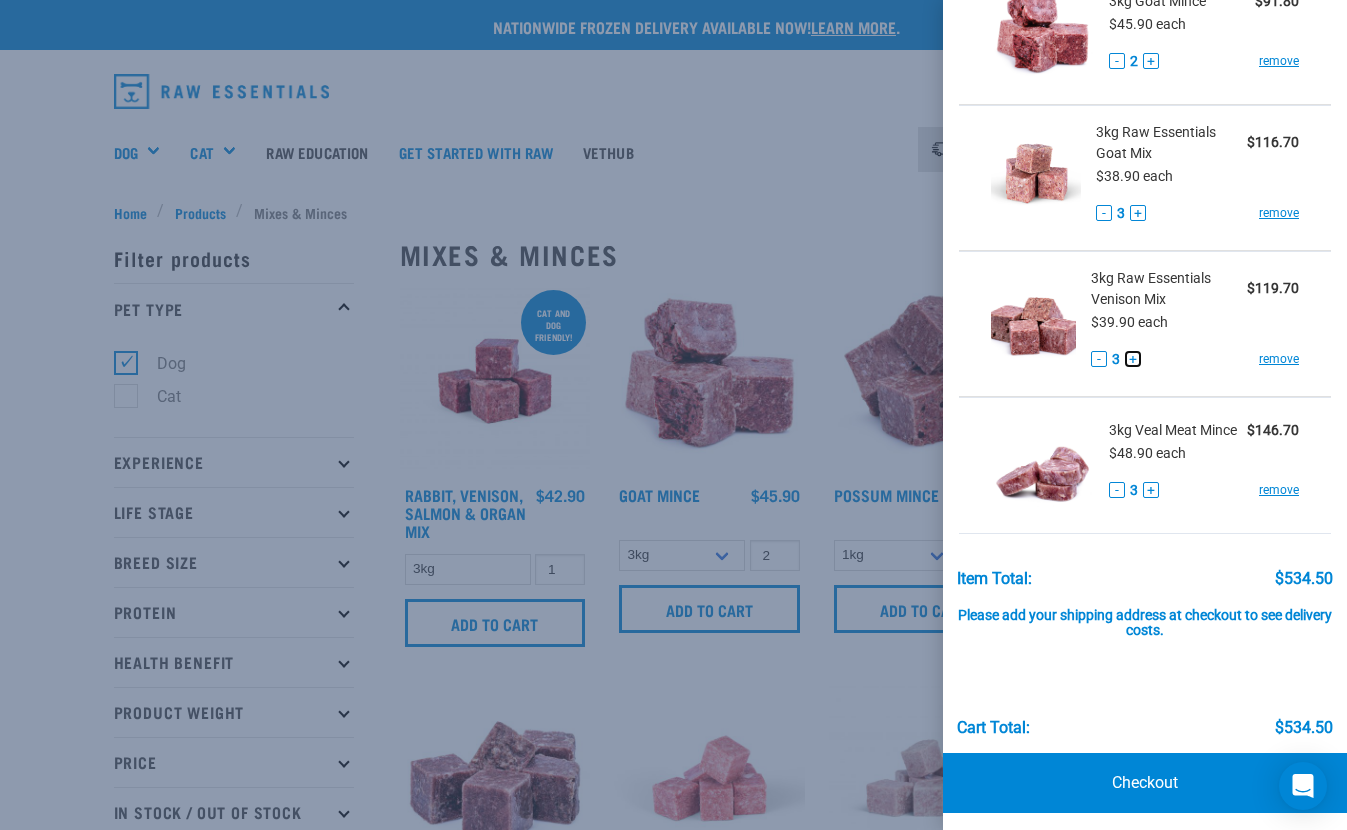 scroll, scrollTop: 278, scrollLeft: 0, axis: vertical 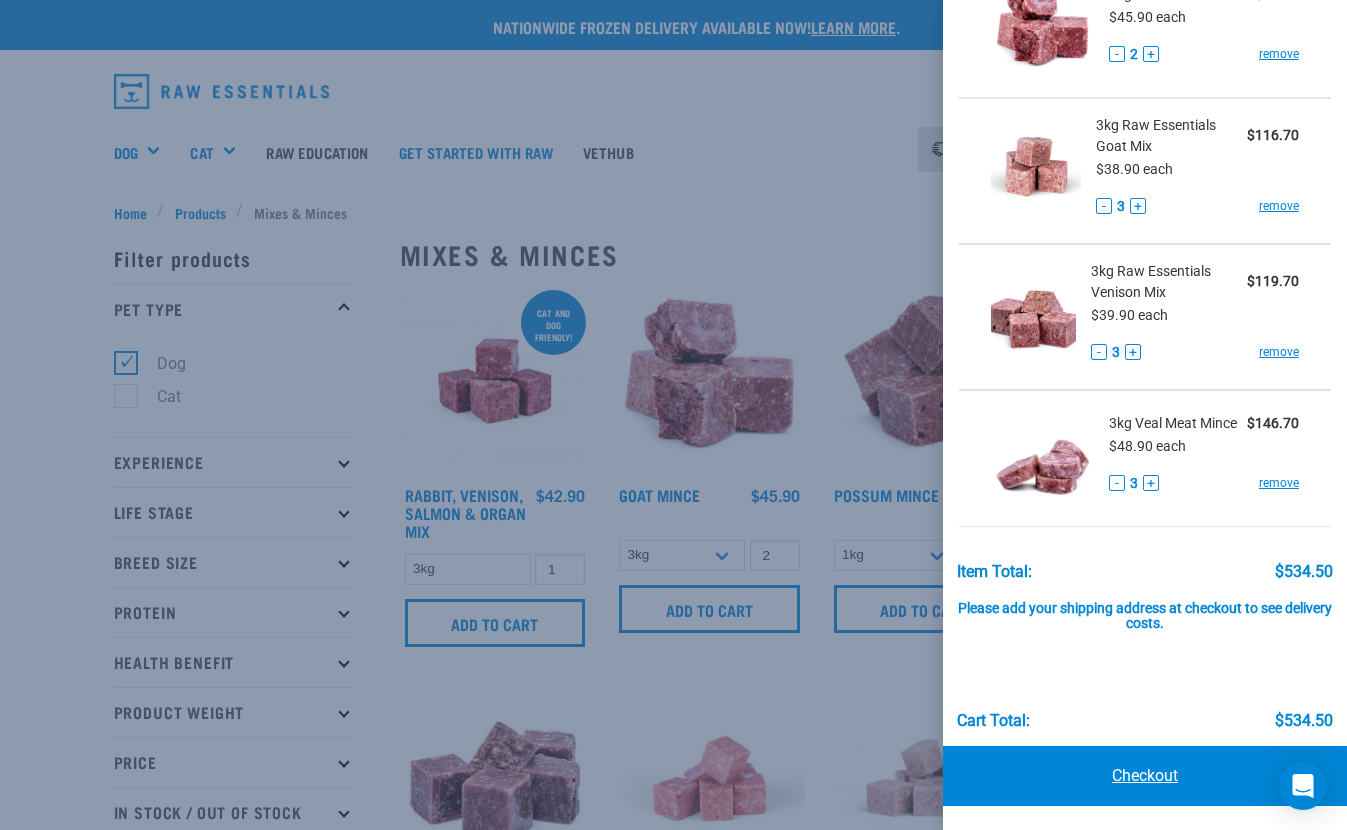 click on "Checkout" at bounding box center [1145, 776] 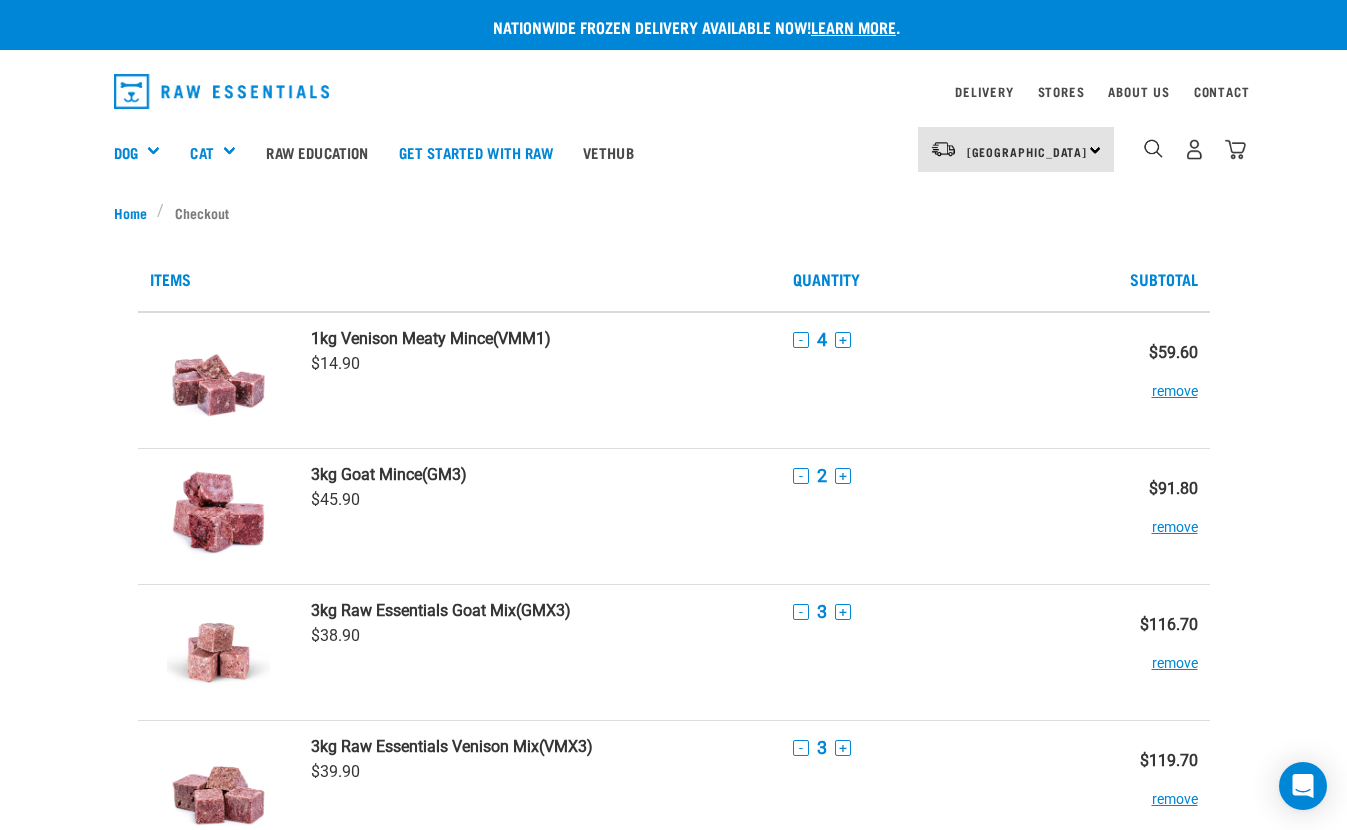 scroll, scrollTop: 0, scrollLeft: 0, axis: both 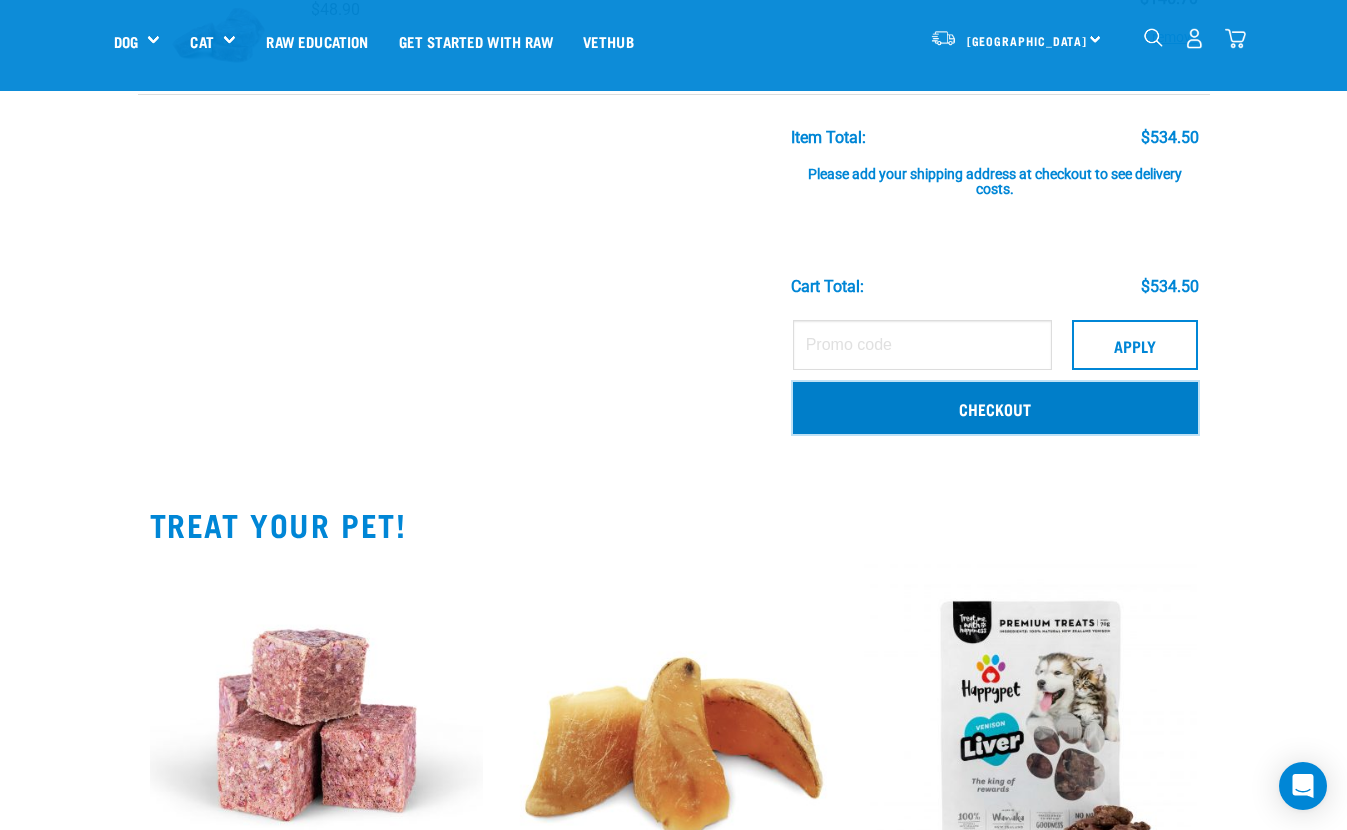 click on "Checkout" at bounding box center [995, 408] 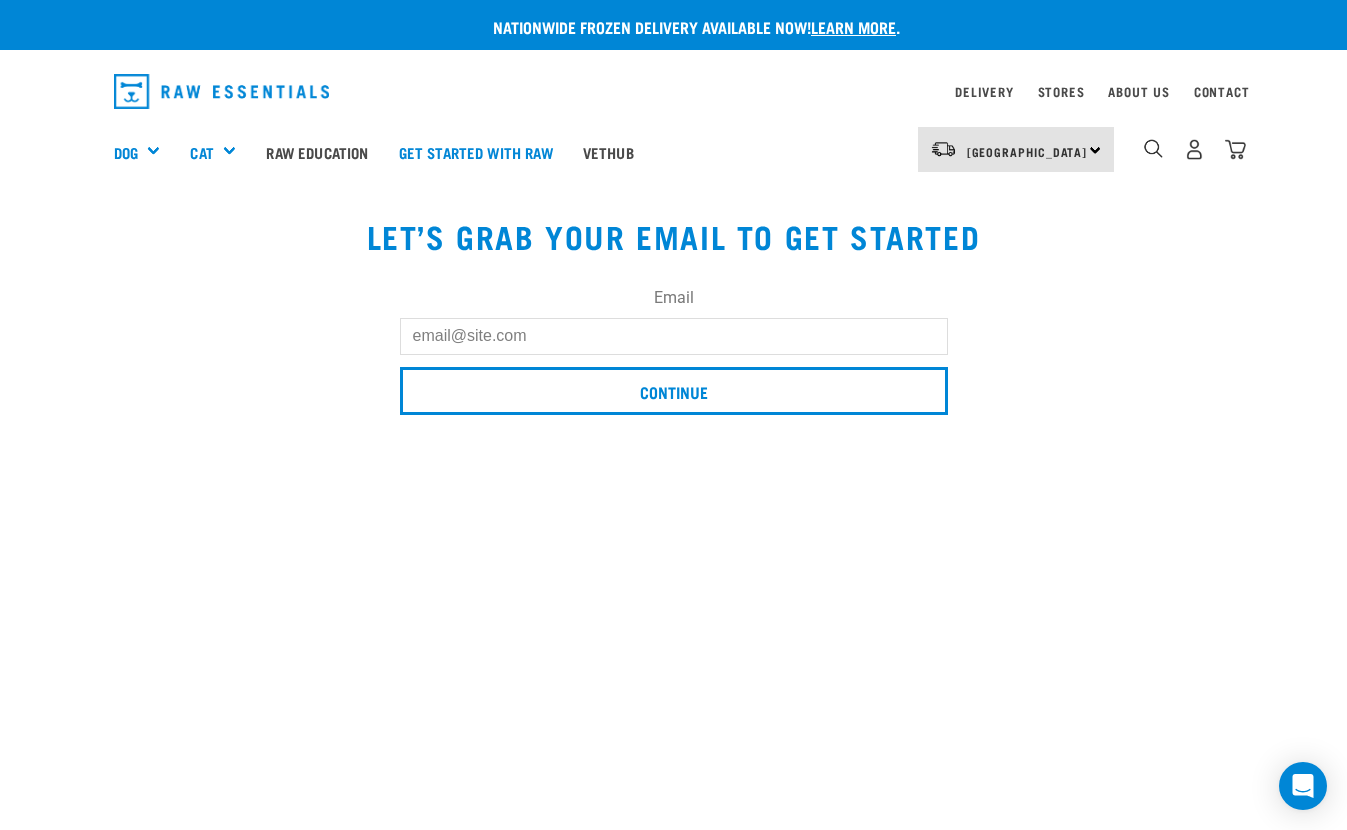 scroll, scrollTop: 0, scrollLeft: 0, axis: both 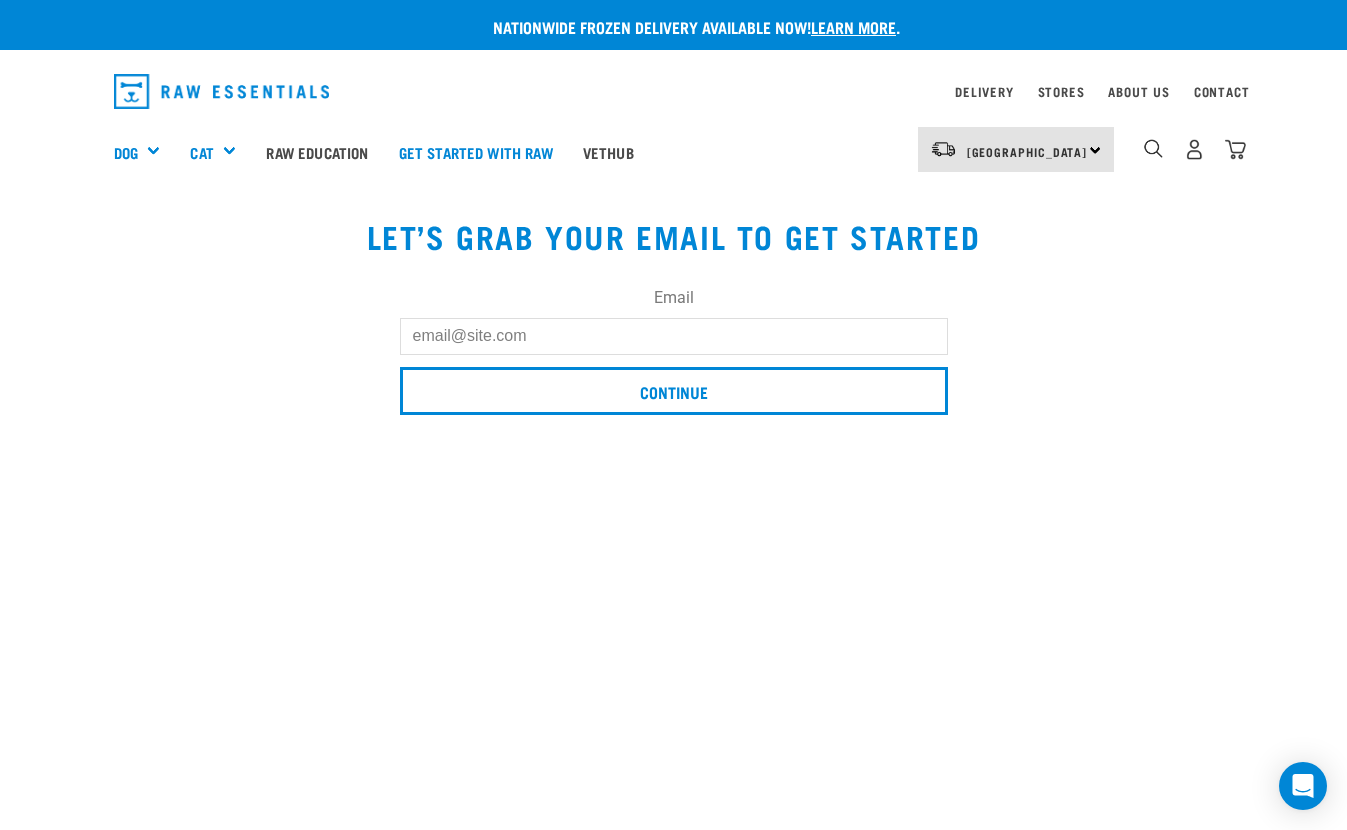click on "Email" at bounding box center (674, 336) 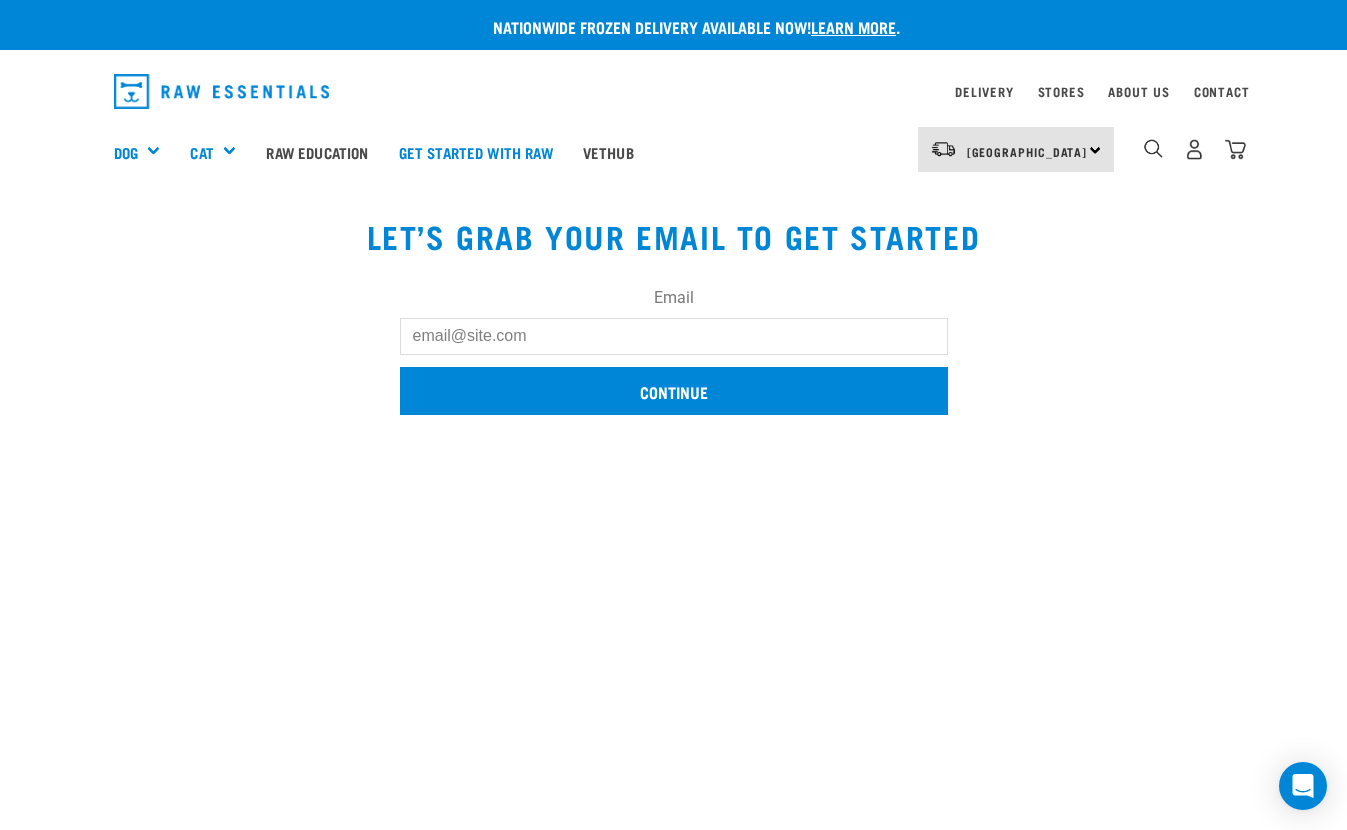 type on "[PERSON_NAME][EMAIL_ADDRESS][PERSON_NAME][DOMAIN_NAME]" 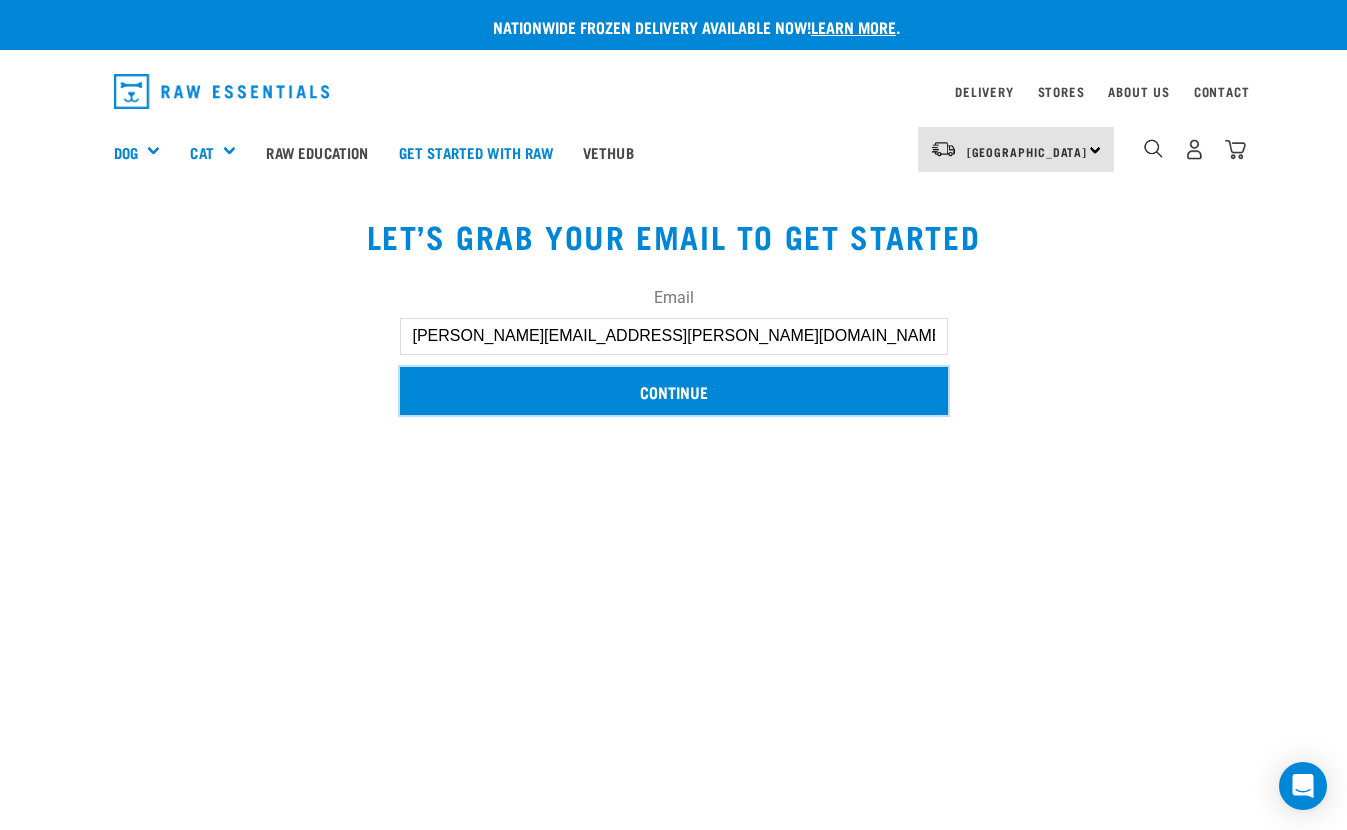 click on "Continue" at bounding box center (674, 391) 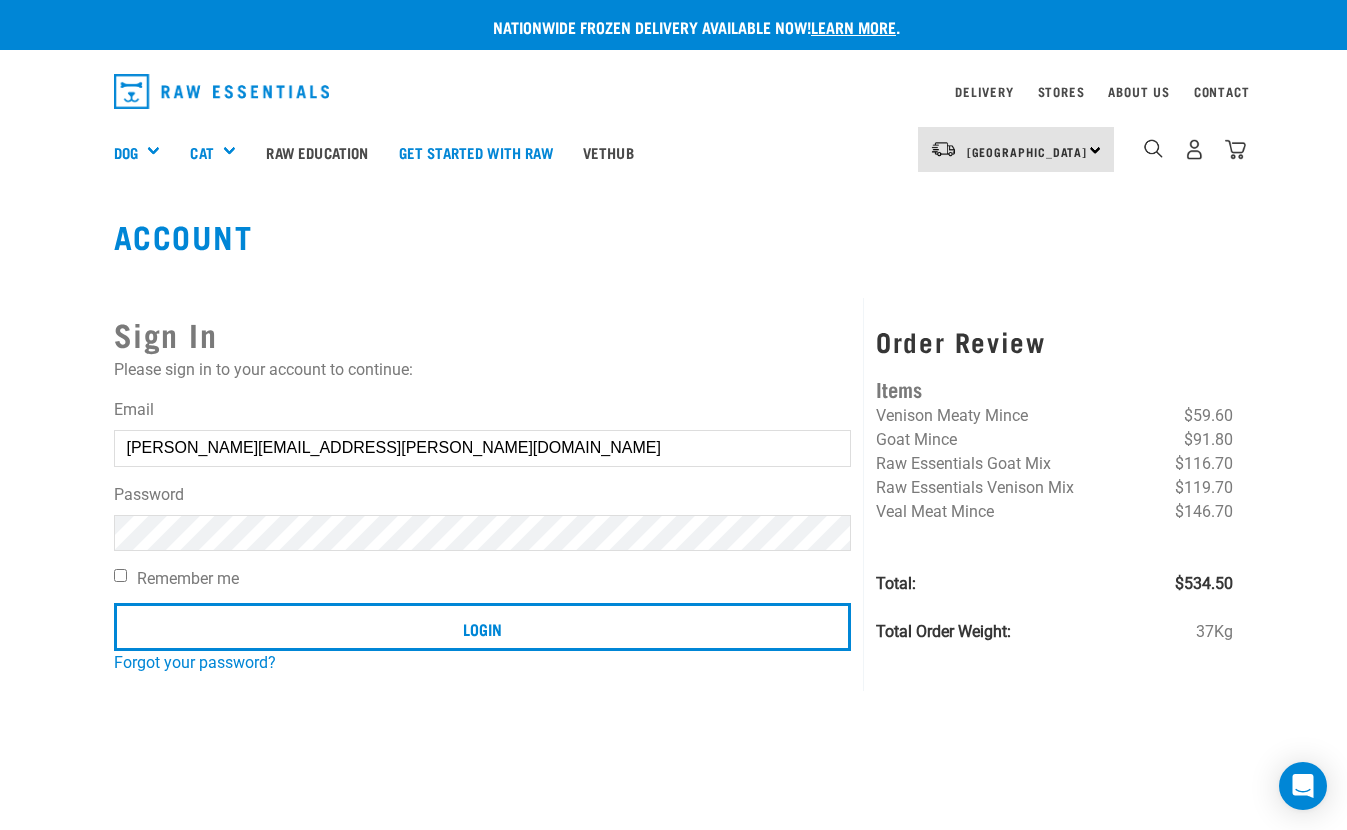 scroll, scrollTop: 0, scrollLeft: 0, axis: both 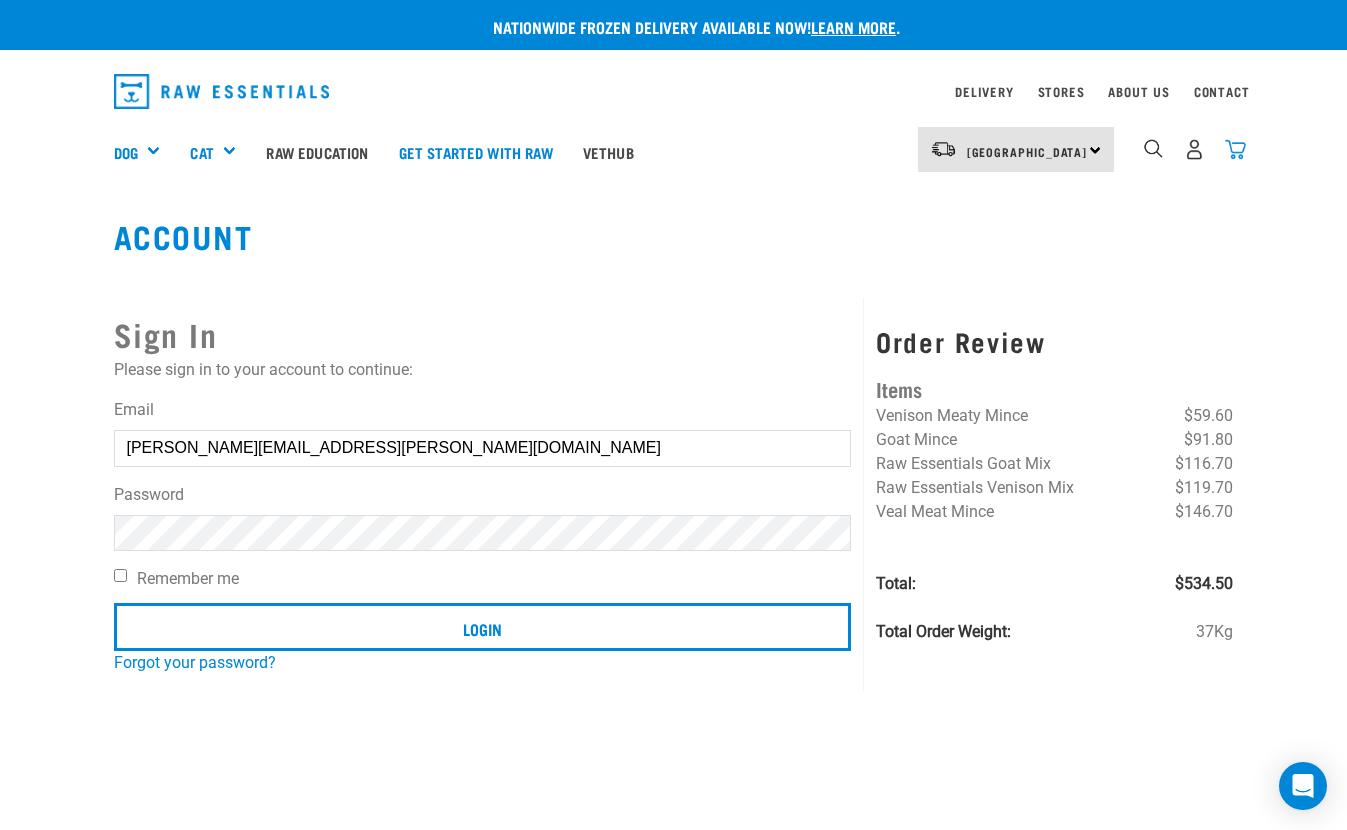 click at bounding box center [1235, 149] 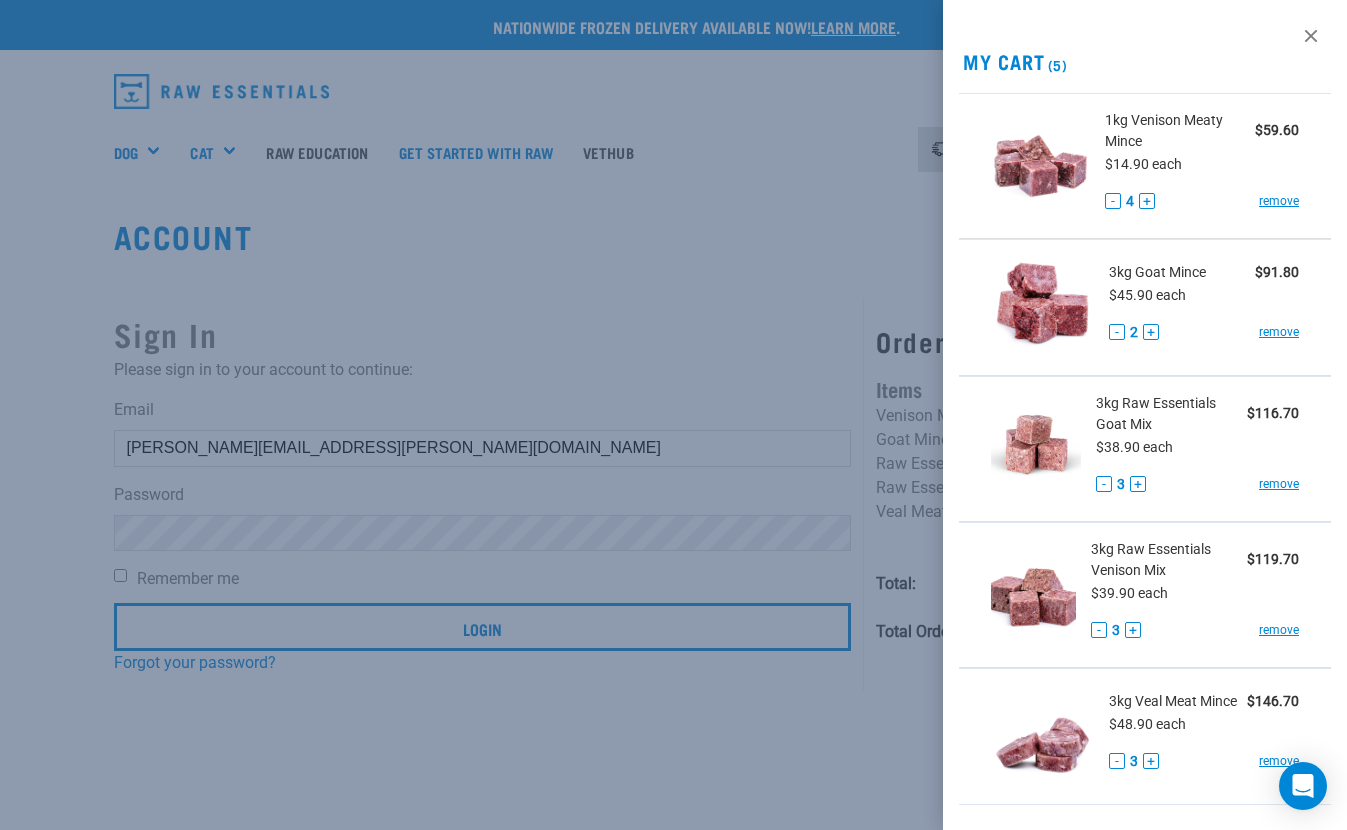 scroll, scrollTop: 278, scrollLeft: 0, axis: vertical 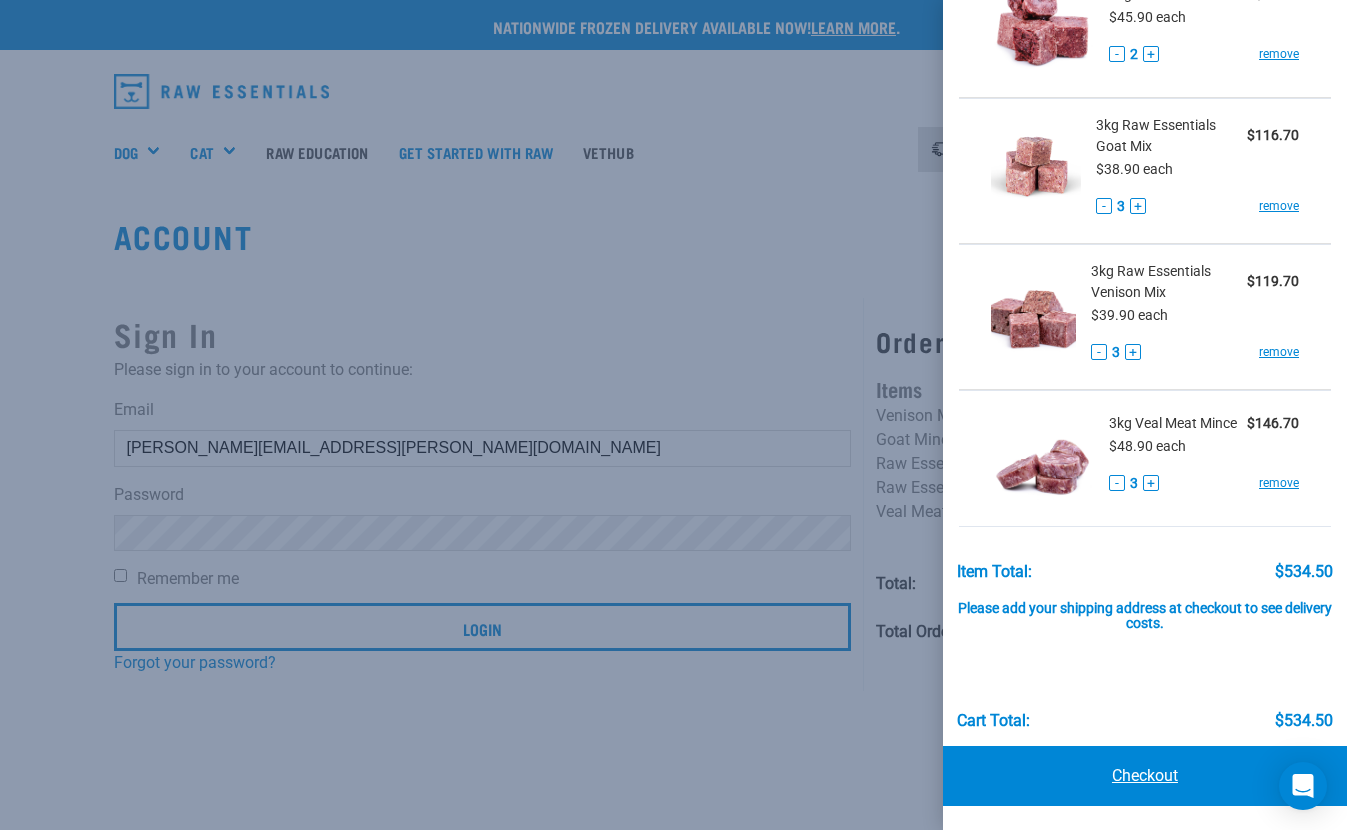 click on "Checkout" at bounding box center (1145, 776) 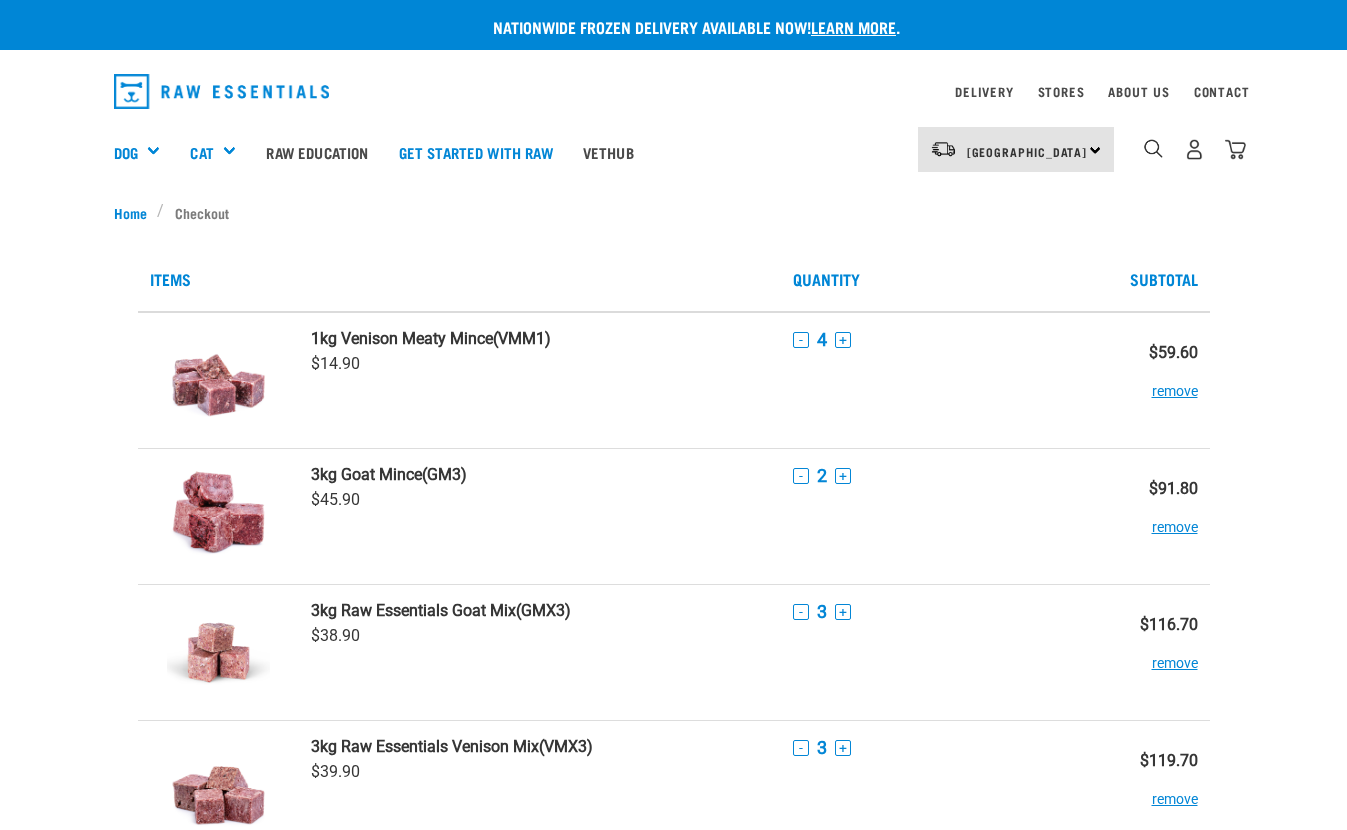 scroll, scrollTop: 0, scrollLeft: 0, axis: both 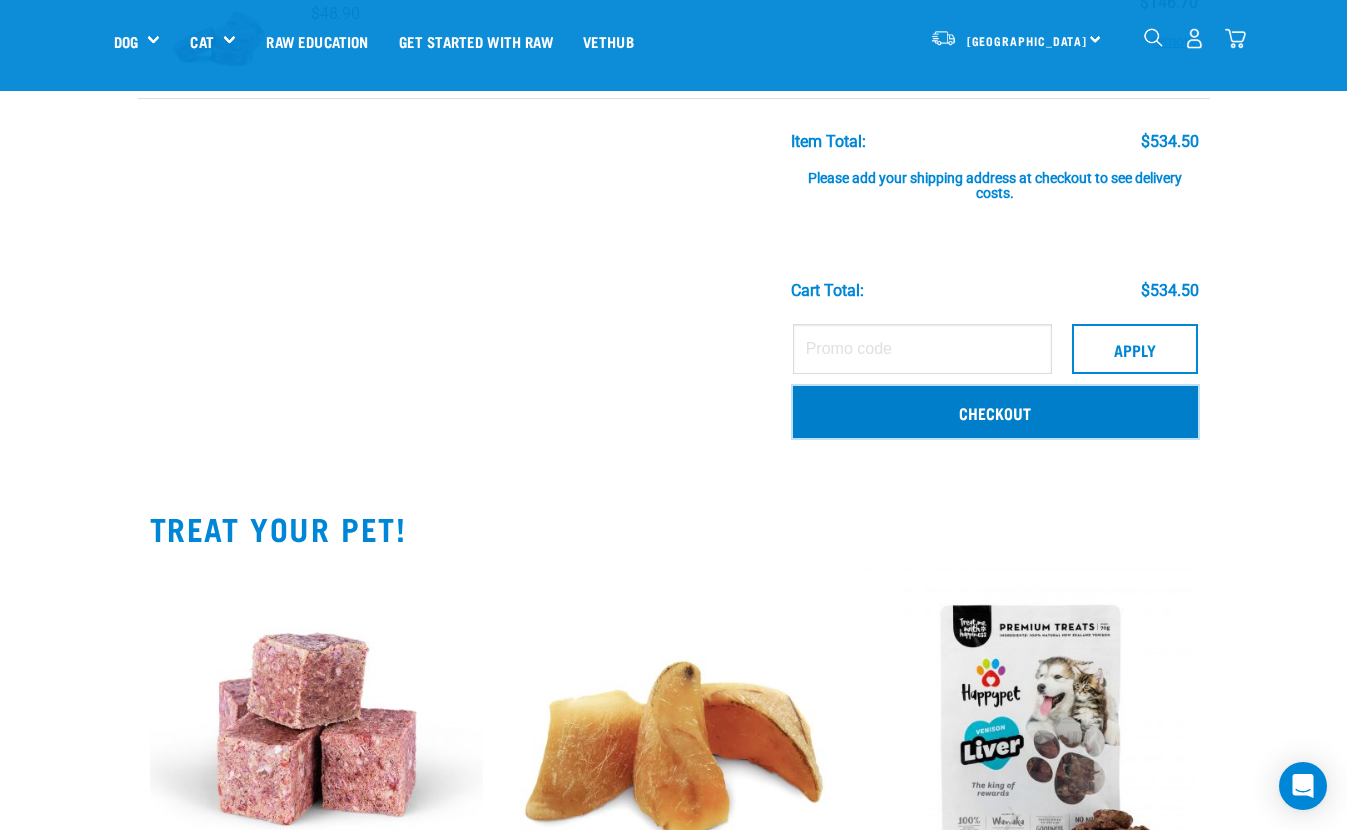 click on "Checkout" at bounding box center (995, 412) 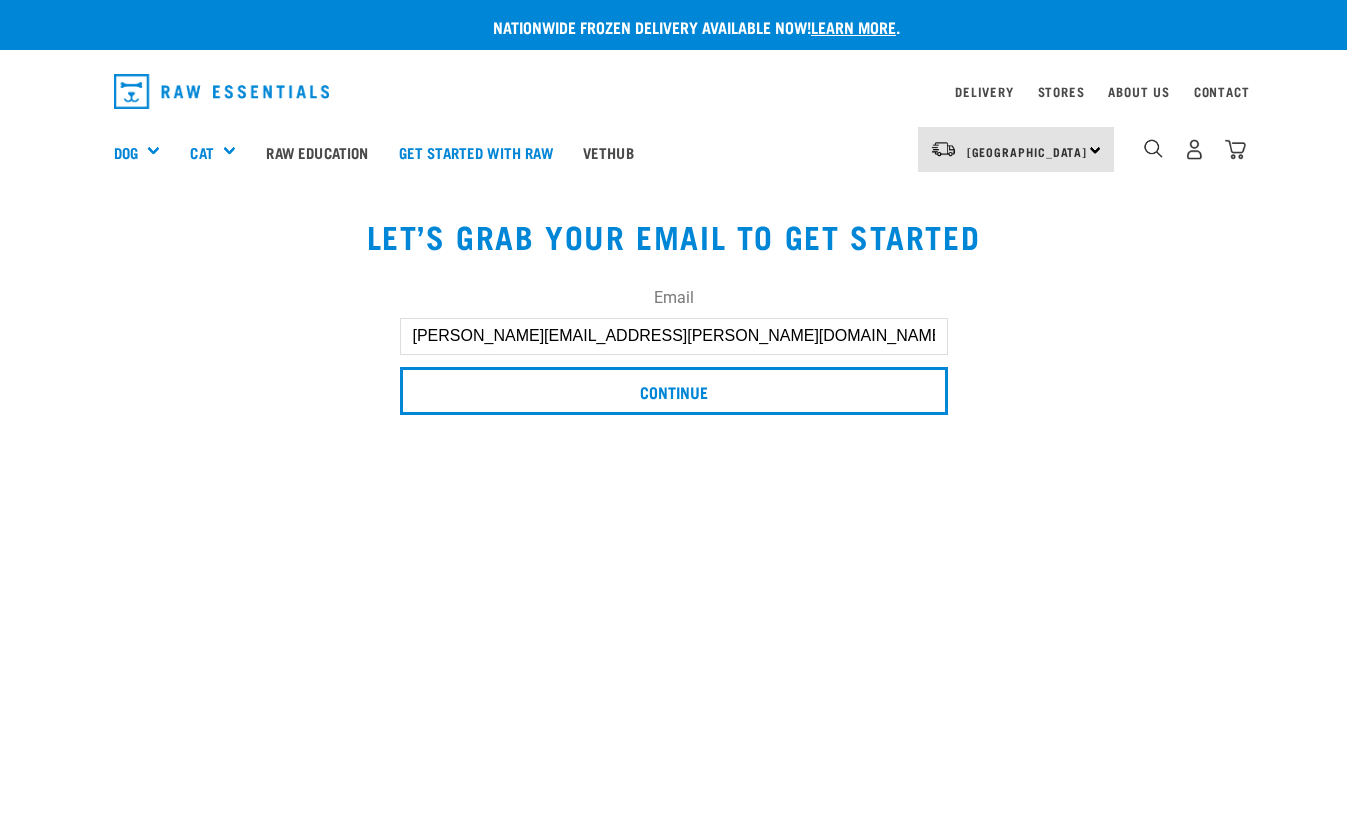 scroll, scrollTop: 0, scrollLeft: 0, axis: both 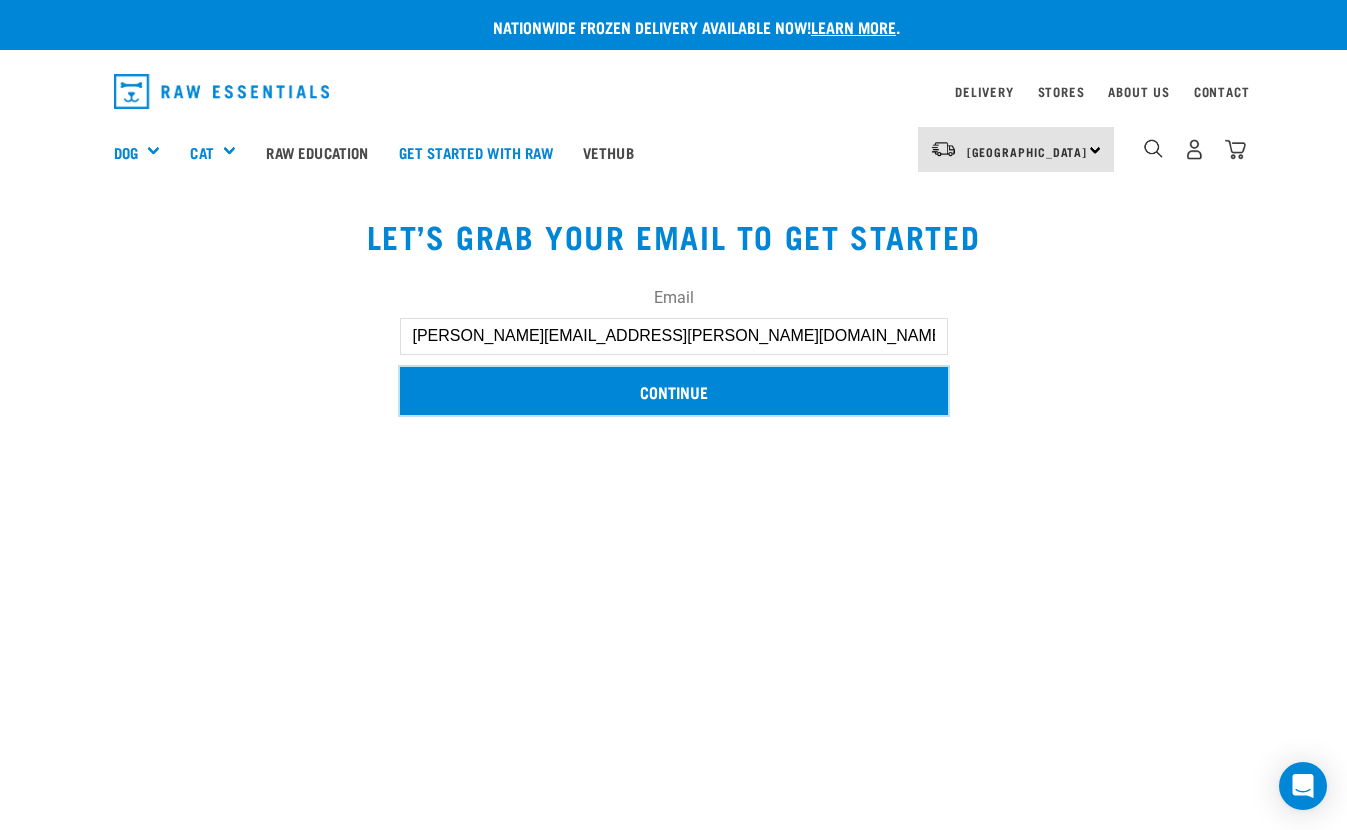 click on "Continue" at bounding box center (674, 391) 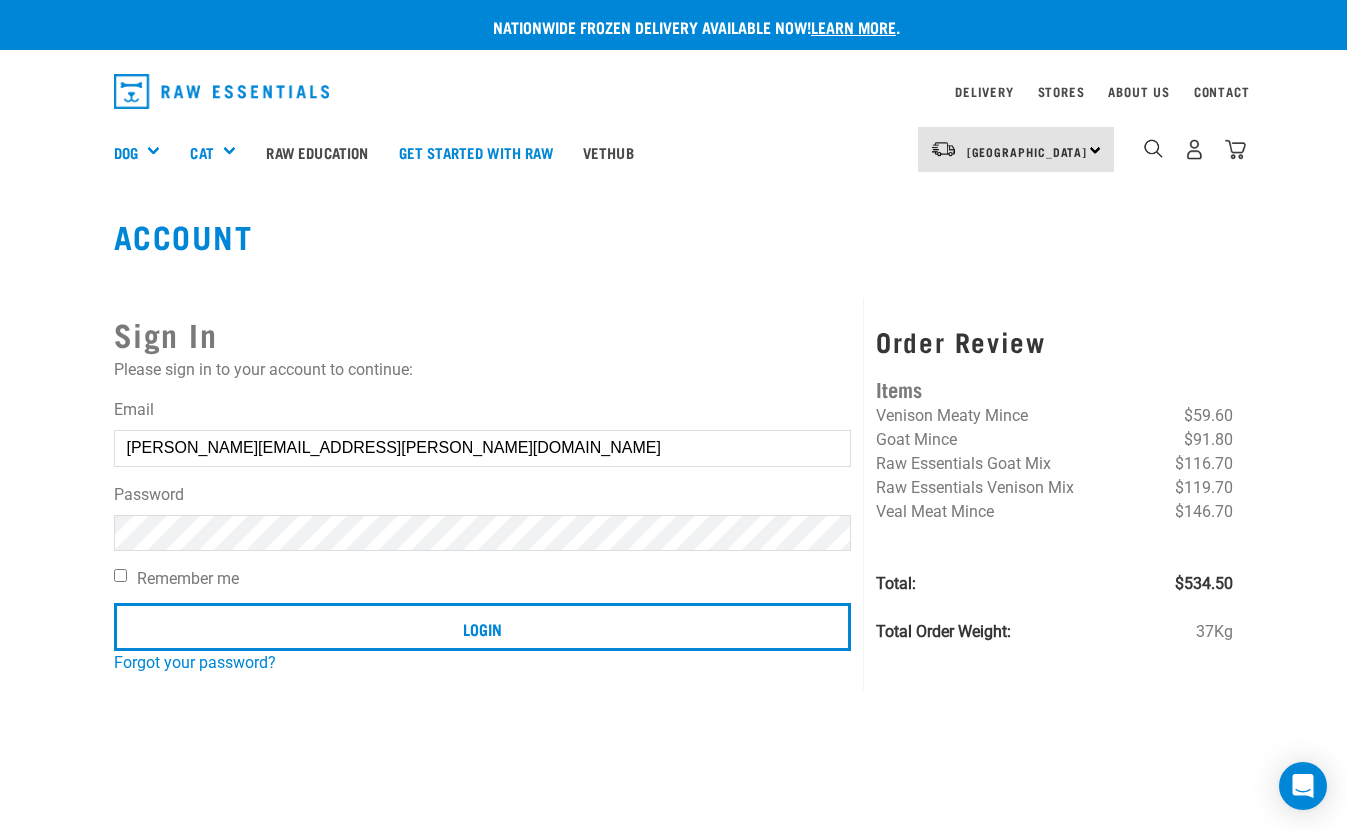 scroll, scrollTop: 0, scrollLeft: 0, axis: both 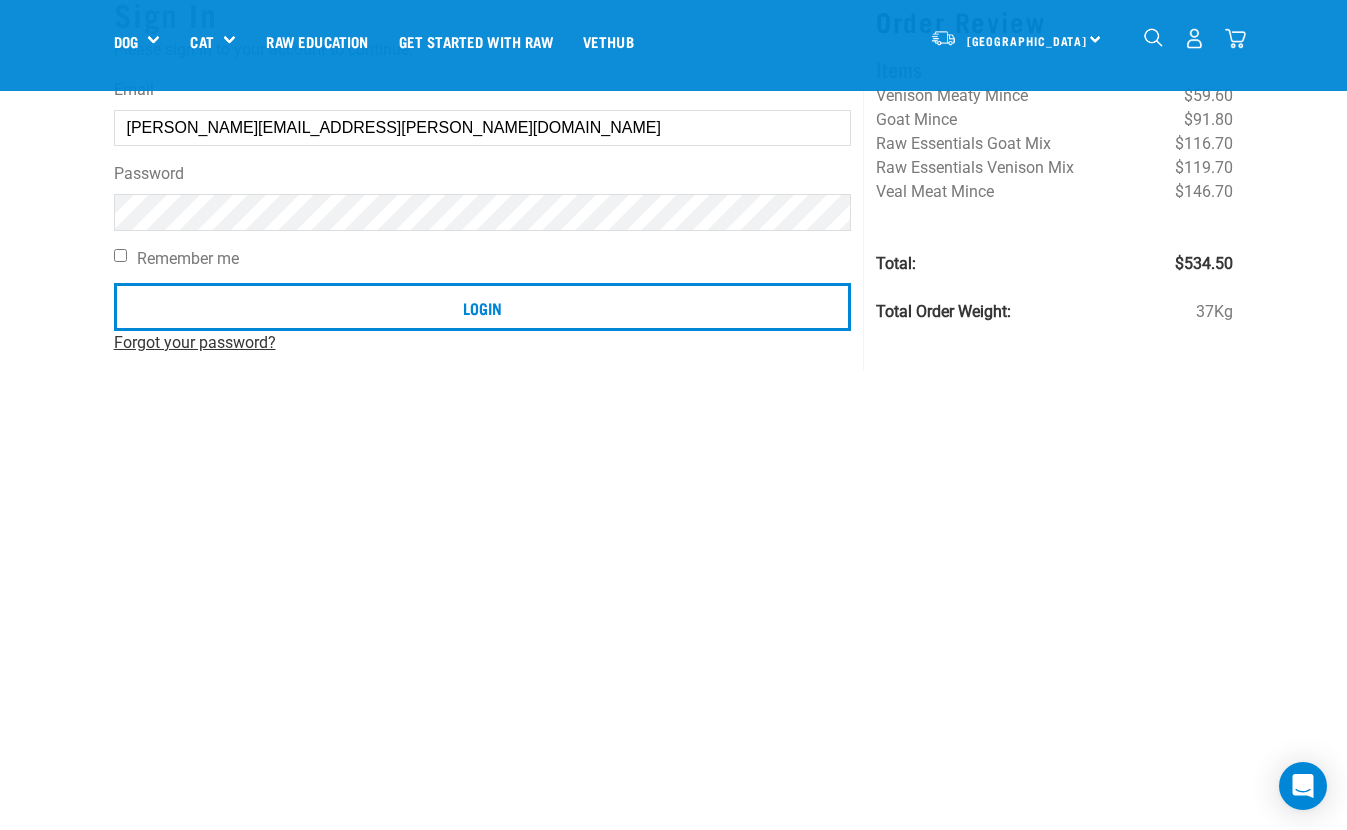 click on "Forgot your password?" at bounding box center [195, 342] 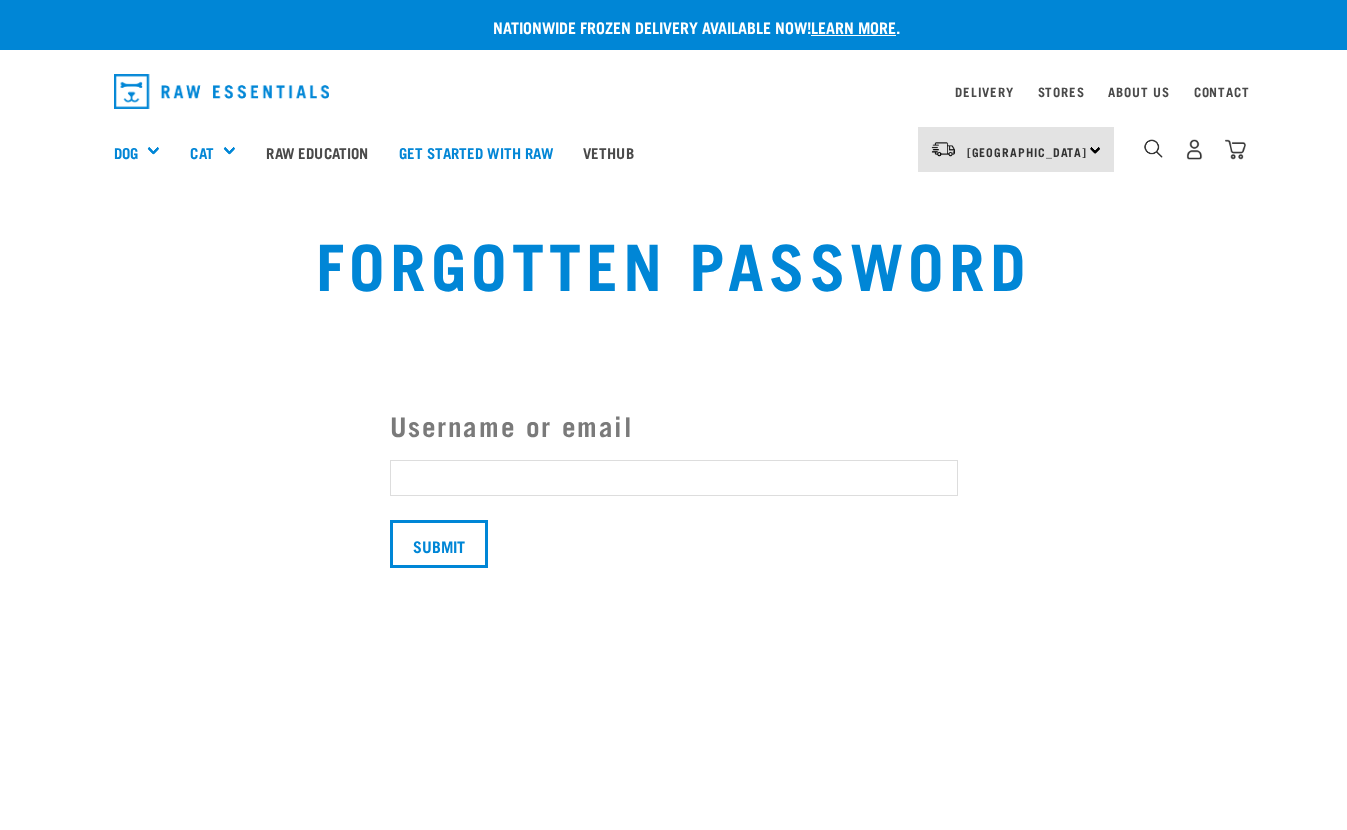 scroll, scrollTop: 0, scrollLeft: 0, axis: both 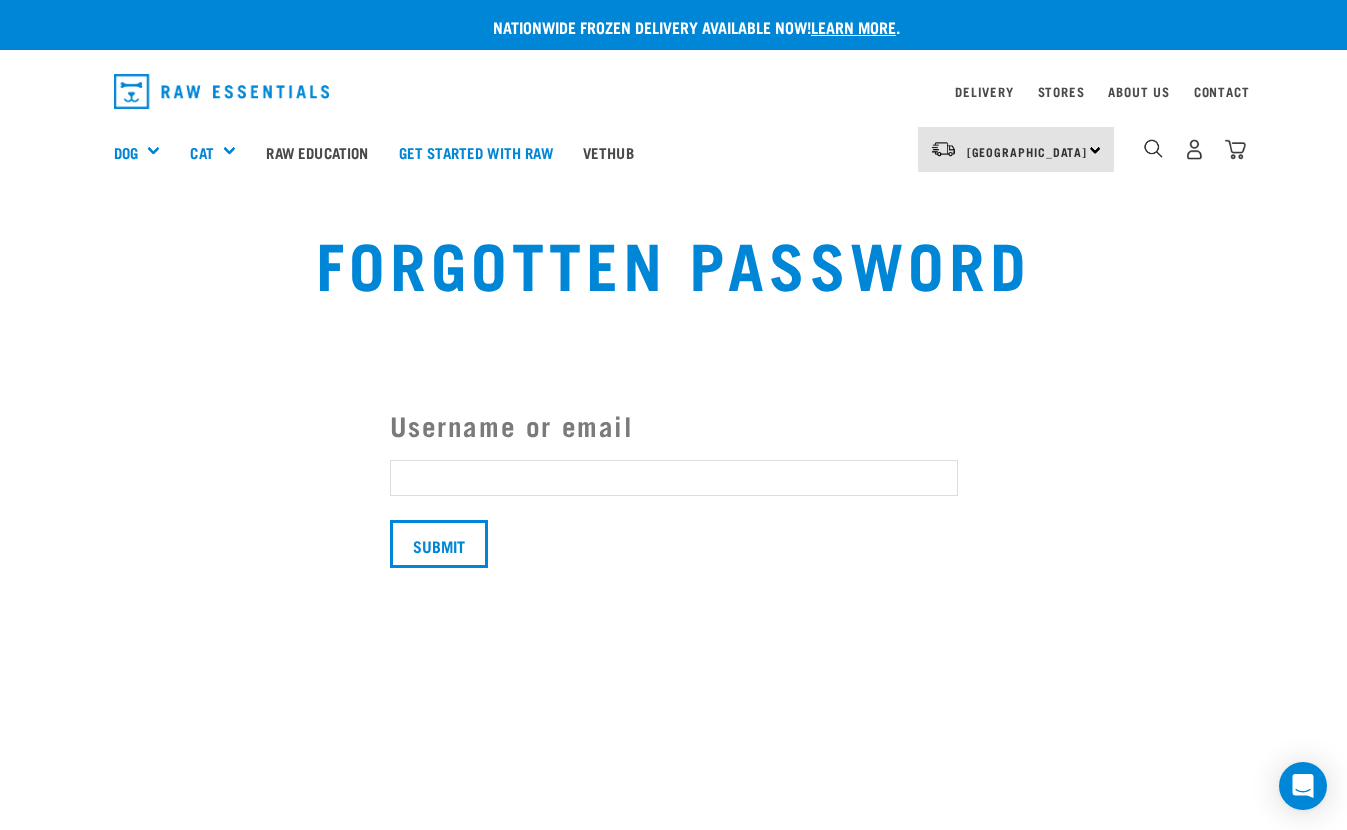 click on "Username or email" at bounding box center [674, 478] 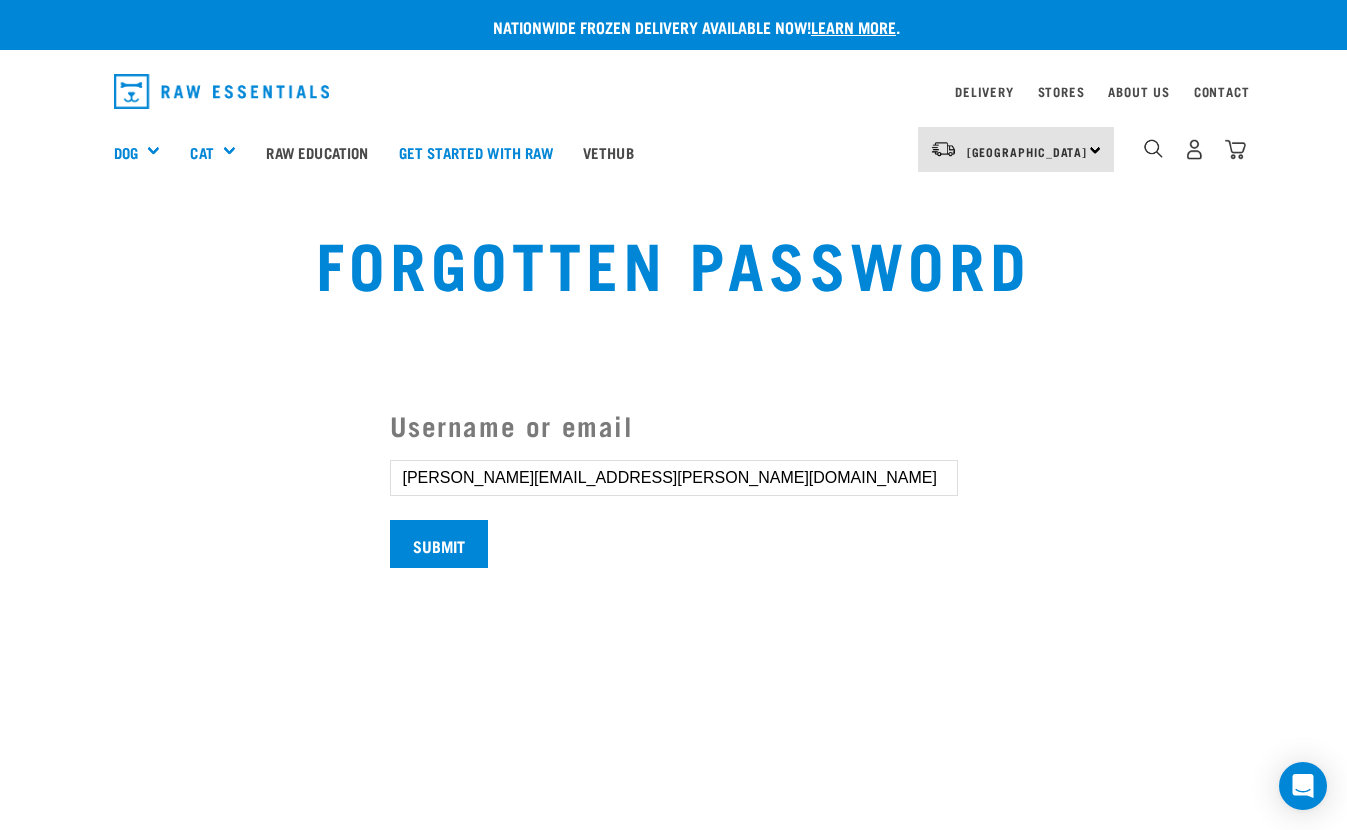 type on "[PERSON_NAME][EMAIL_ADDRESS][PERSON_NAME][DOMAIN_NAME]" 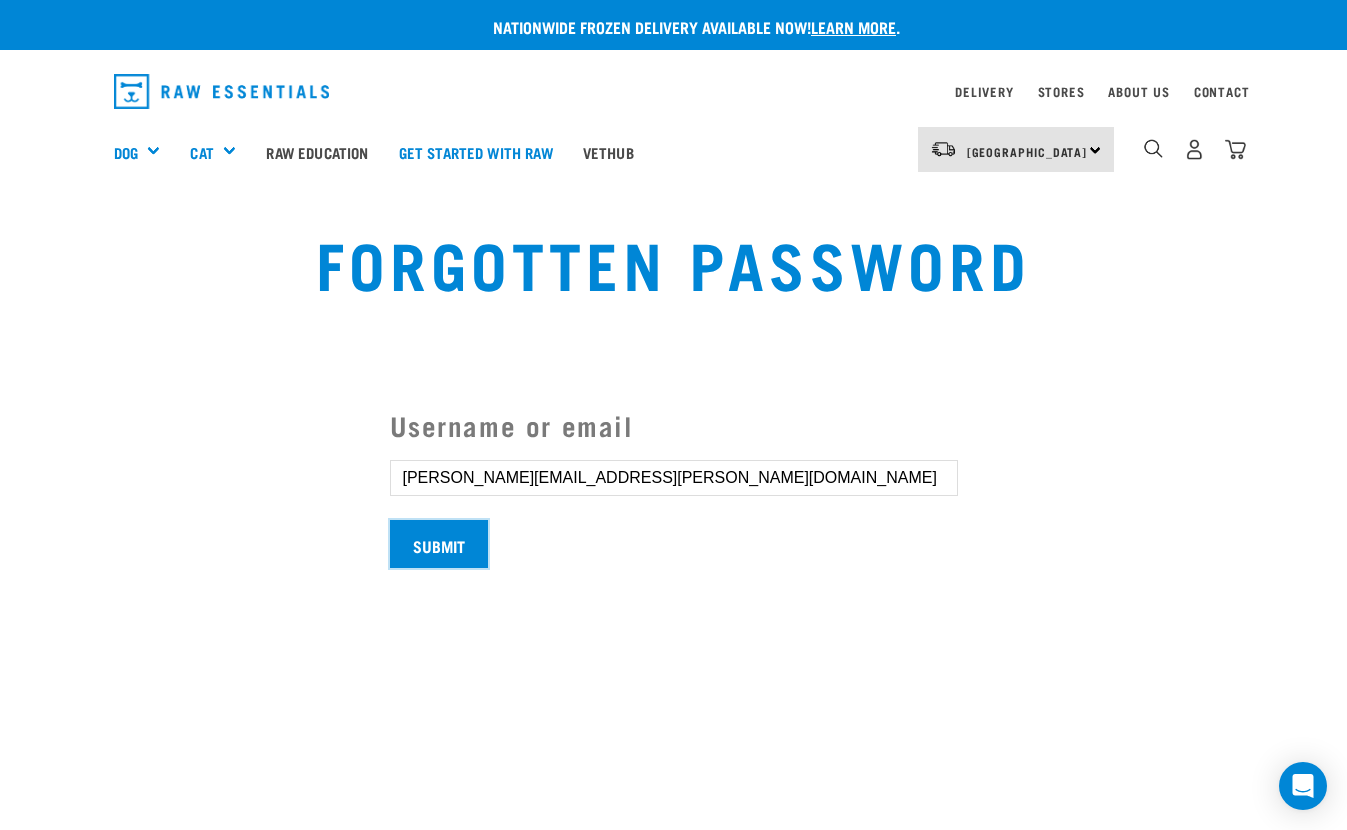 click on "Submit" at bounding box center [439, 544] 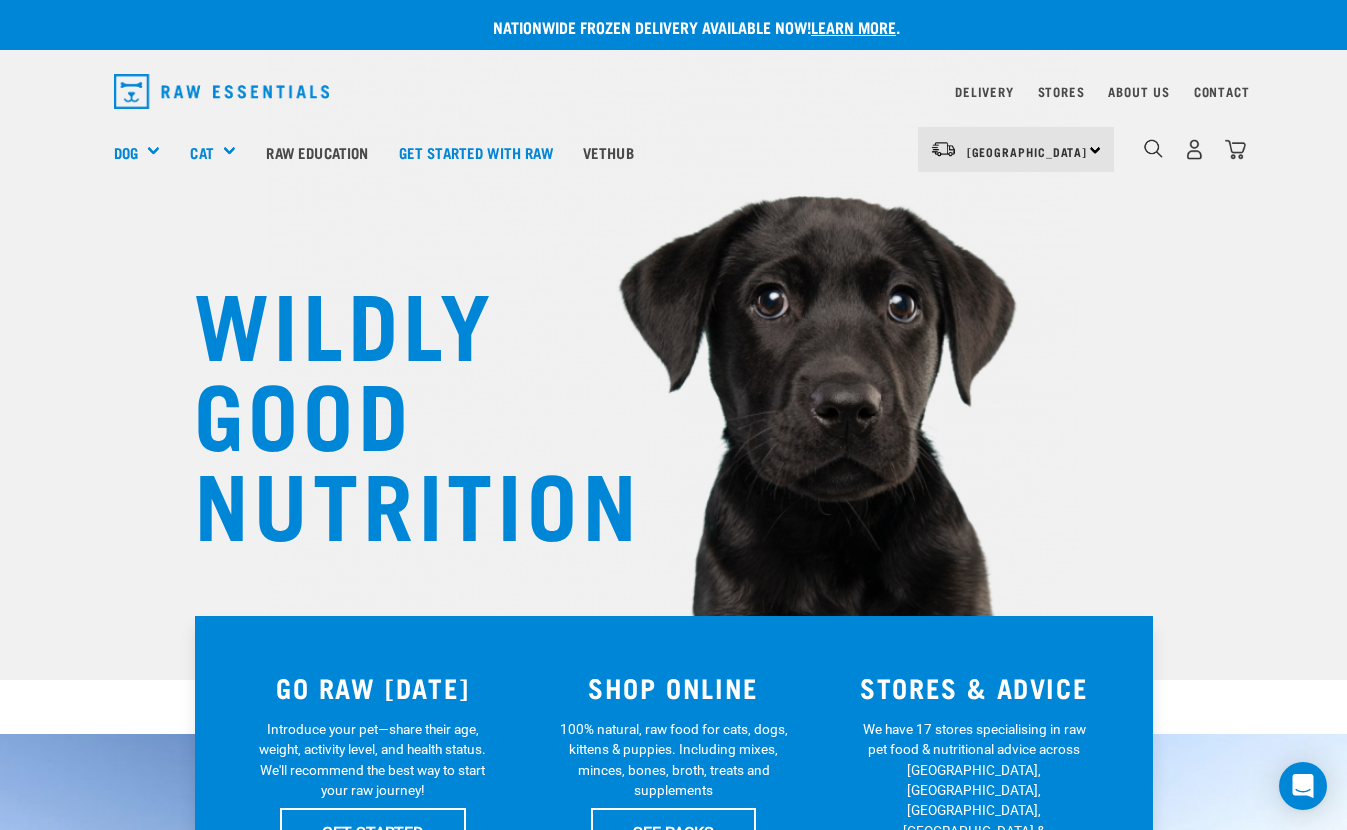 scroll, scrollTop: 0, scrollLeft: 0, axis: both 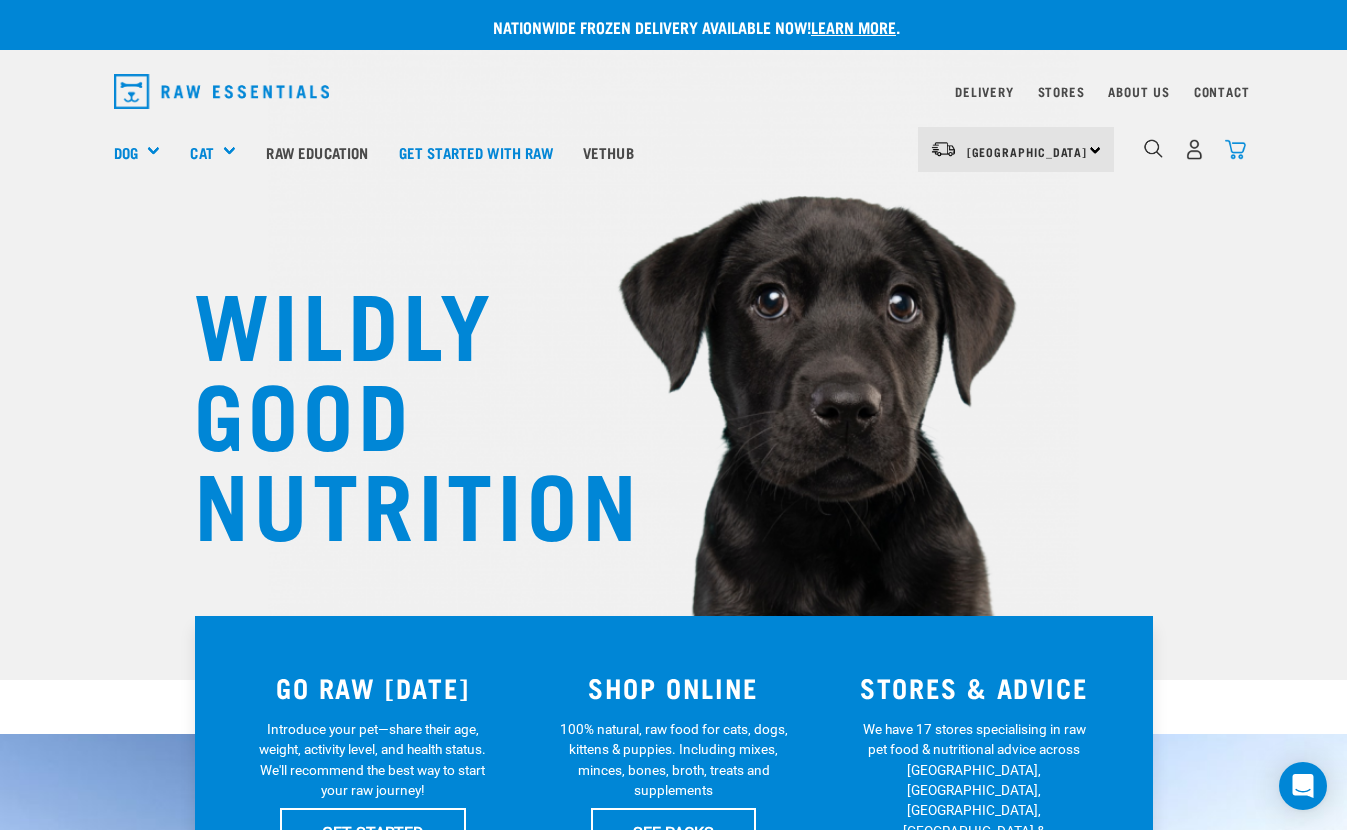 click at bounding box center [1235, 149] 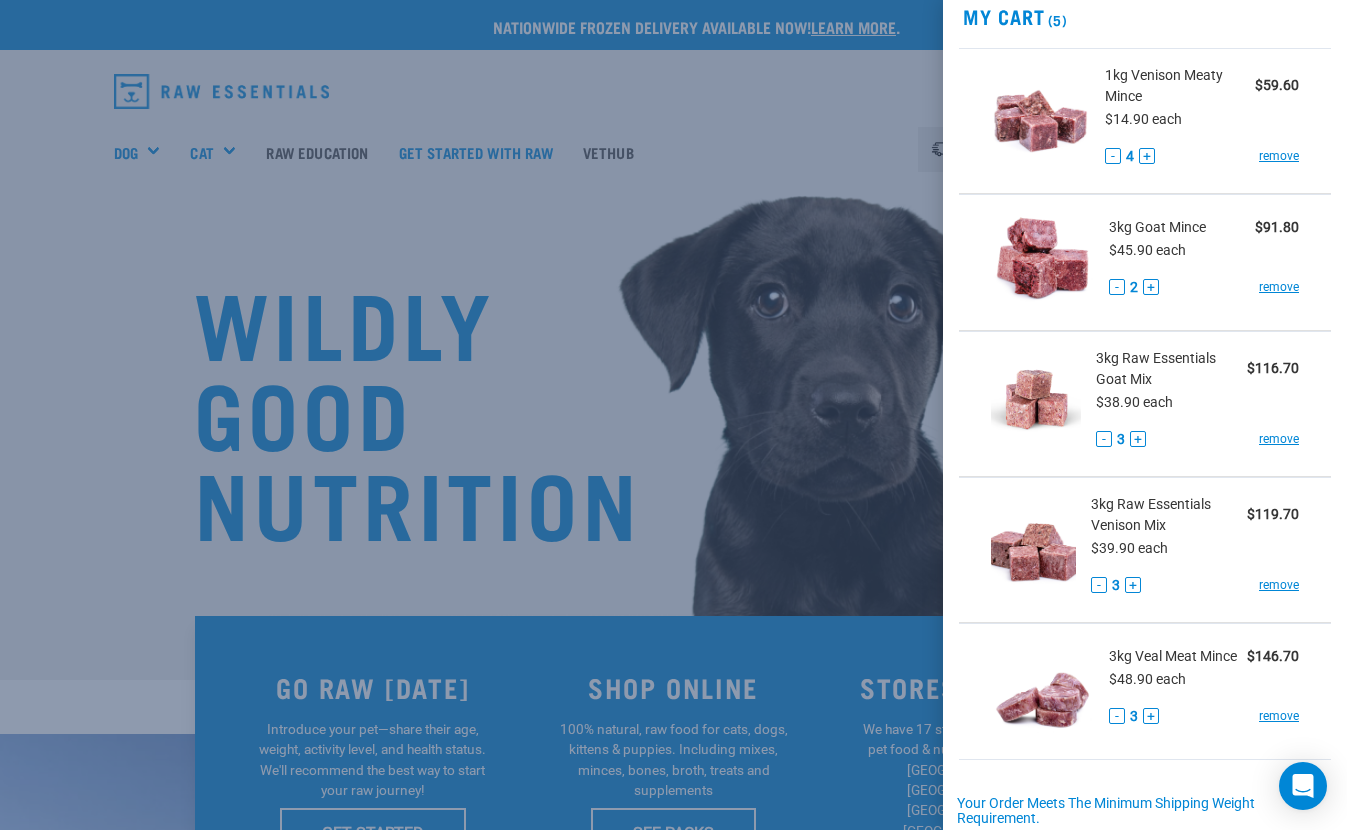scroll, scrollTop: 382, scrollLeft: 0, axis: vertical 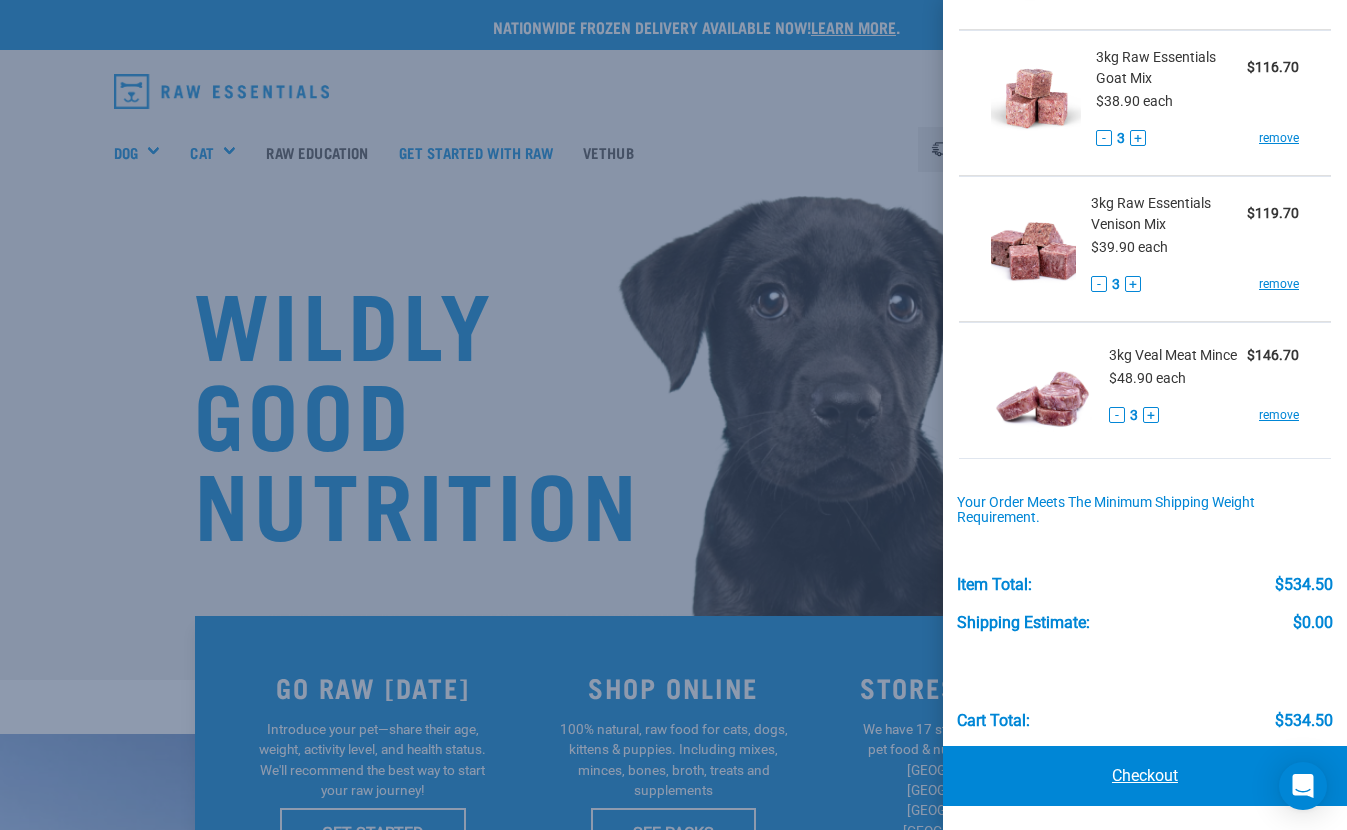 click on "Checkout" at bounding box center (1145, 776) 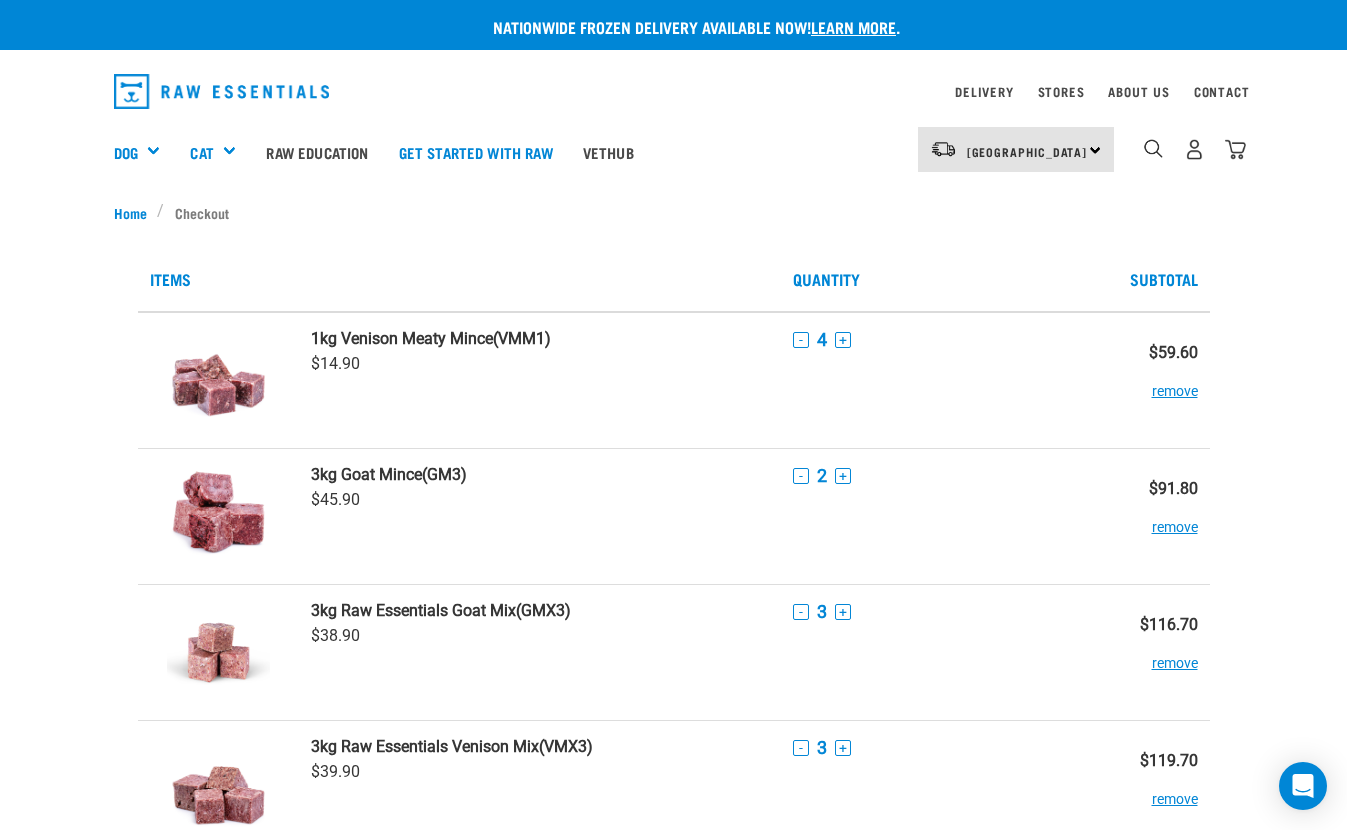 scroll, scrollTop: 0, scrollLeft: 0, axis: both 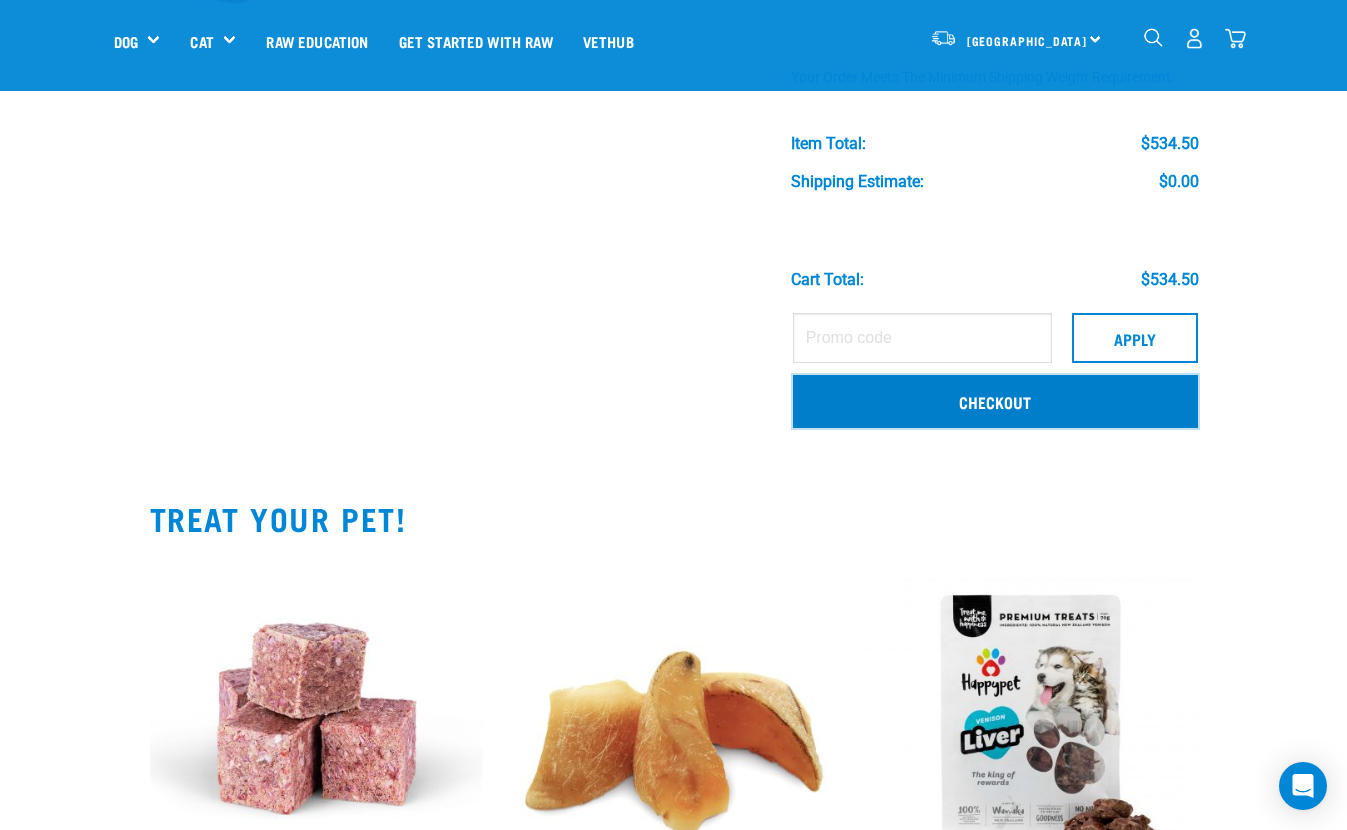 click on "Checkout" at bounding box center (995, 401) 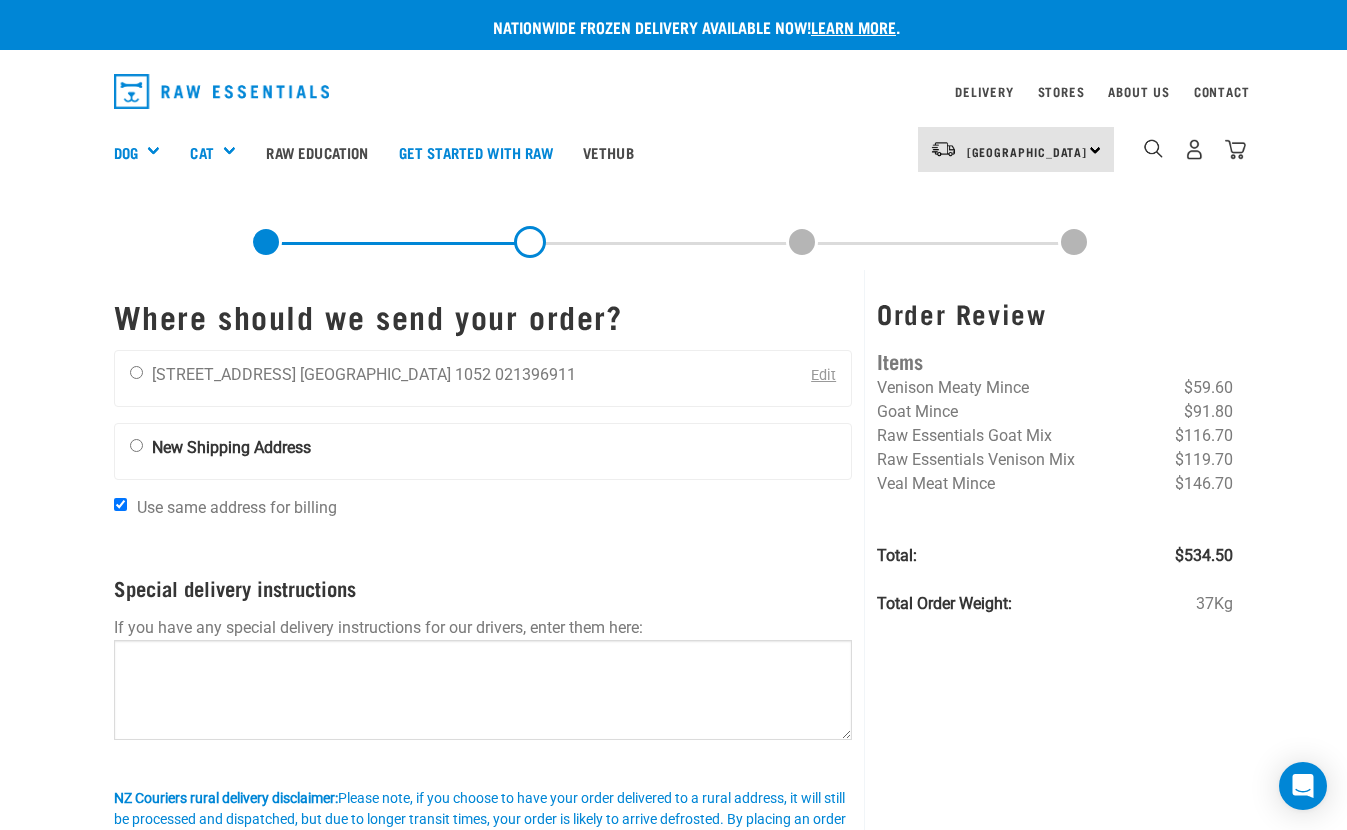 scroll, scrollTop: 0, scrollLeft: 0, axis: both 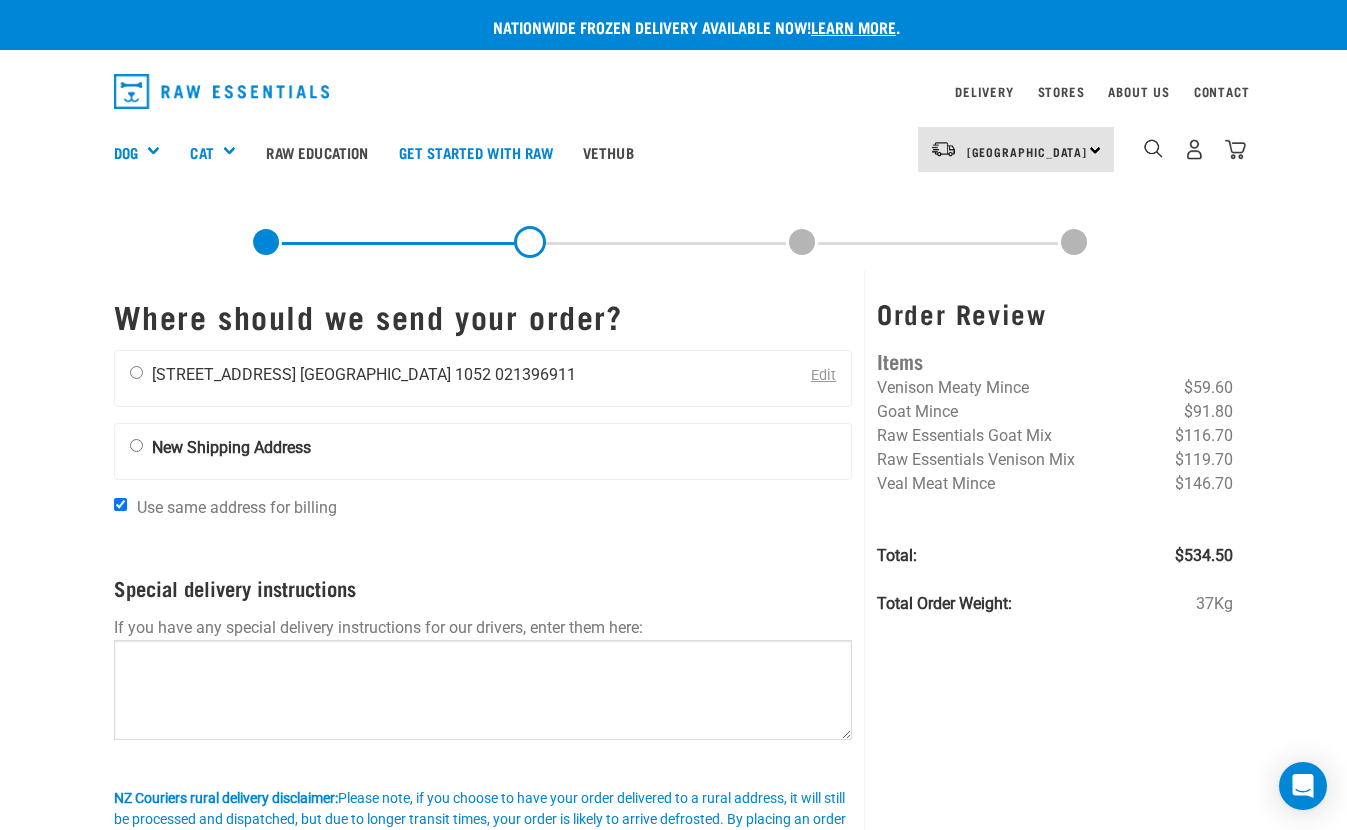 click at bounding box center (136, 372) 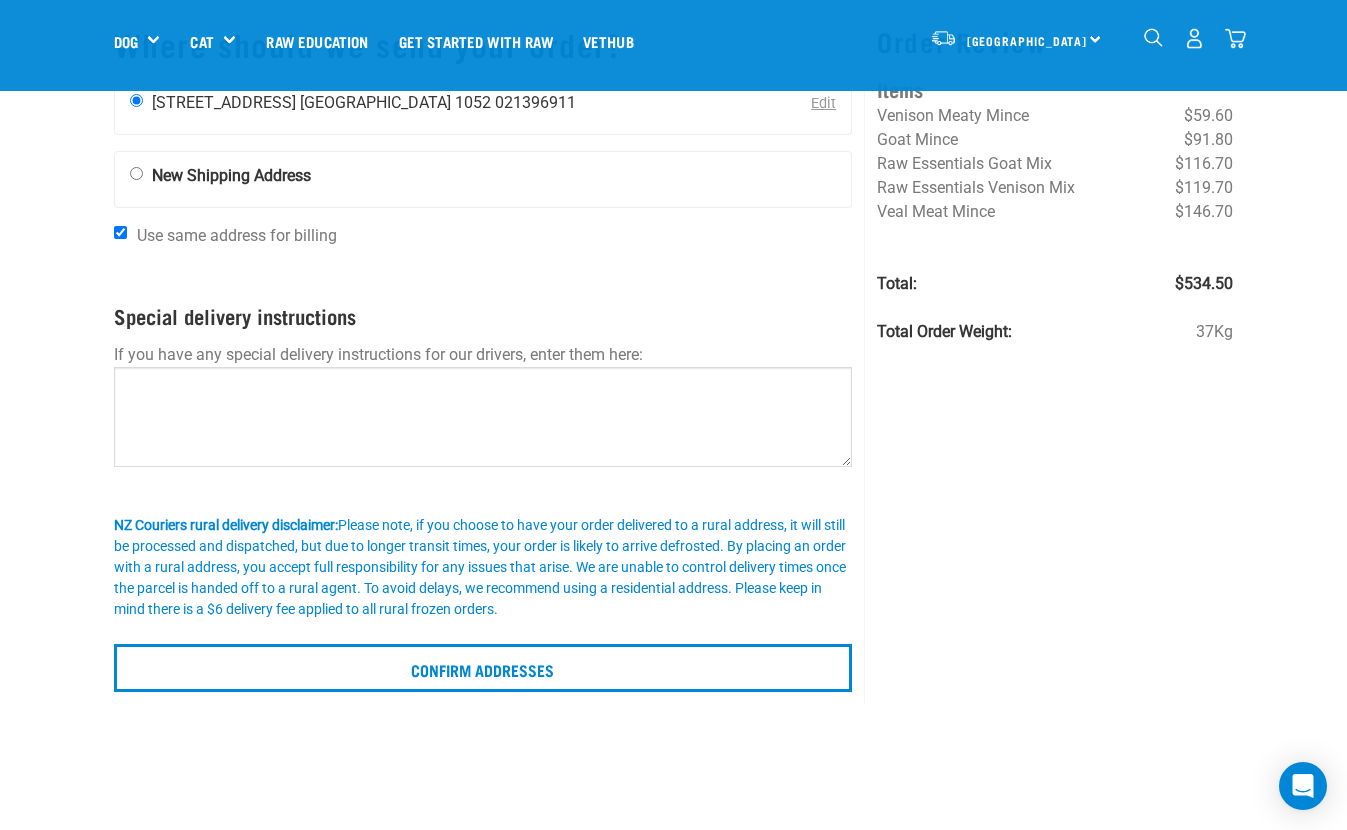 scroll, scrollTop: 142, scrollLeft: 0, axis: vertical 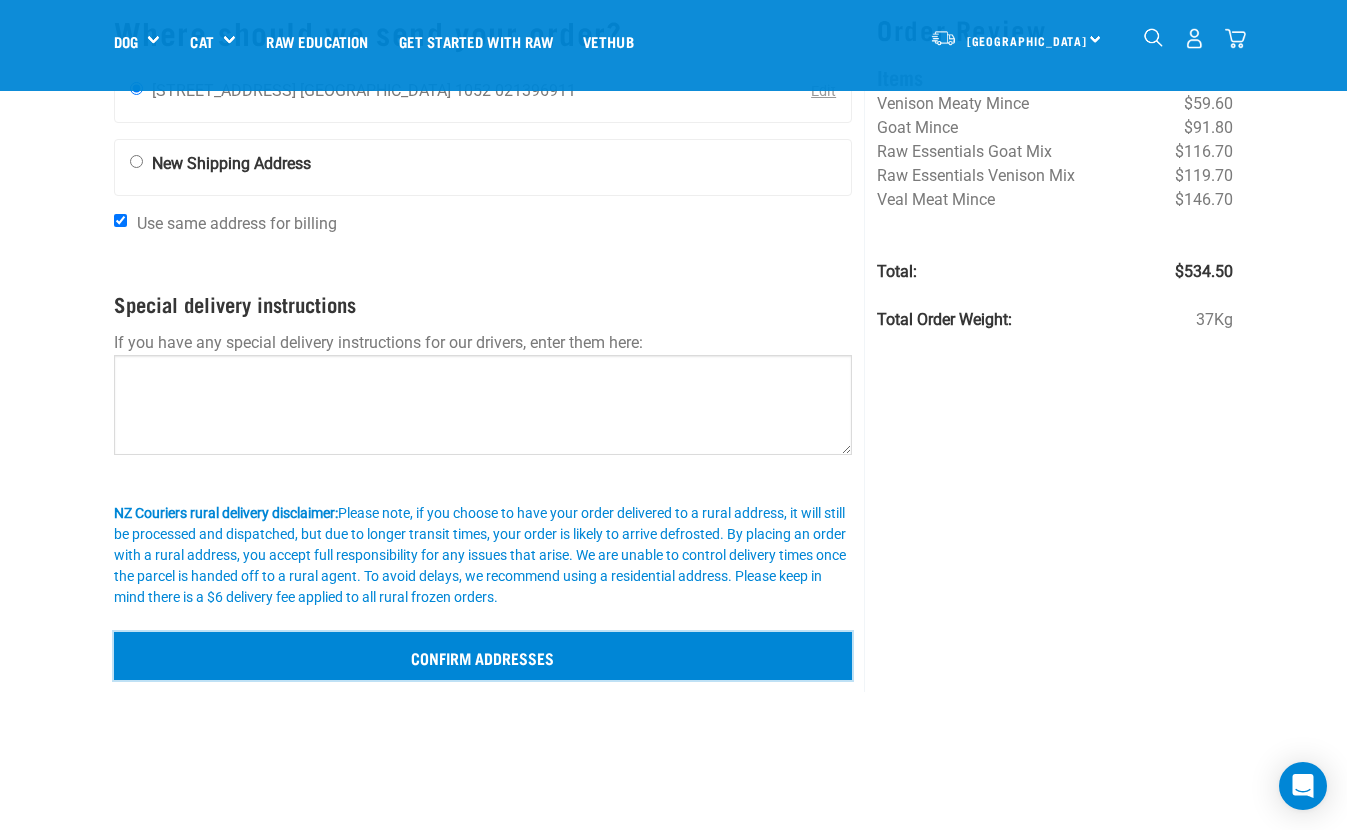 click on "Confirm addresses" at bounding box center (483, 656) 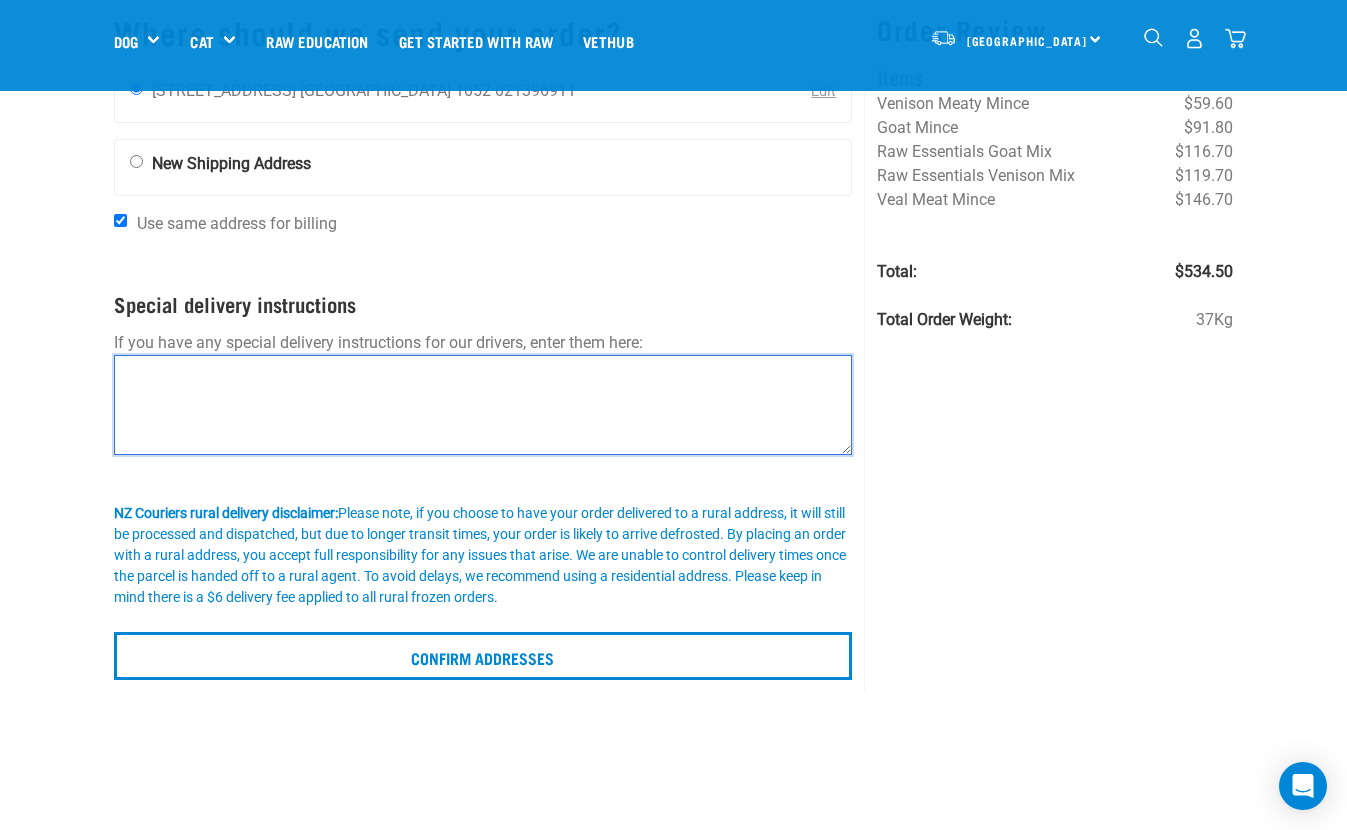 click at bounding box center (483, 405) 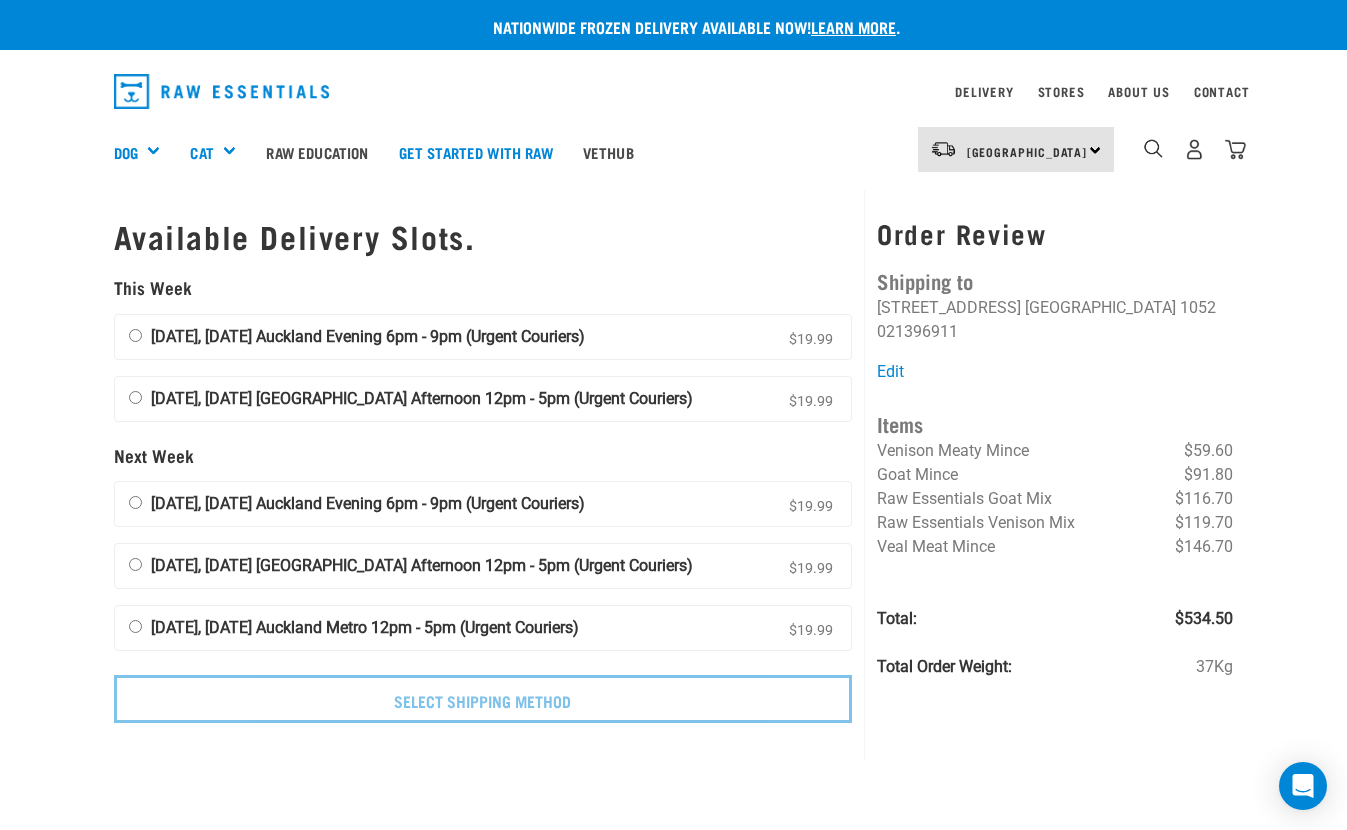 scroll, scrollTop: 0, scrollLeft: 0, axis: both 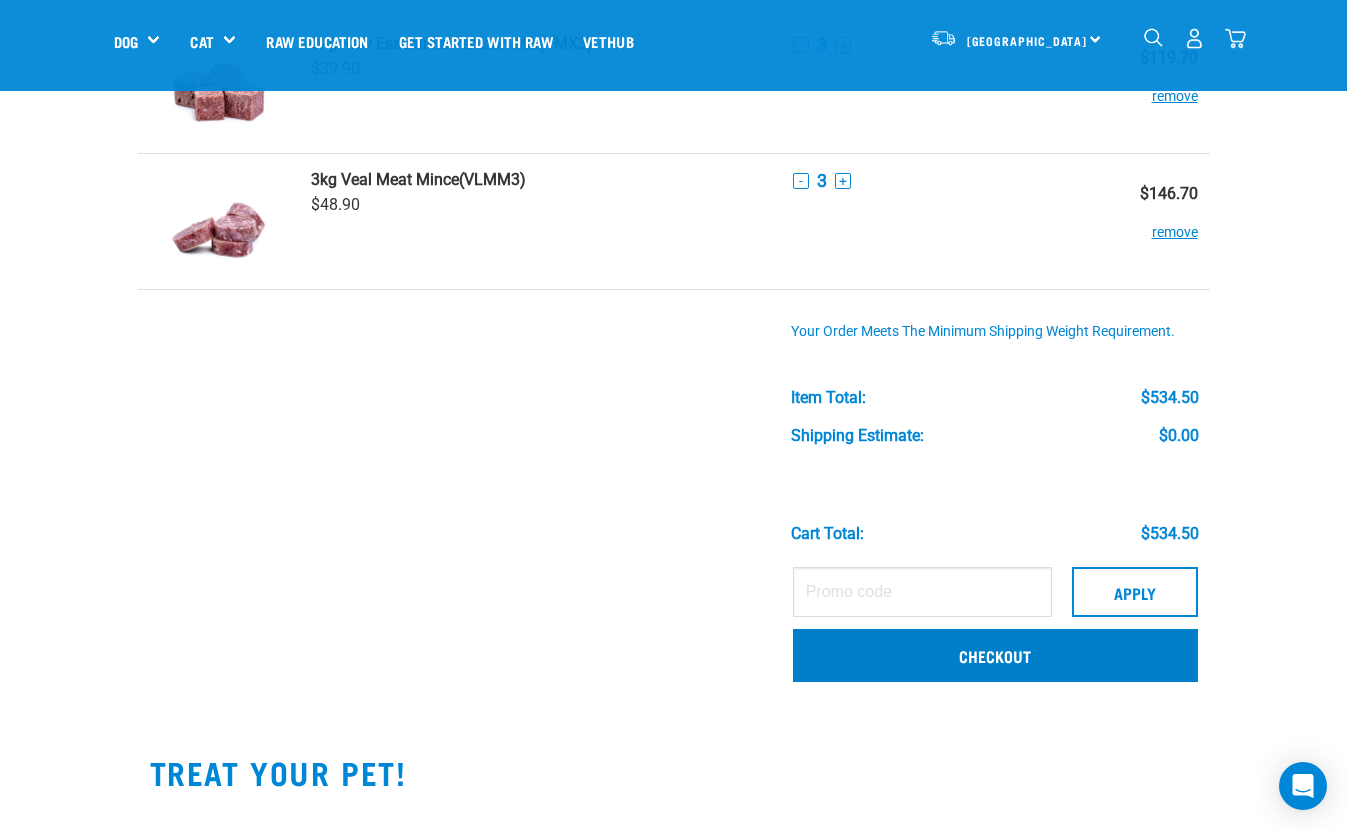 drag, startPoint x: 866, startPoint y: 687, endPoint x: 866, endPoint y: 662, distance: 25 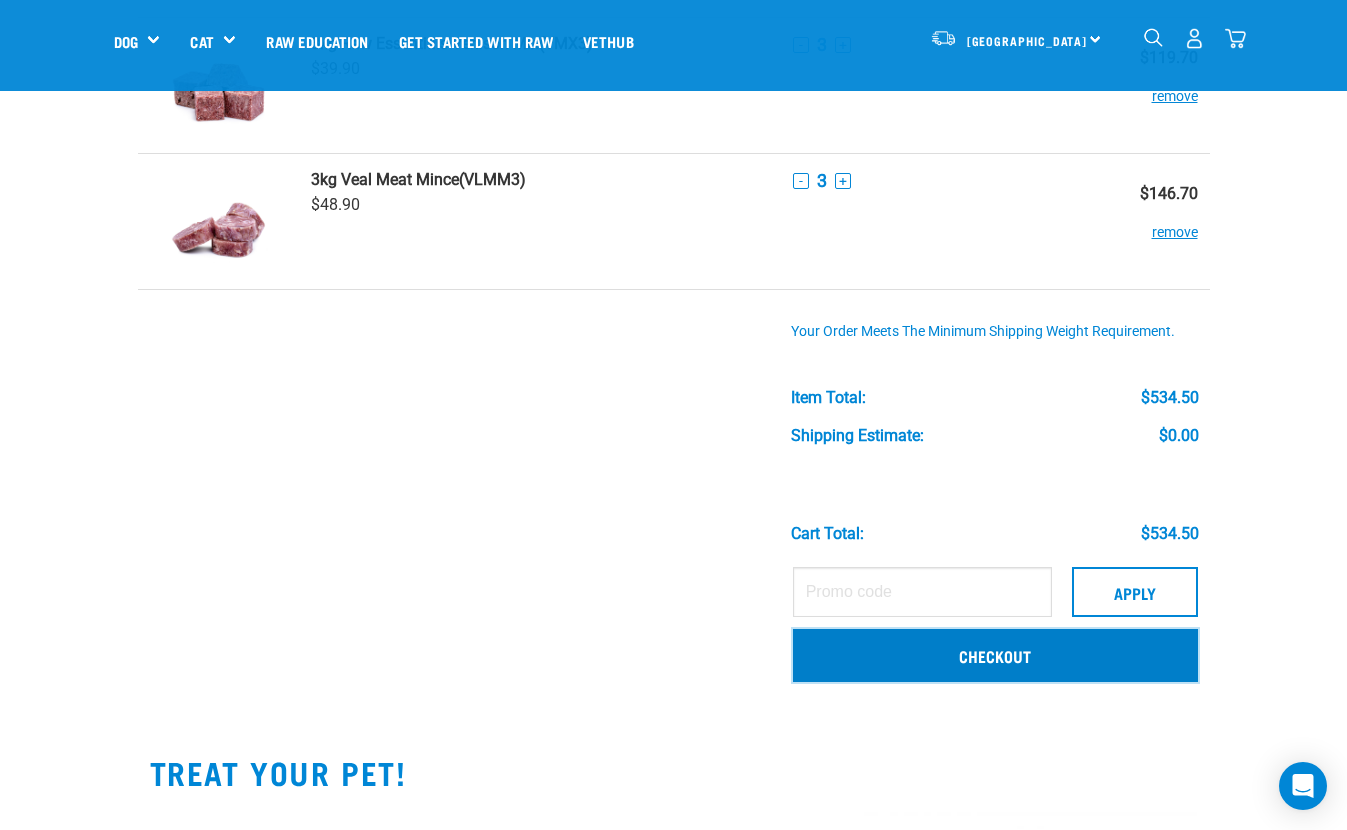 click on "Checkout" at bounding box center (995, 655) 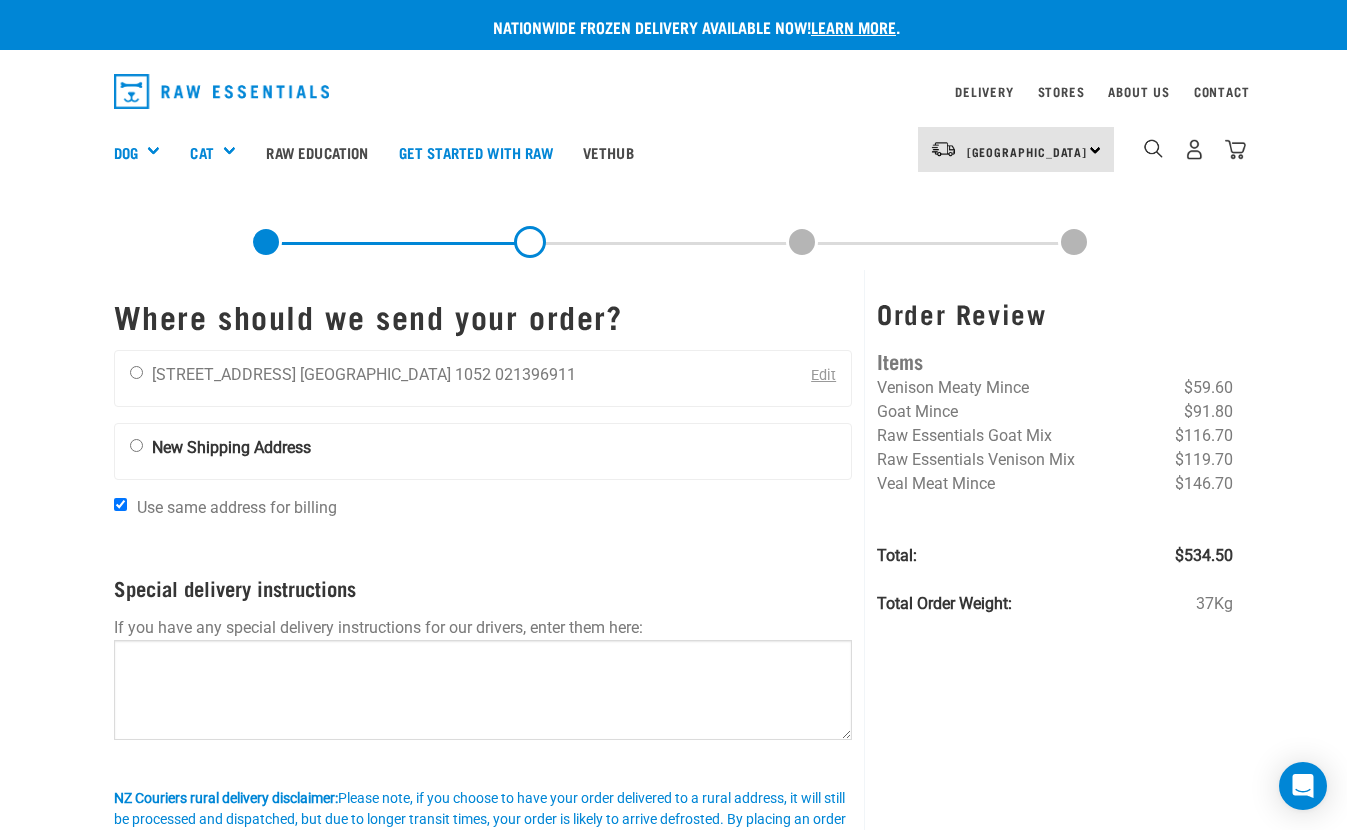 scroll, scrollTop: 0, scrollLeft: 0, axis: both 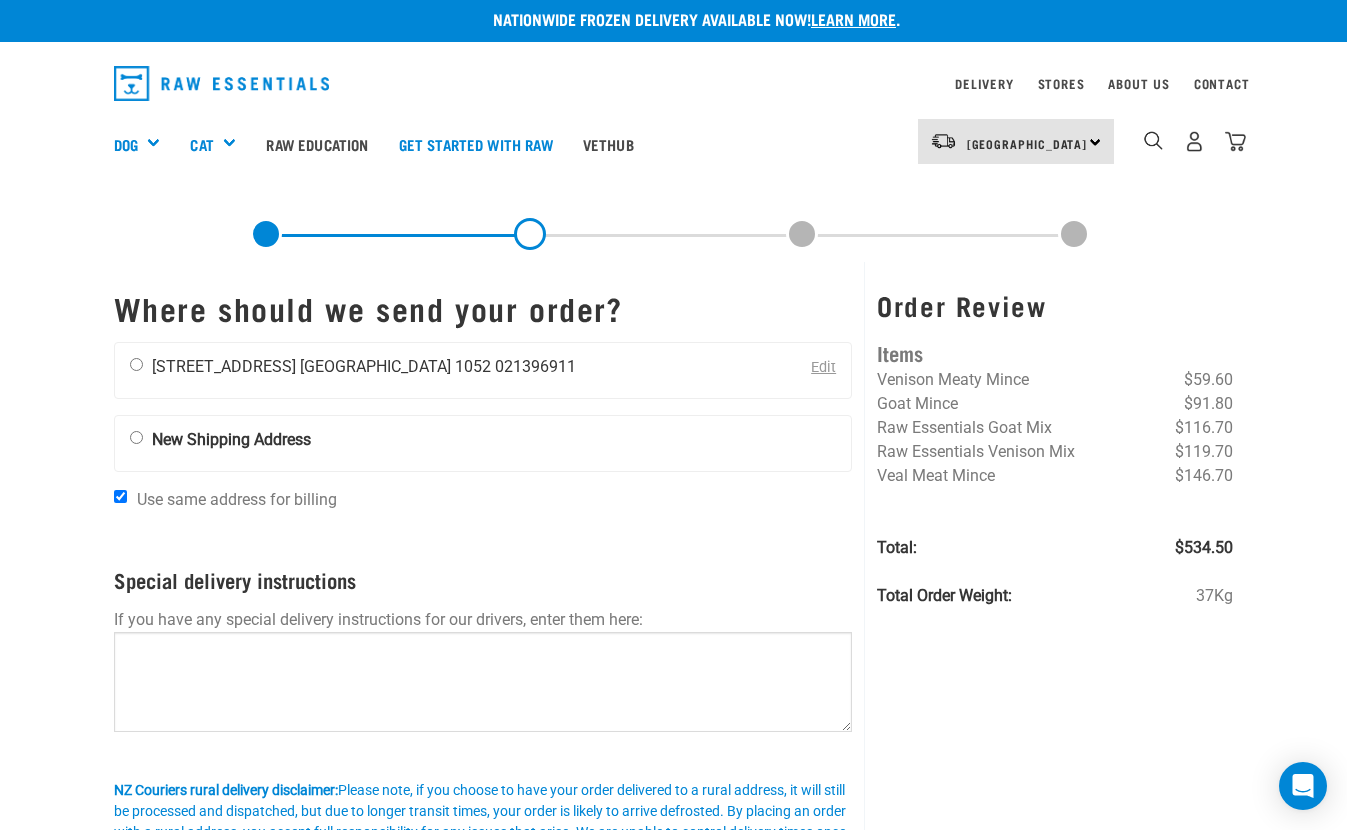 click on "[PERSON_NAME]
[STREET_ADDRESS]
[GEOGRAPHIC_DATA]
1052
021396911" at bounding box center (353, 367) 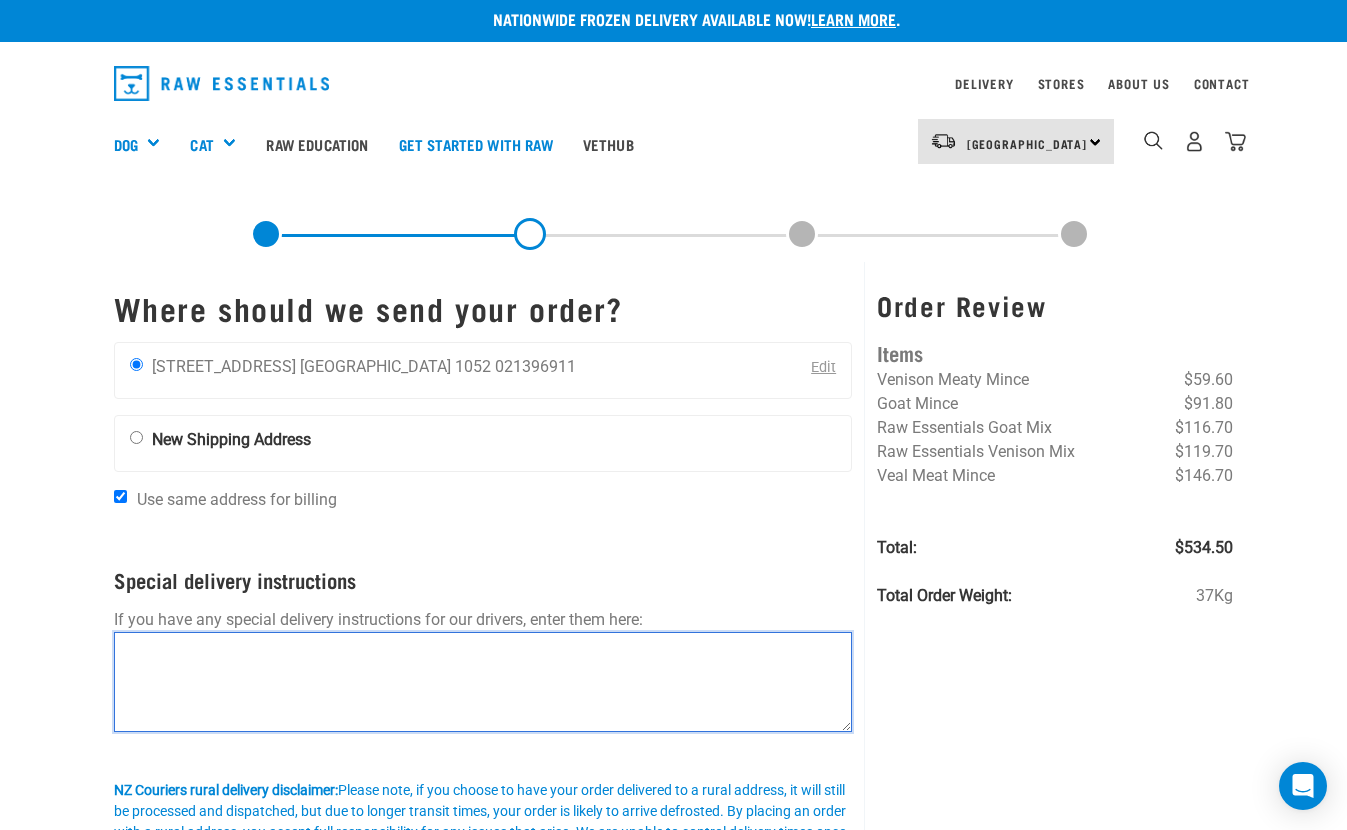 click at bounding box center [483, 682] 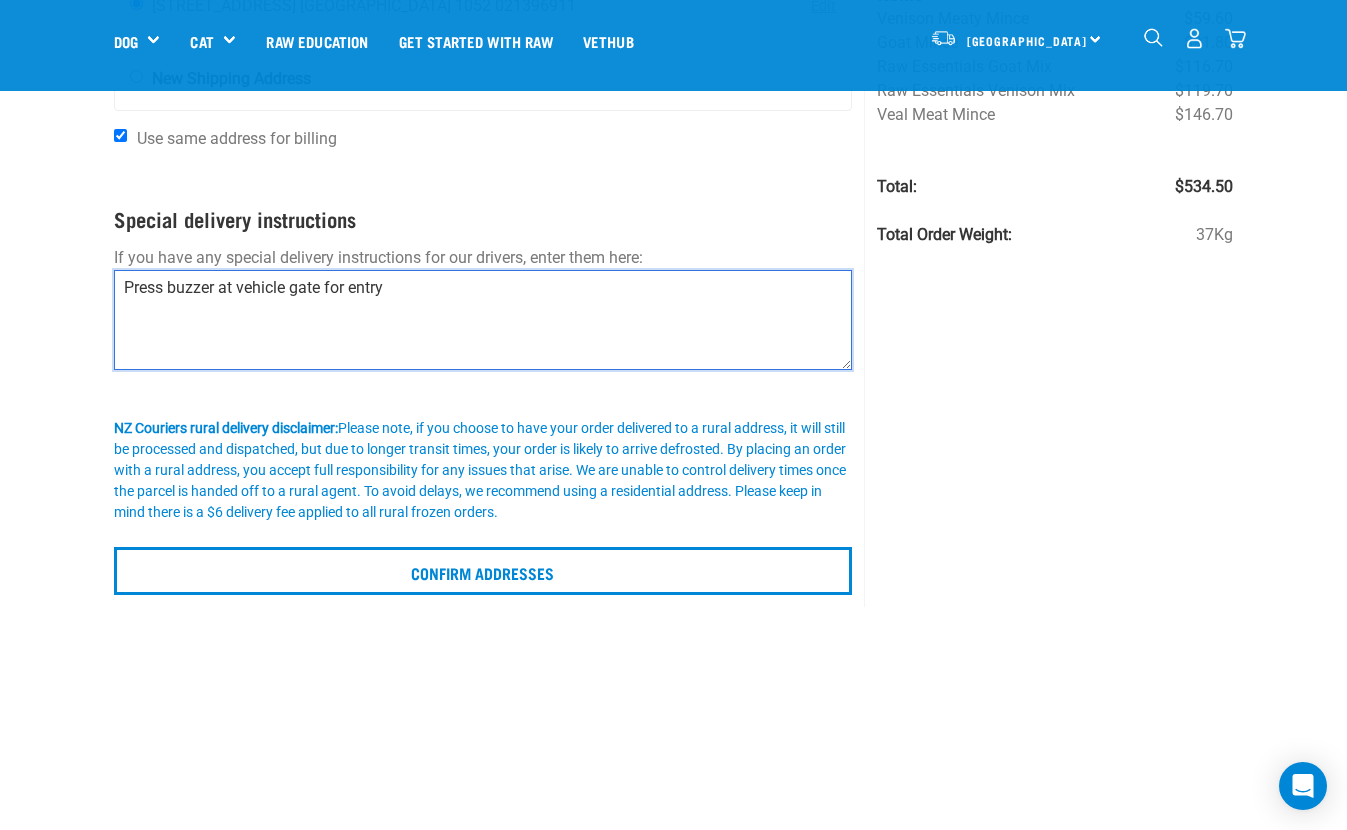 scroll, scrollTop: 229, scrollLeft: 0, axis: vertical 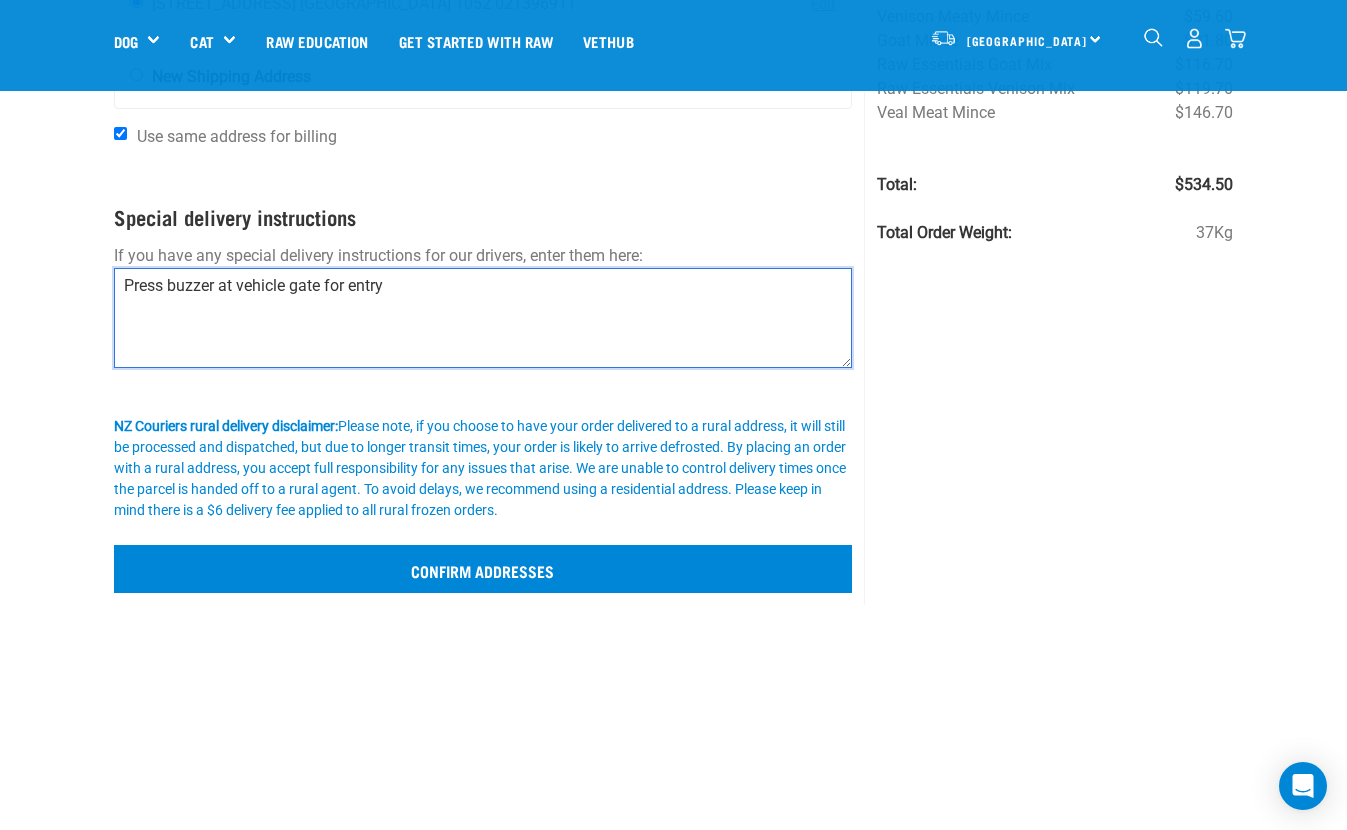 type on "Press buzzer at vehicle gate for entry" 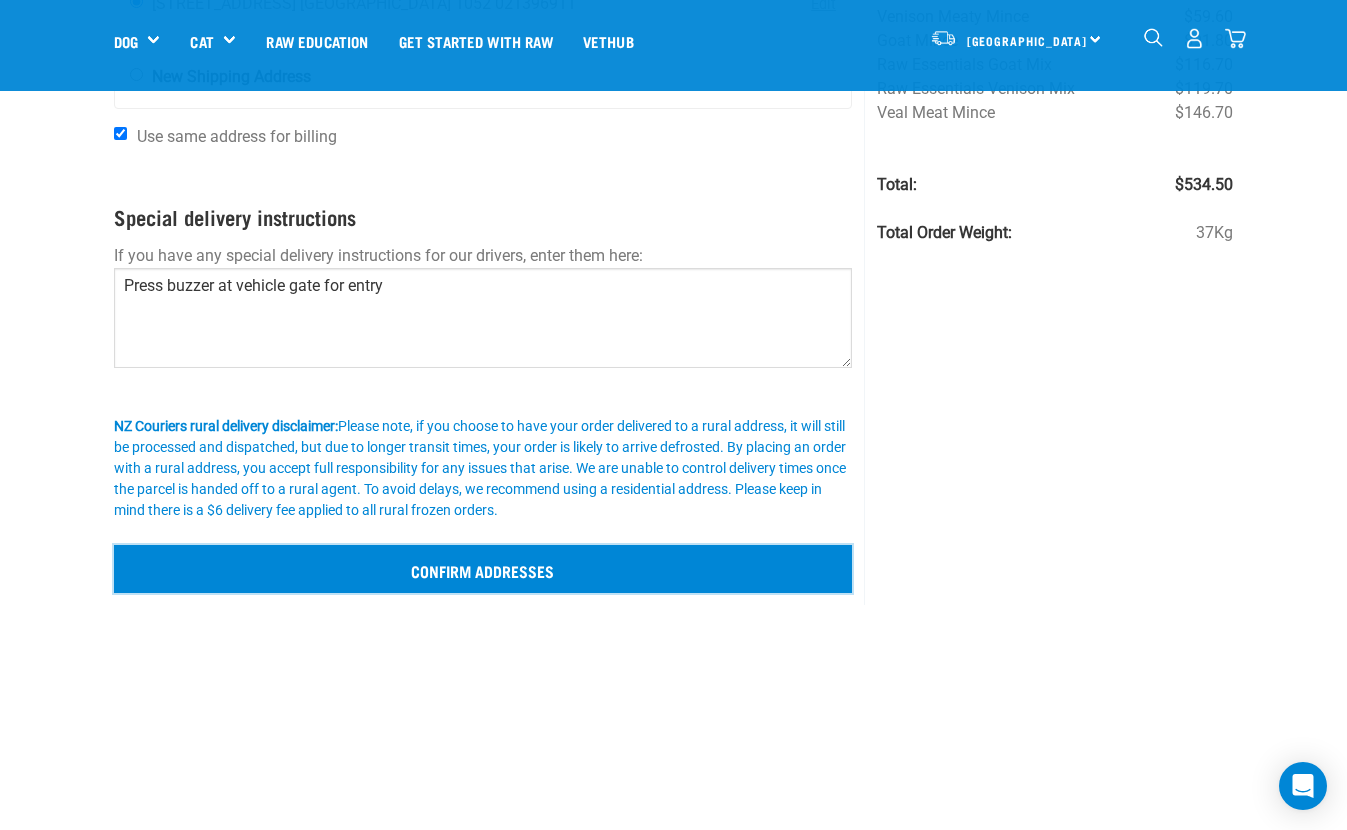 click on "Confirm addresses" at bounding box center (483, 569) 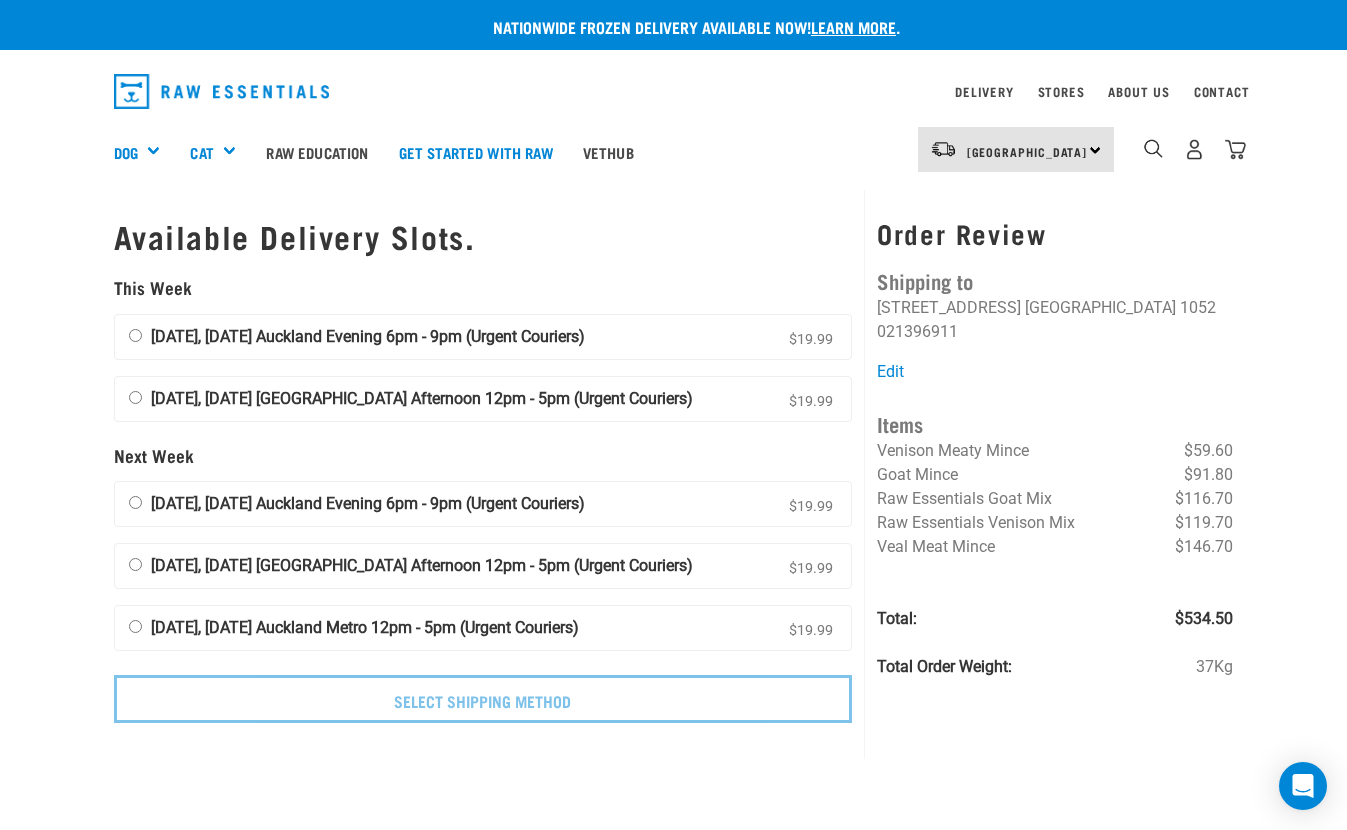 scroll, scrollTop: 0, scrollLeft: 0, axis: both 